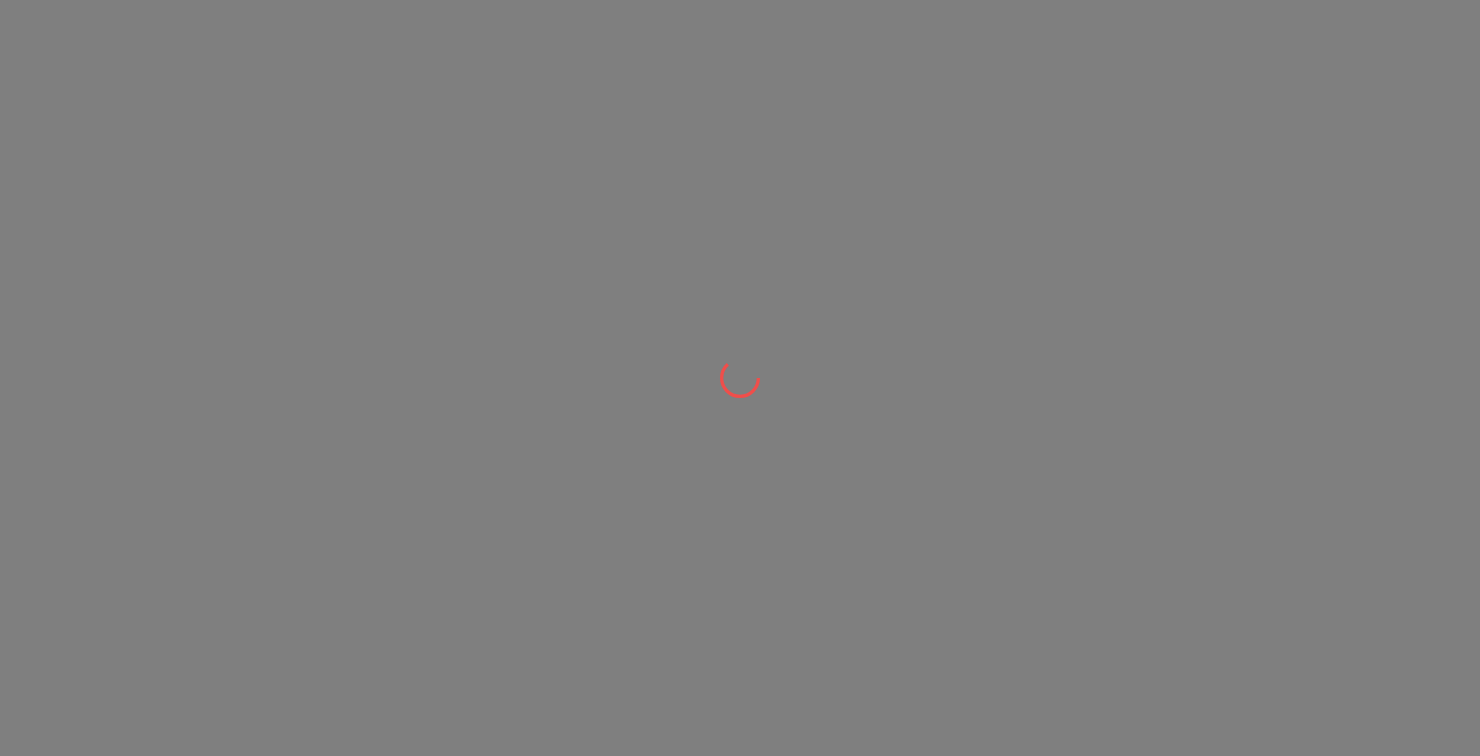 scroll, scrollTop: 0, scrollLeft: 0, axis: both 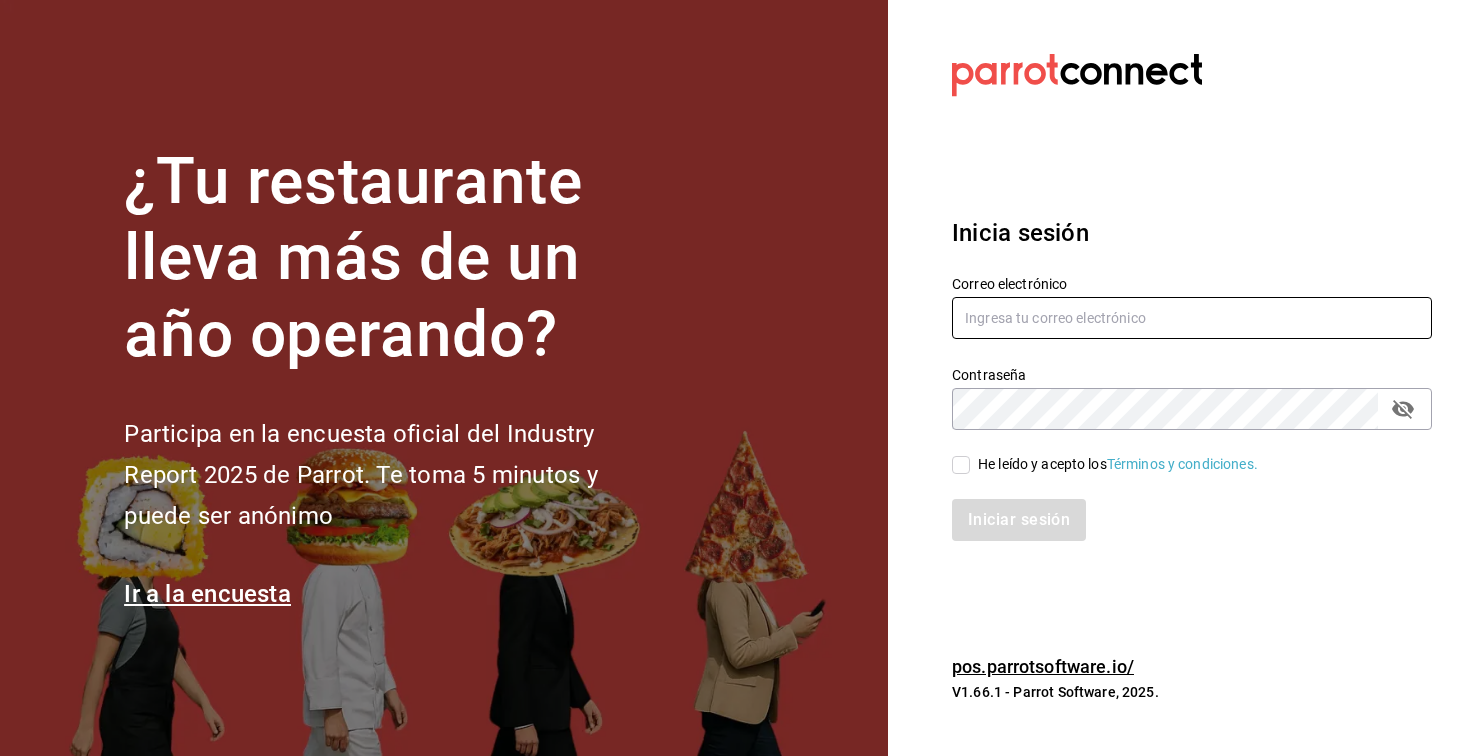 click at bounding box center [1192, 318] 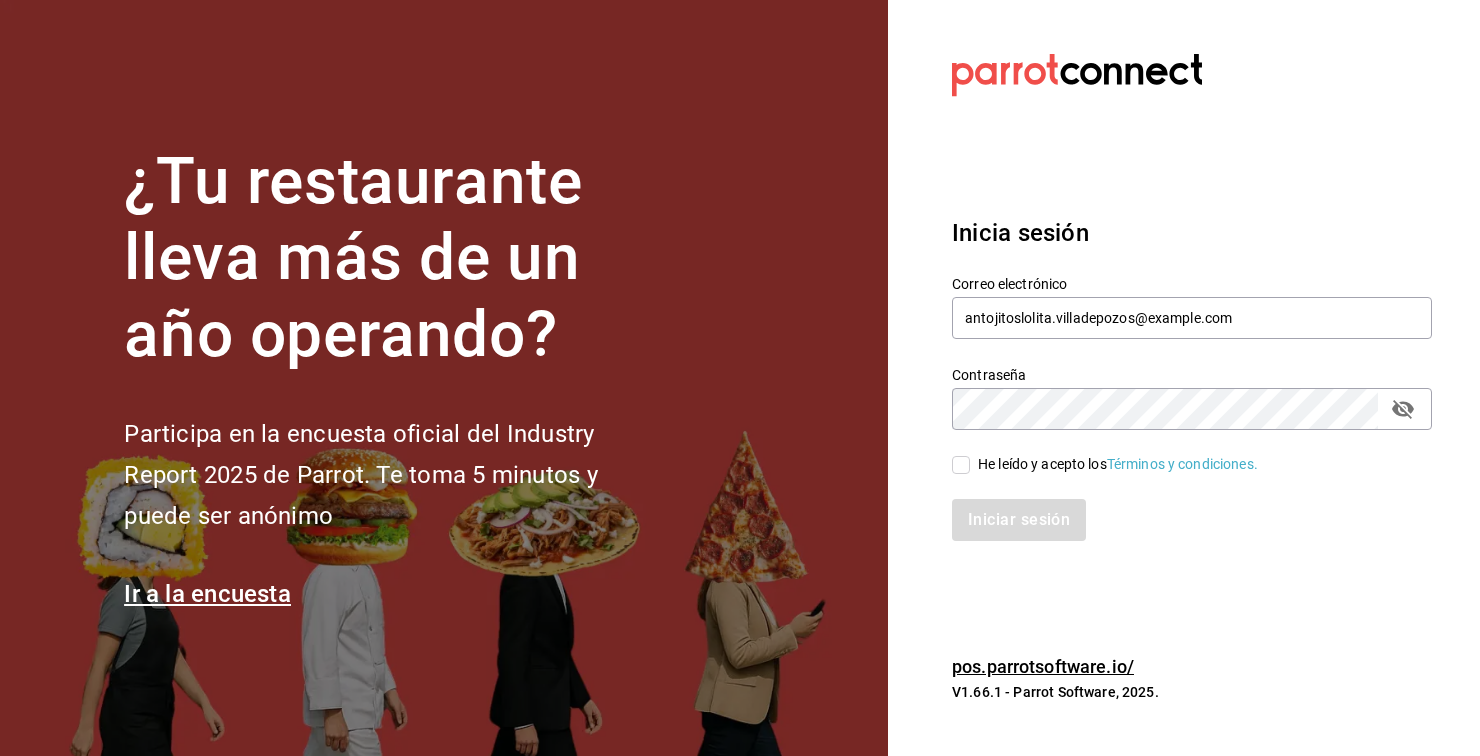 click on "He leído y acepto los  Términos y condiciones." at bounding box center (961, 465) 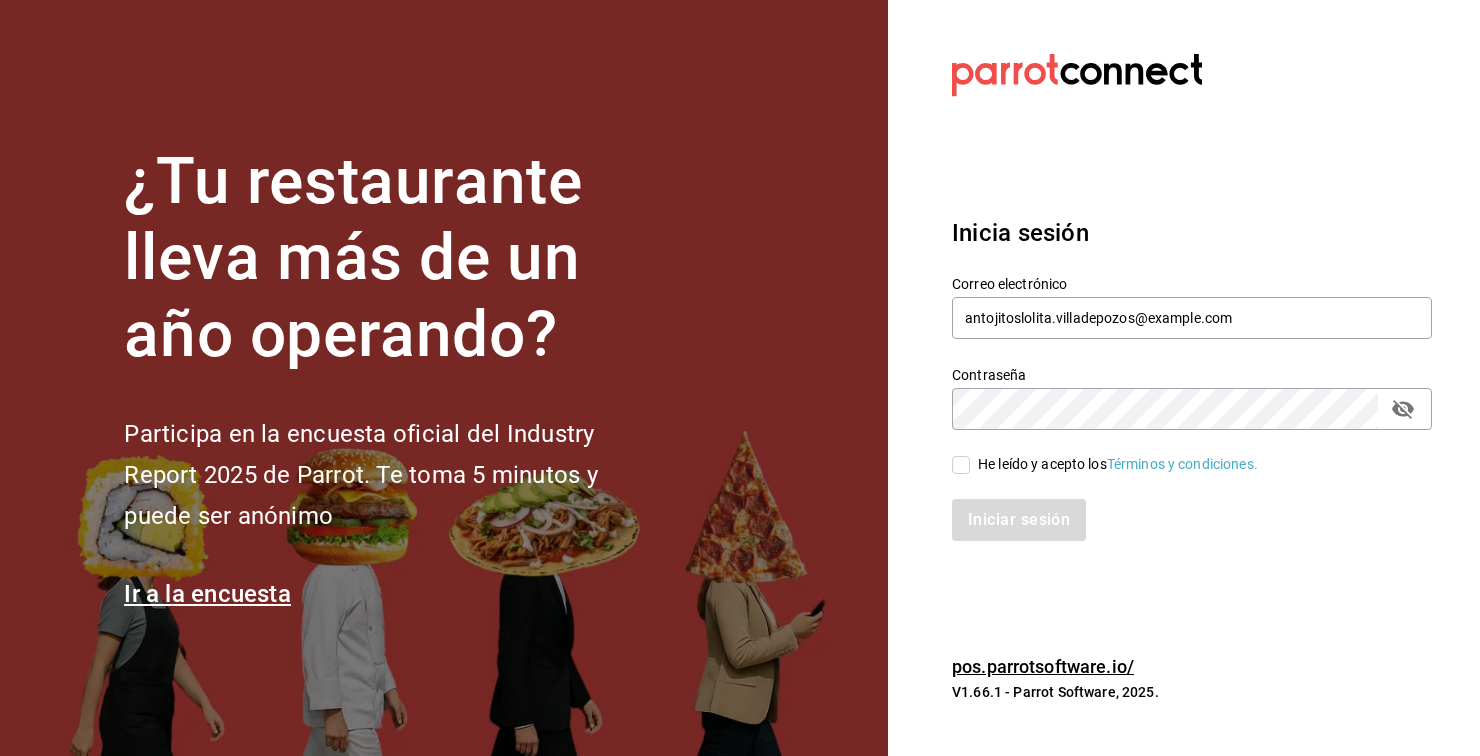 checkbox on "true" 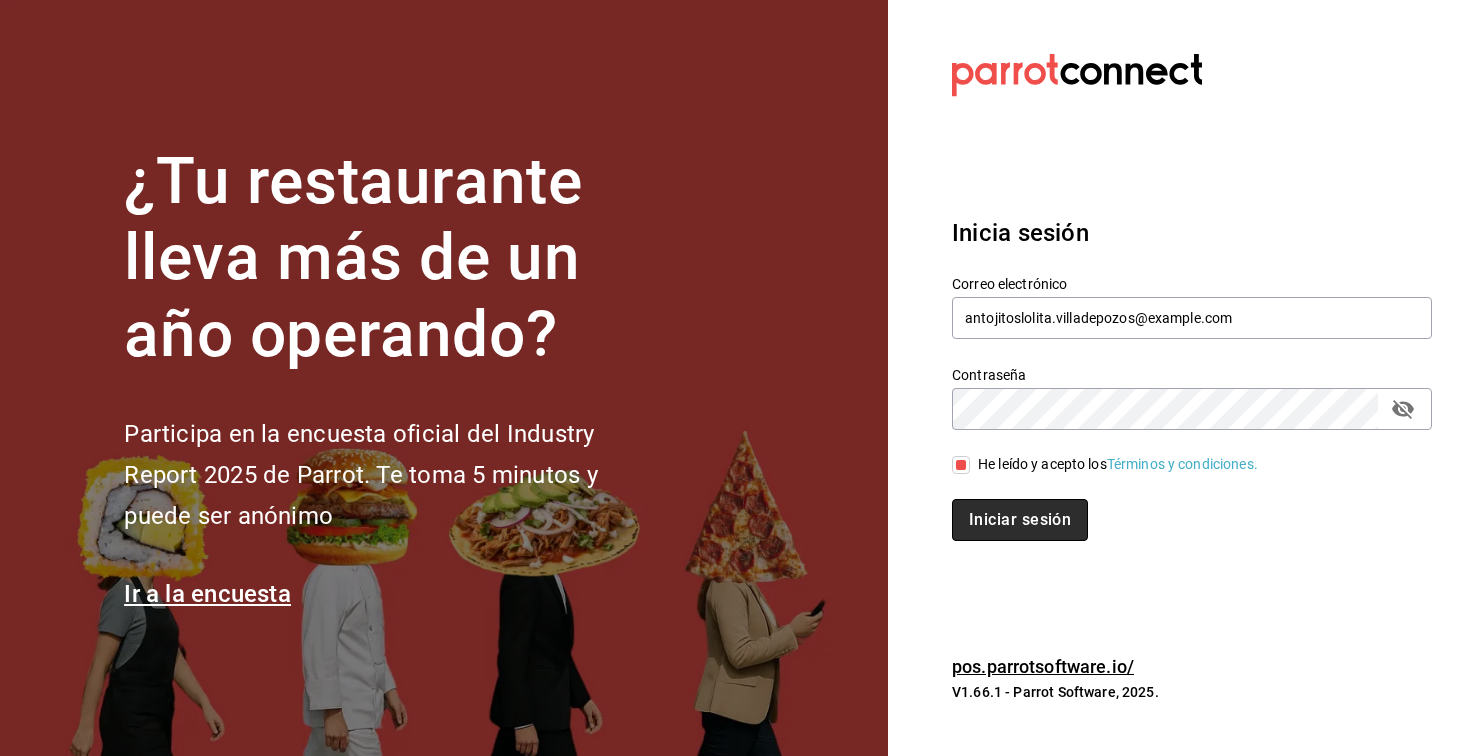 click on "Iniciar sesión" at bounding box center [1020, 520] 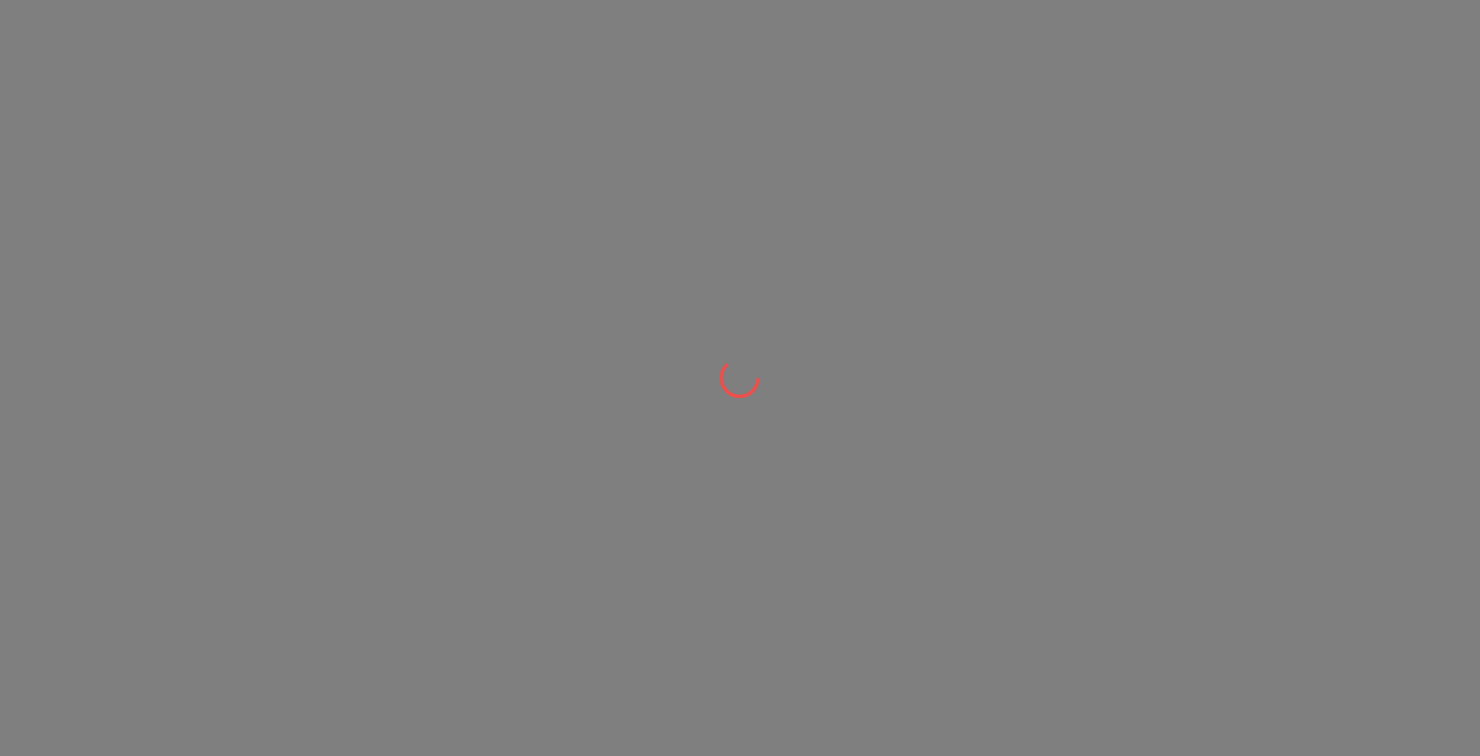 scroll, scrollTop: 0, scrollLeft: 0, axis: both 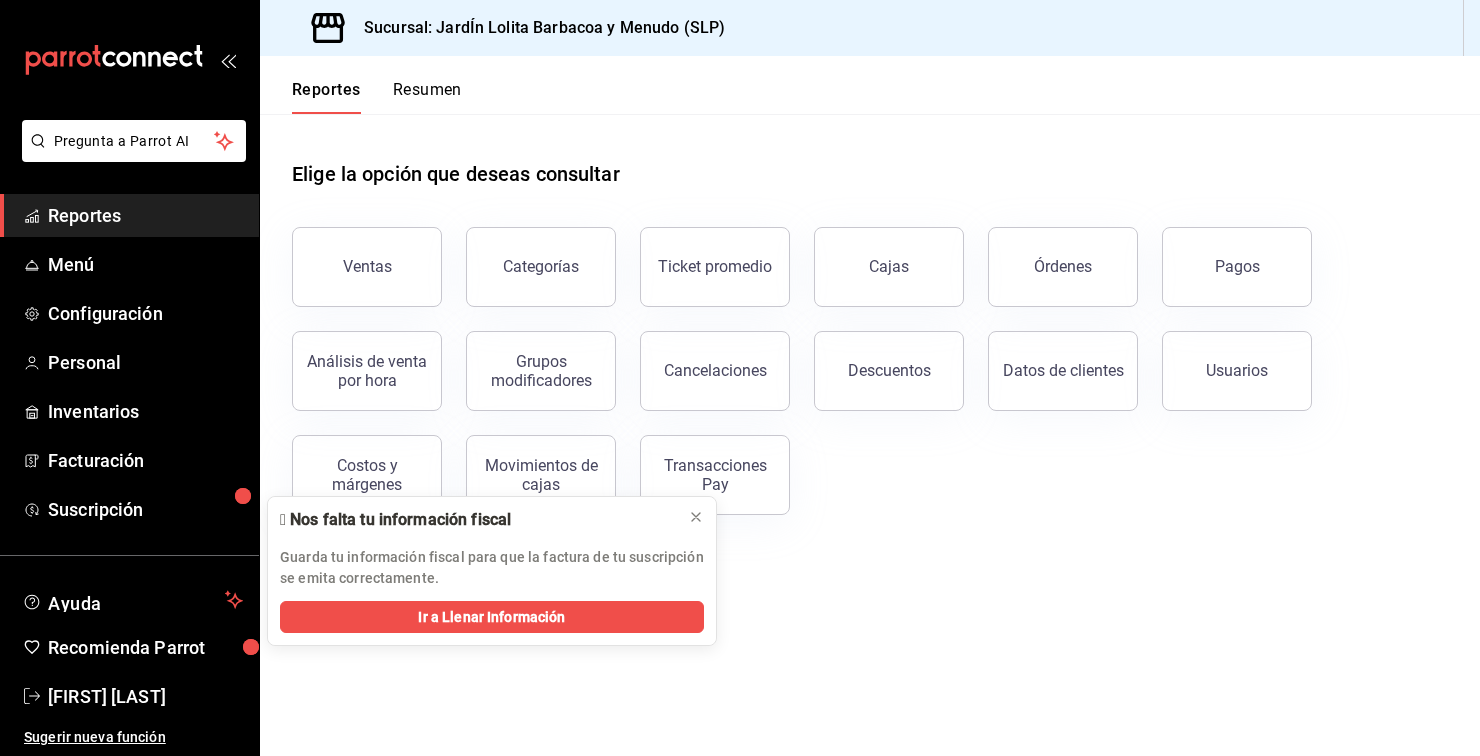 click on "Resumen" at bounding box center [427, 97] 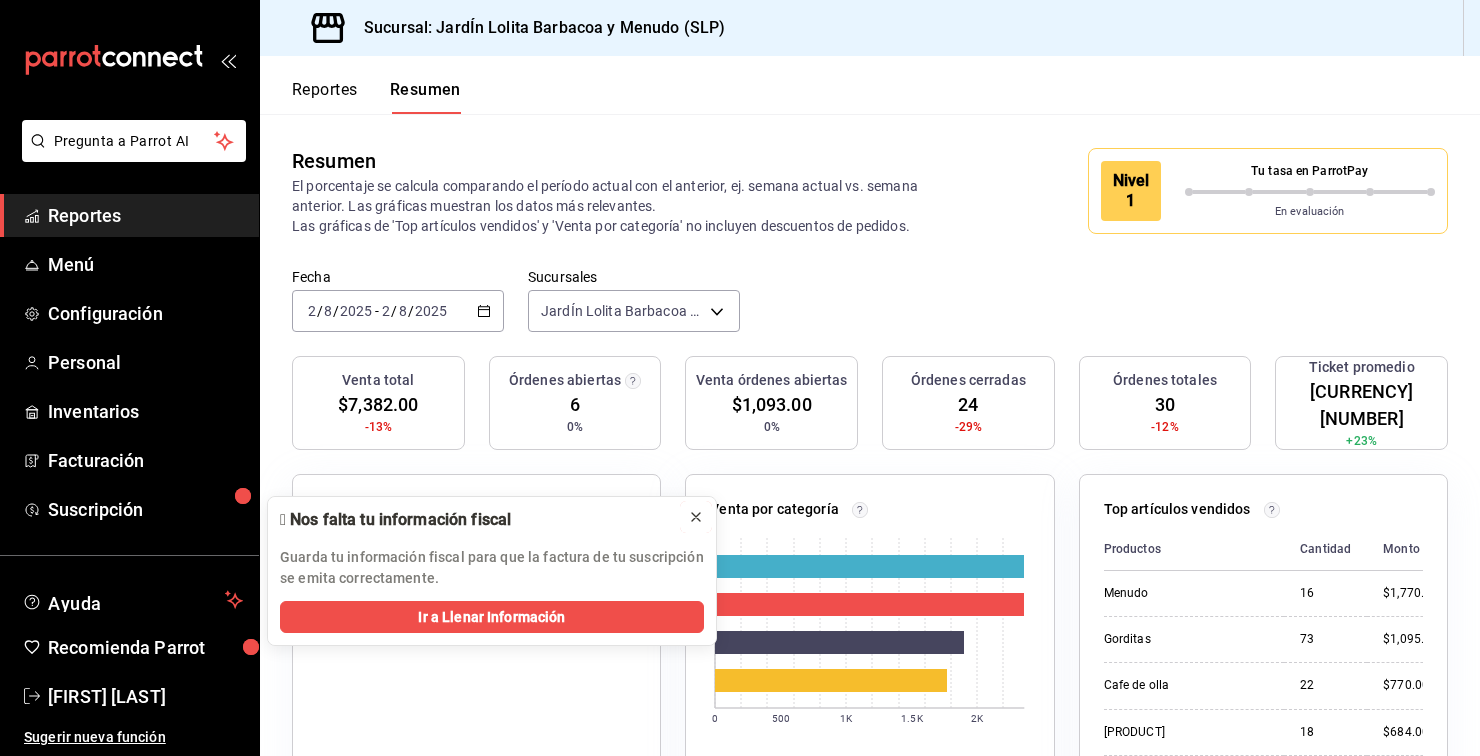 click 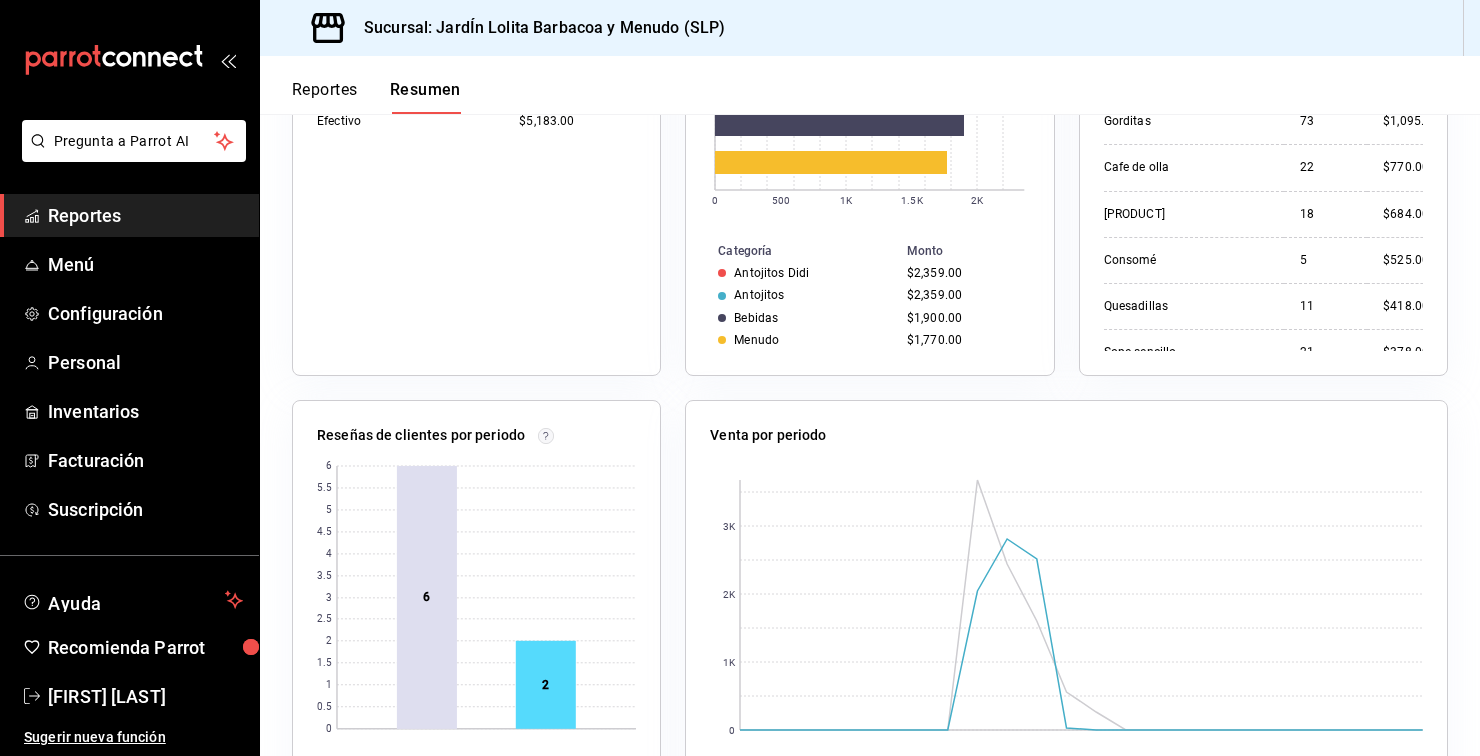 scroll, scrollTop: 0, scrollLeft: 0, axis: both 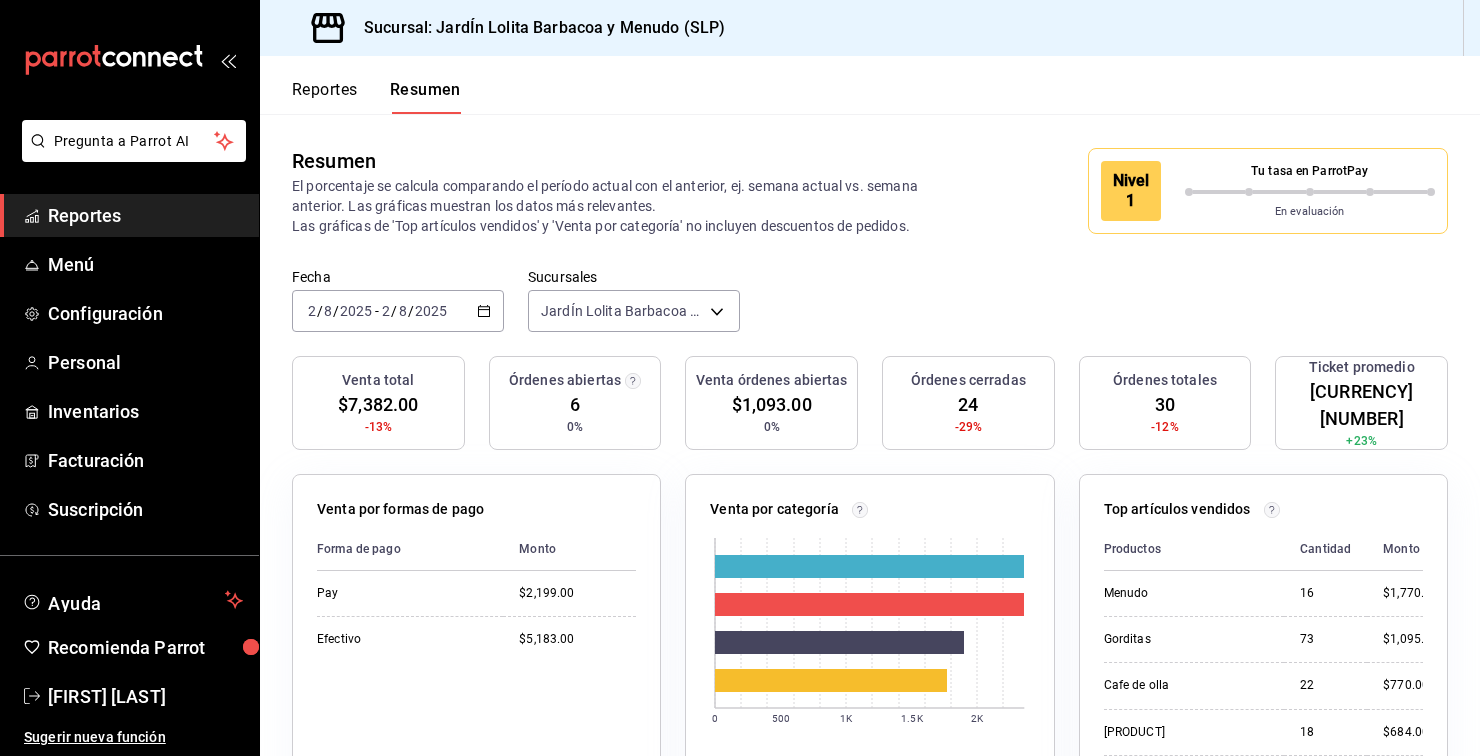 click on "/" at bounding box center (394, 311) 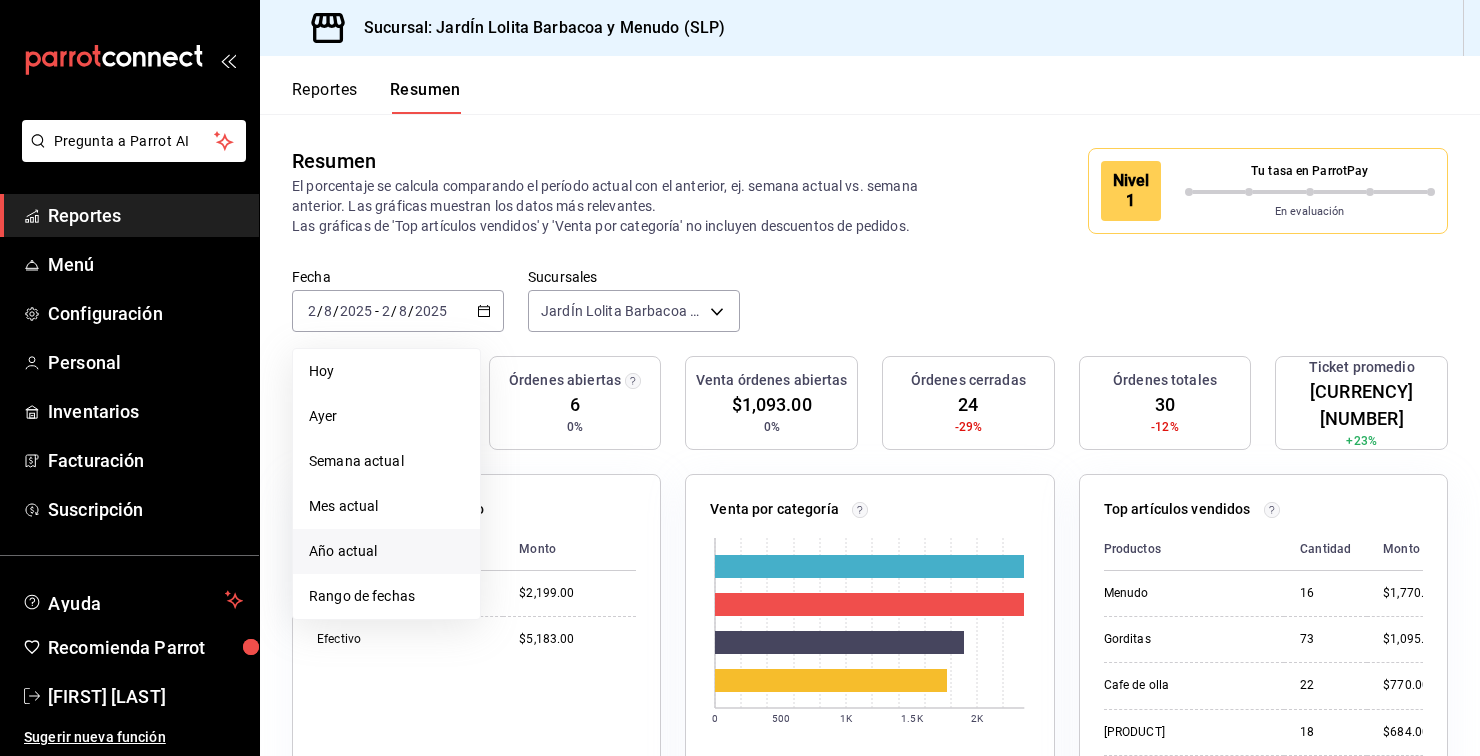 click on "Año actual" at bounding box center [386, 551] 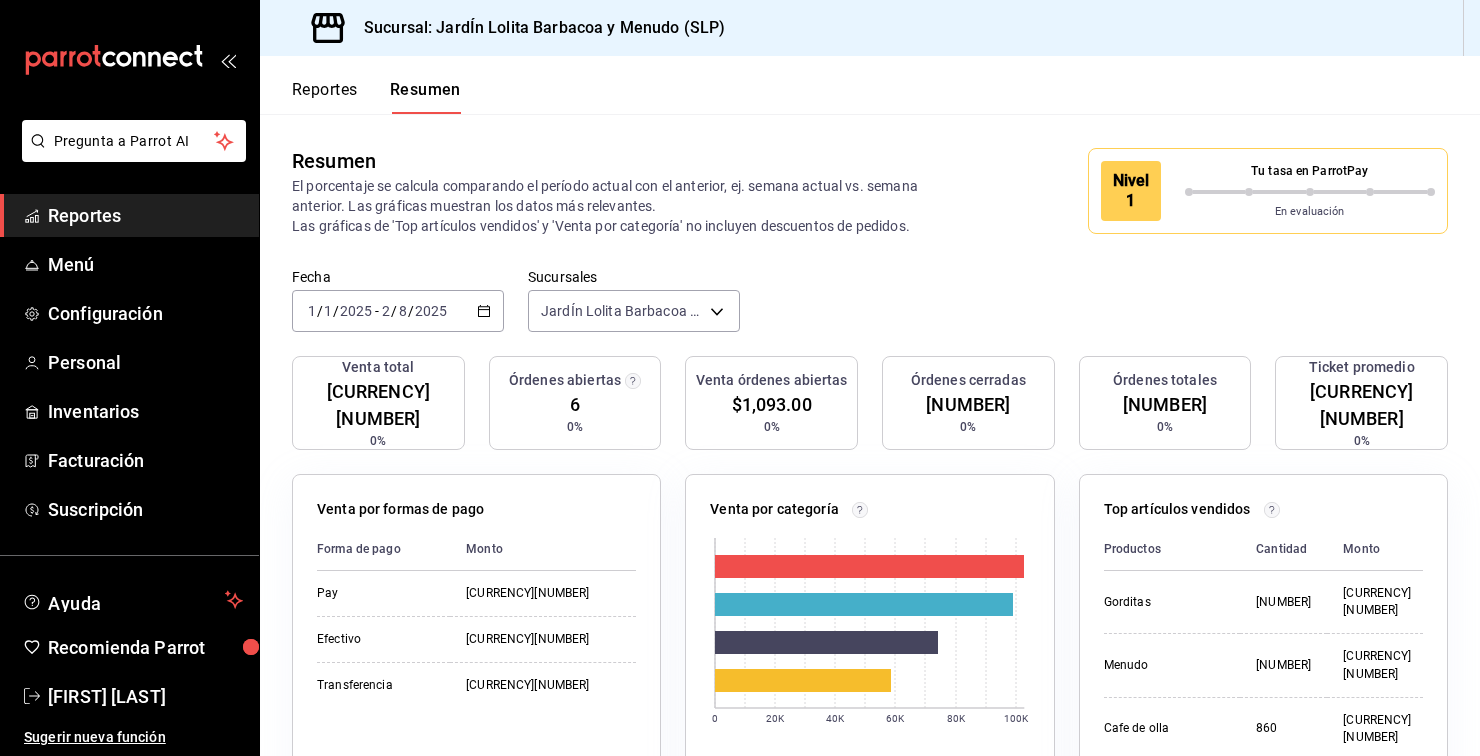 click on "/" at bounding box center [411, 311] 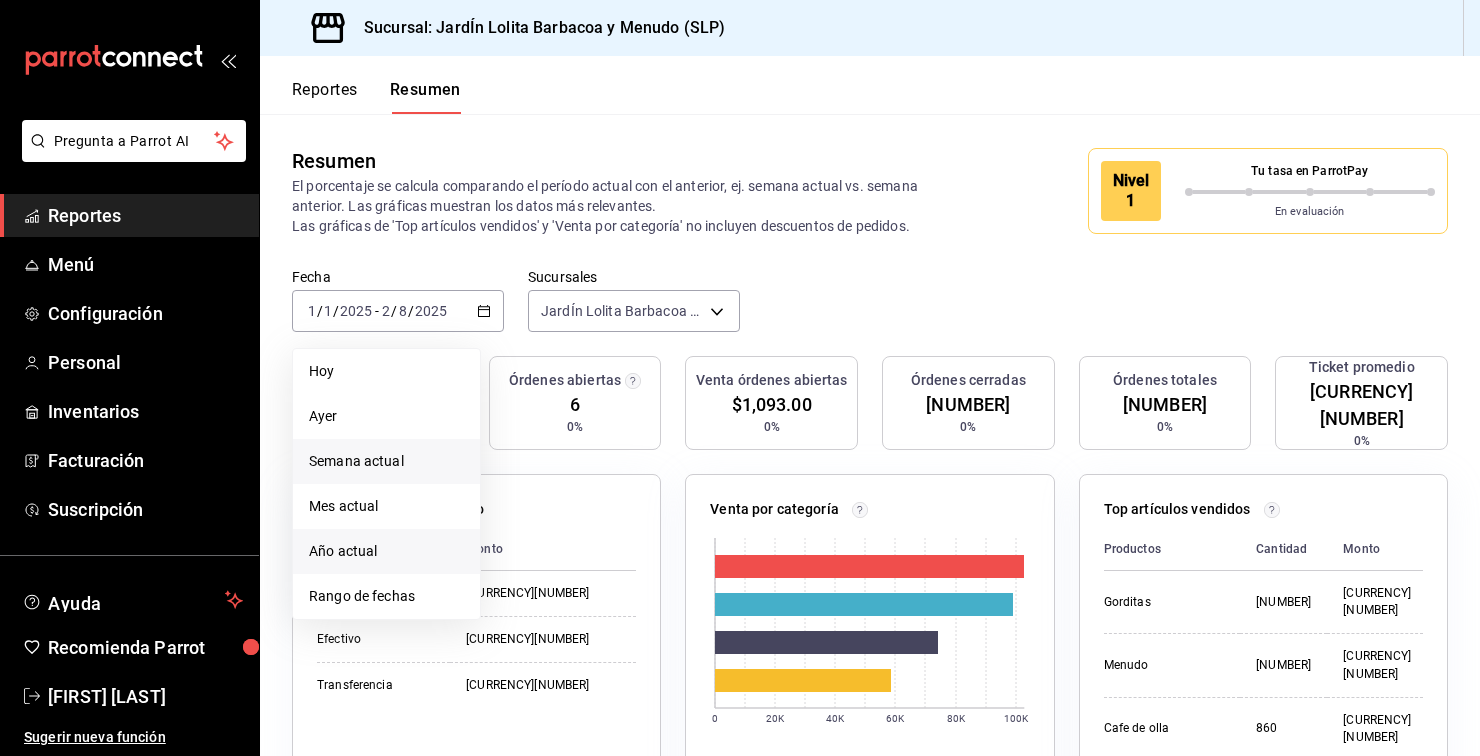 click on "Semana actual" at bounding box center (386, 461) 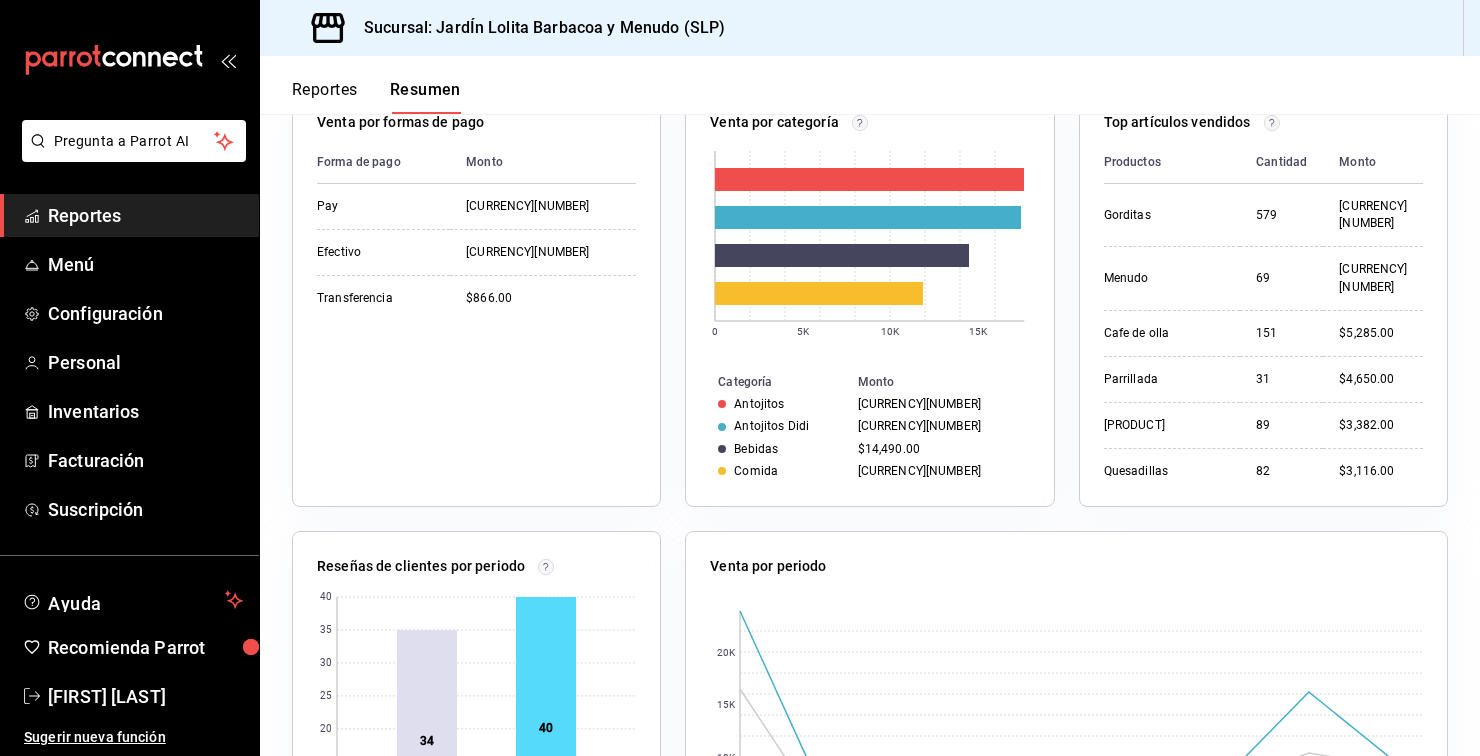 scroll, scrollTop: 380, scrollLeft: 0, axis: vertical 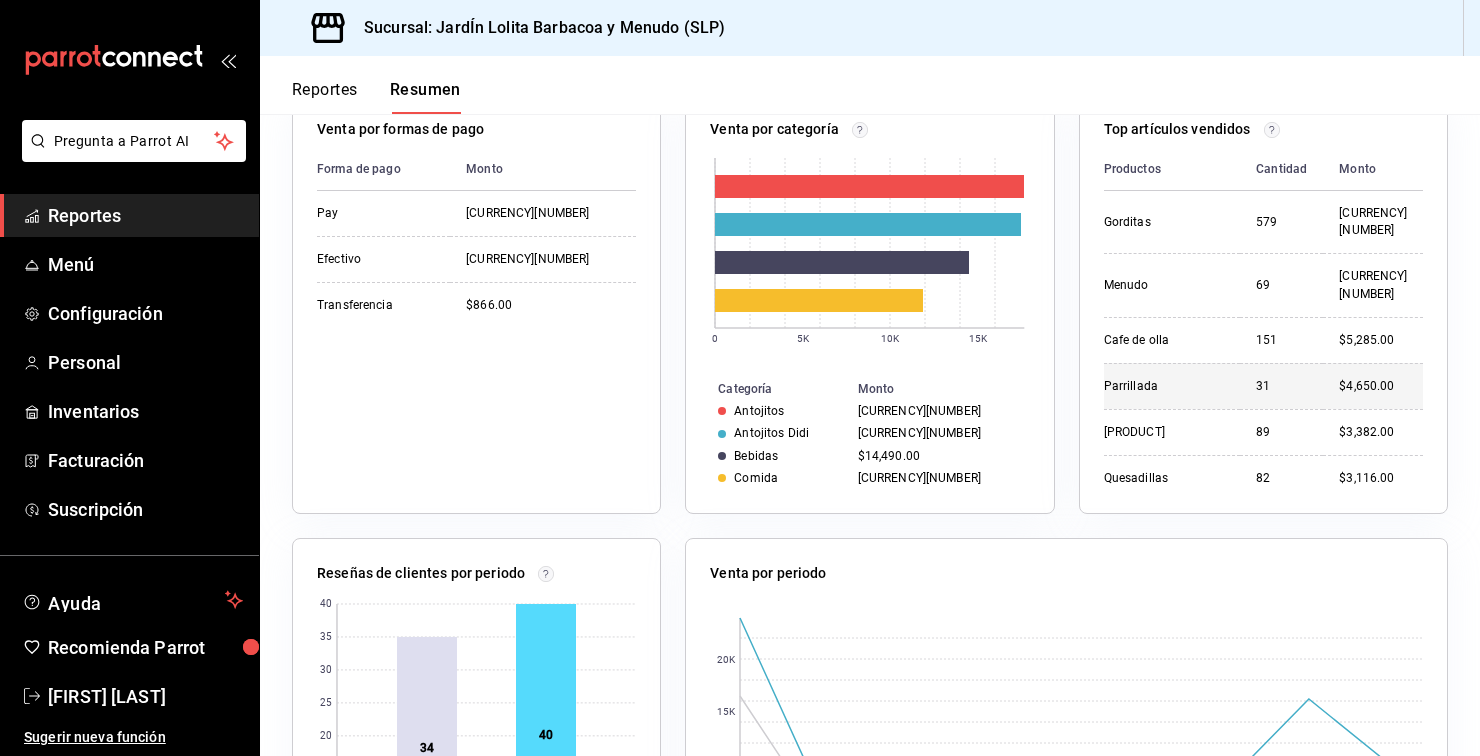 click on "Parrillada" at bounding box center (1164, 386) 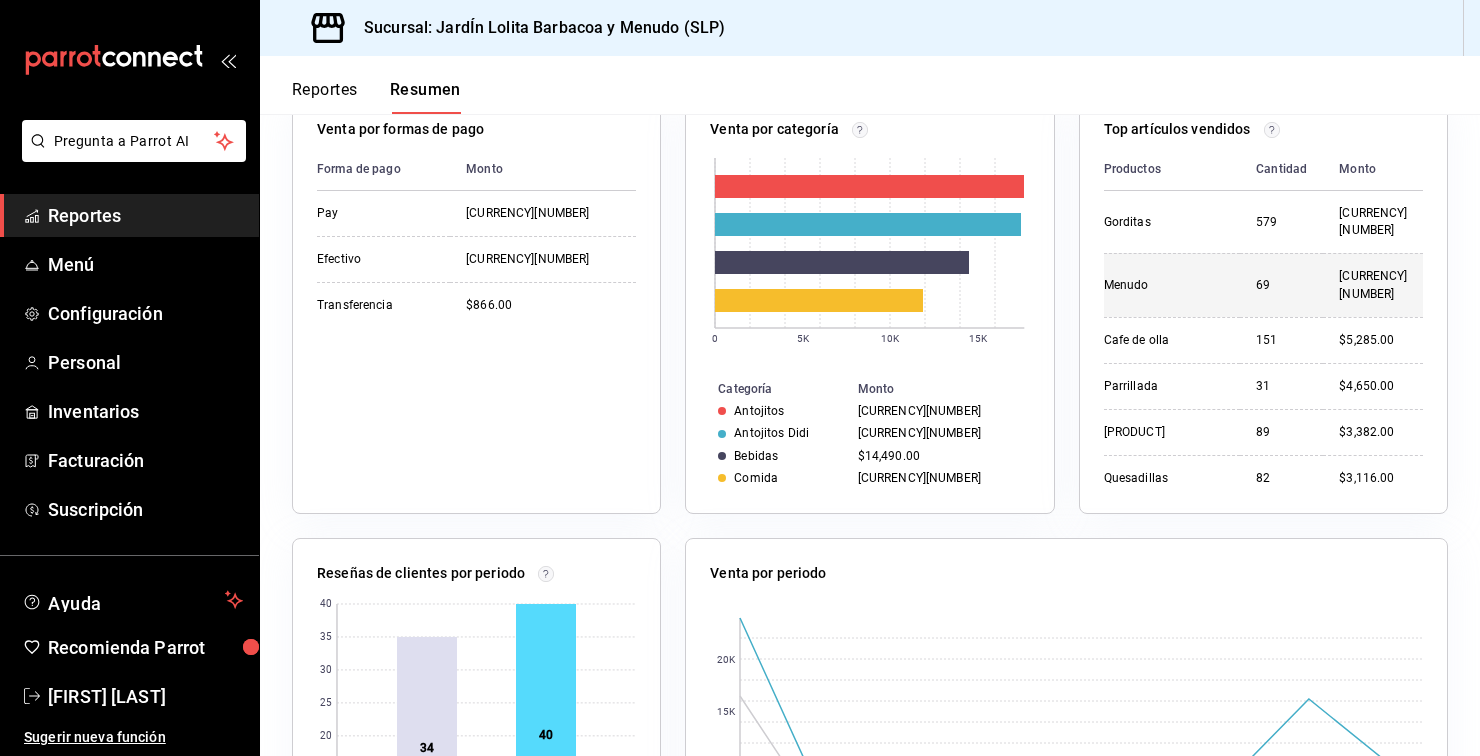 click on "Menudo" at bounding box center (1164, 285) 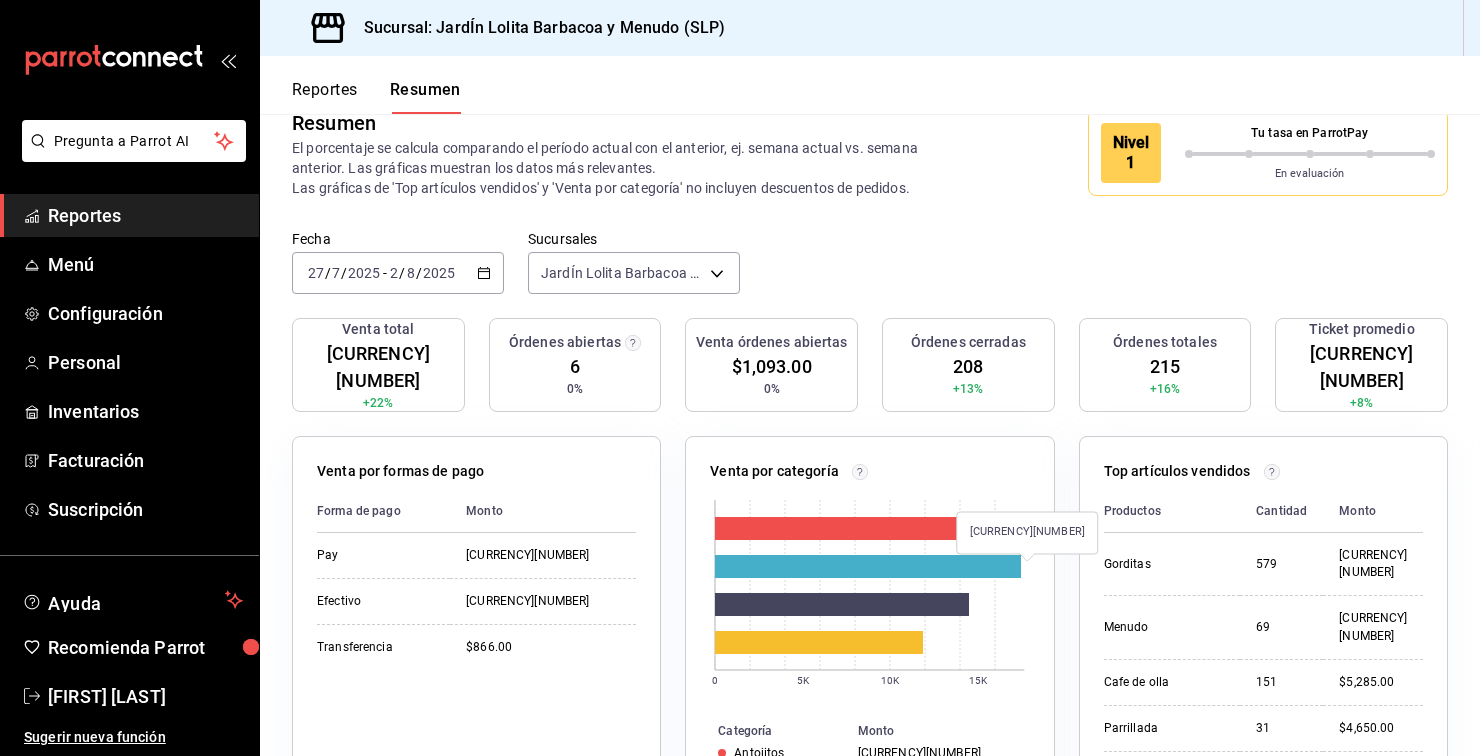 scroll, scrollTop: 28, scrollLeft: 0, axis: vertical 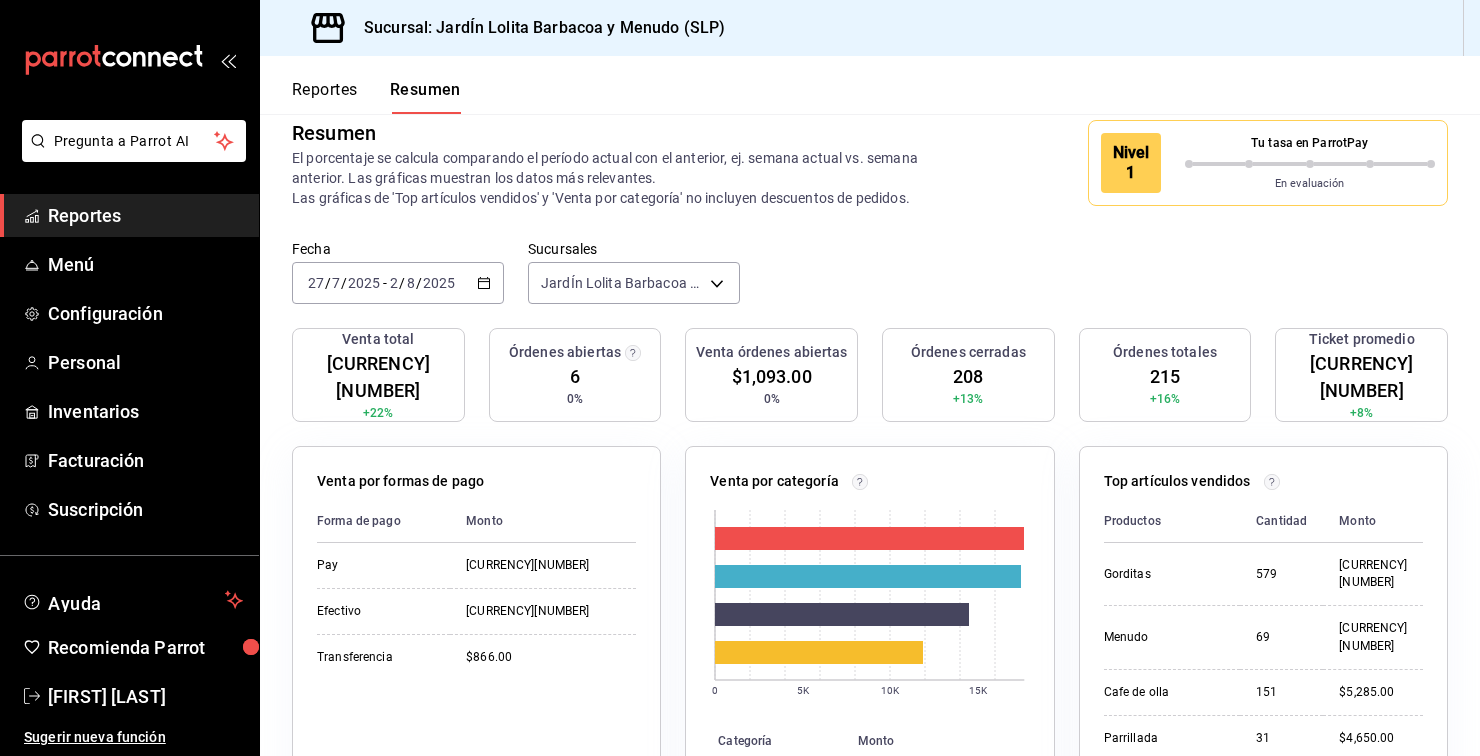 click on "Venta órdenes abiertas $1,093.00 0%" at bounding box center (771, 375) 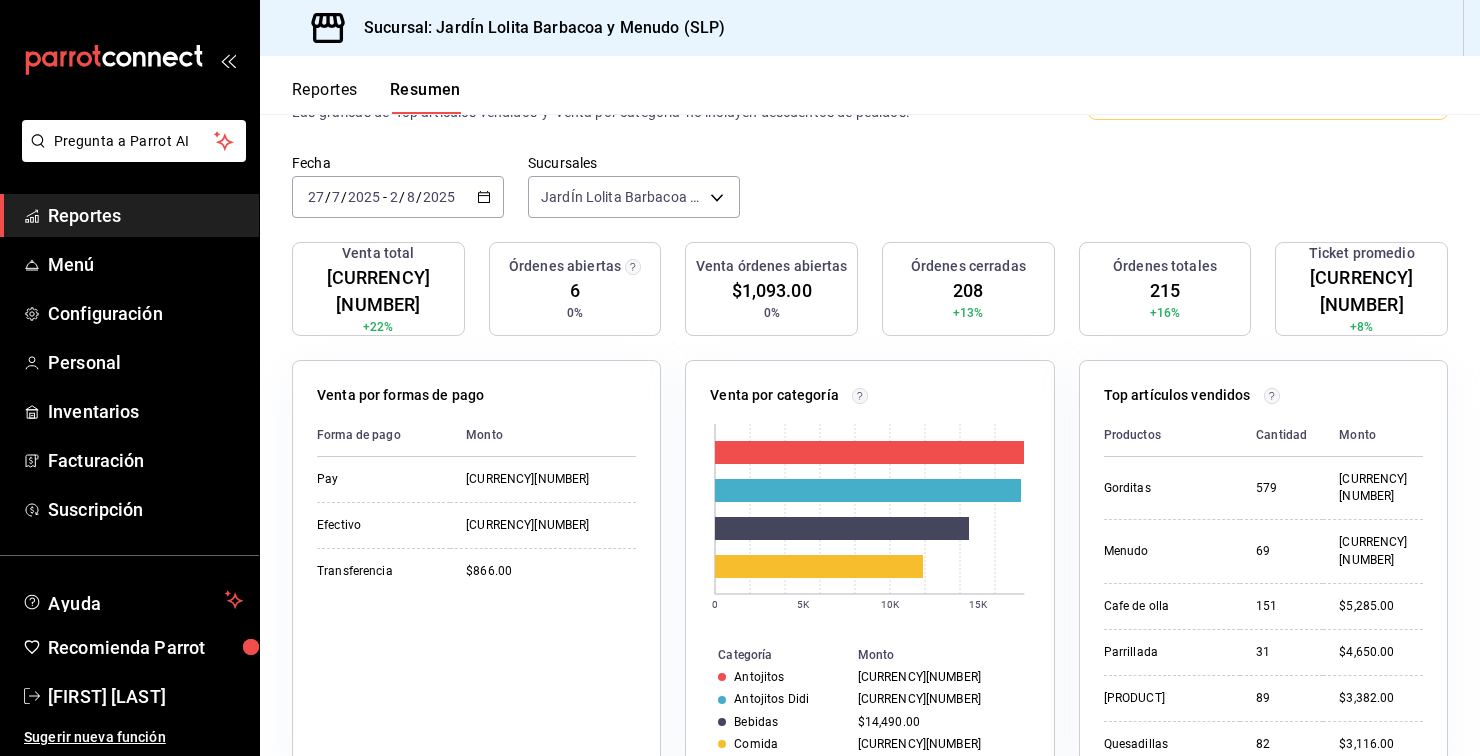 scroll, scrollTop: 109, scrollLeft: 0, axis: vertical 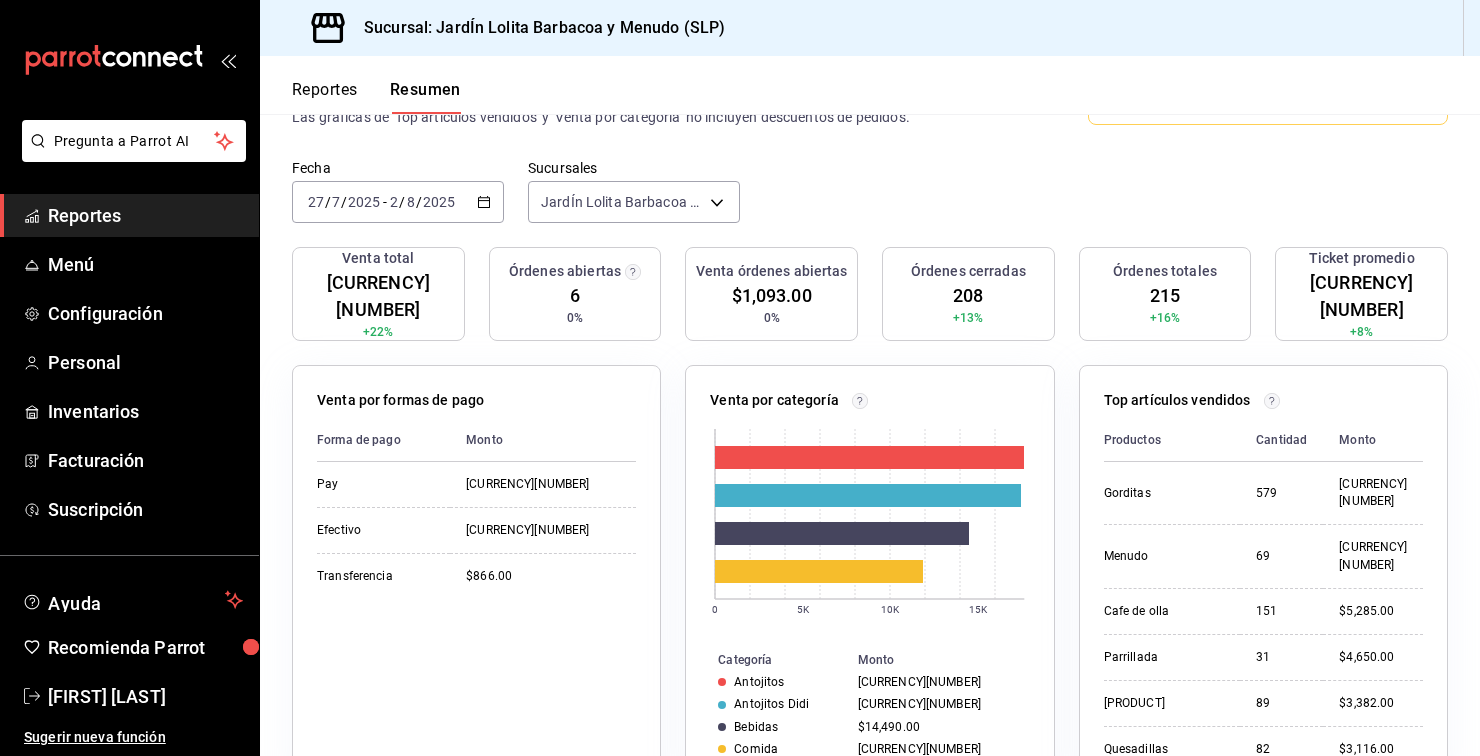 click on "Reportes" at bounding box center [325, 97] 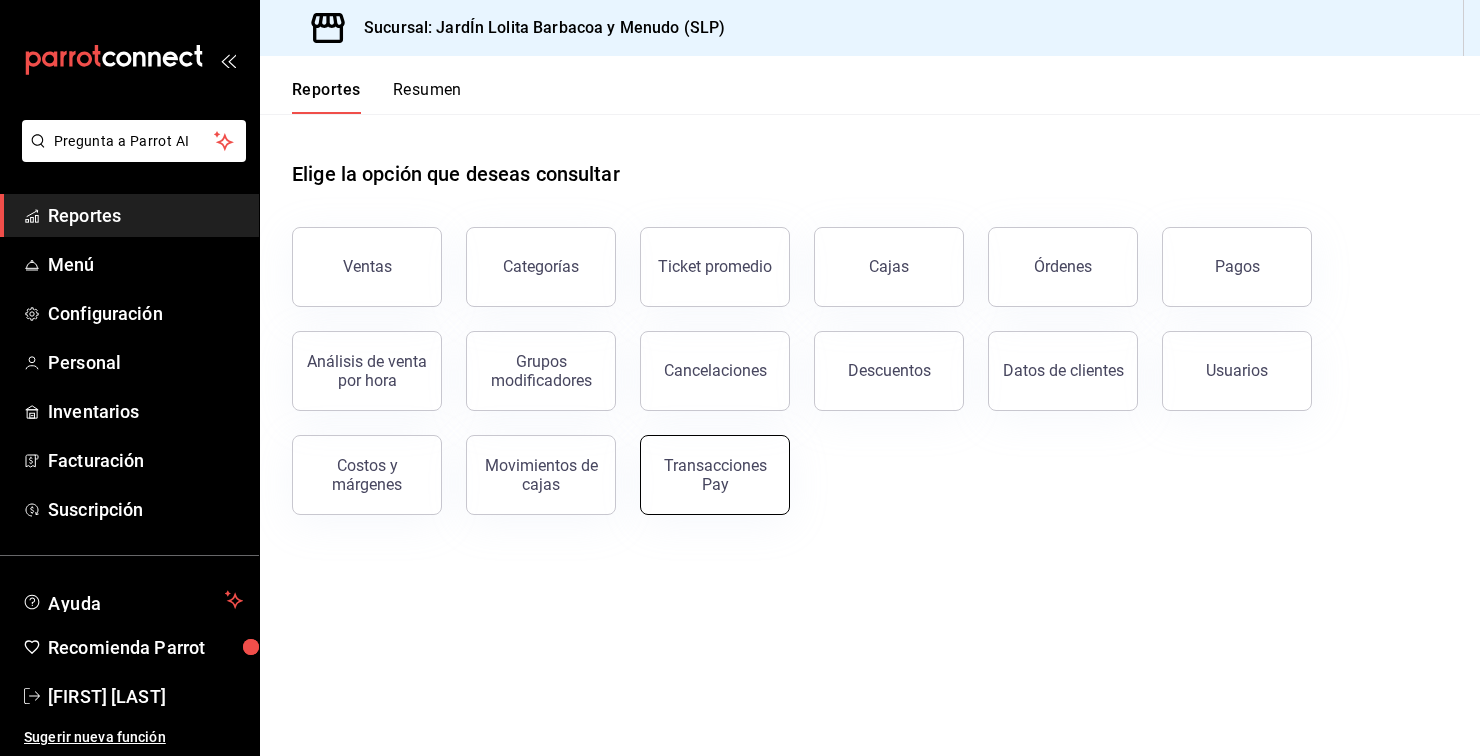 click on "Transacciones Pay" at bounding box center (715, 475) 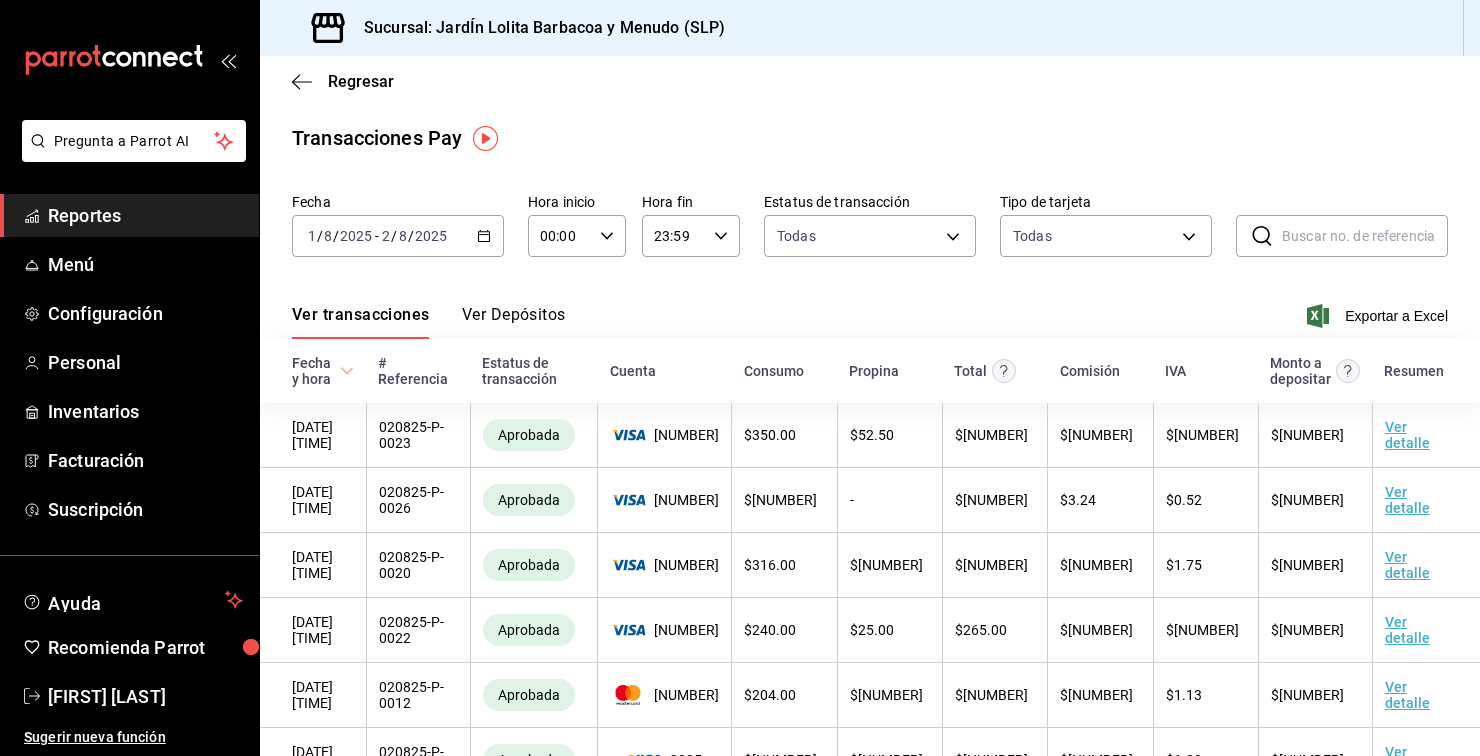 click on "/" at bounding box center (394, 236) 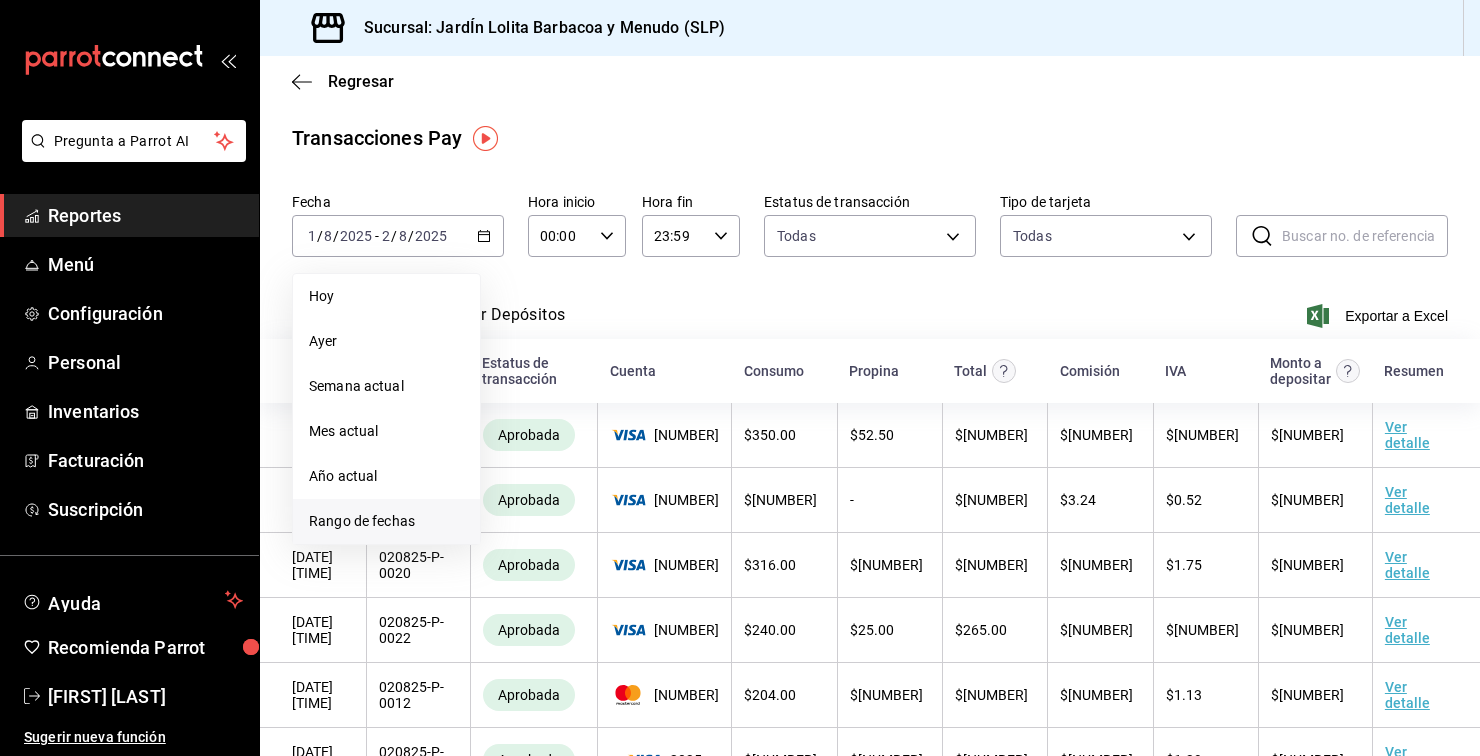 click on "Rango de fechas" at bounding box center [386, 521] 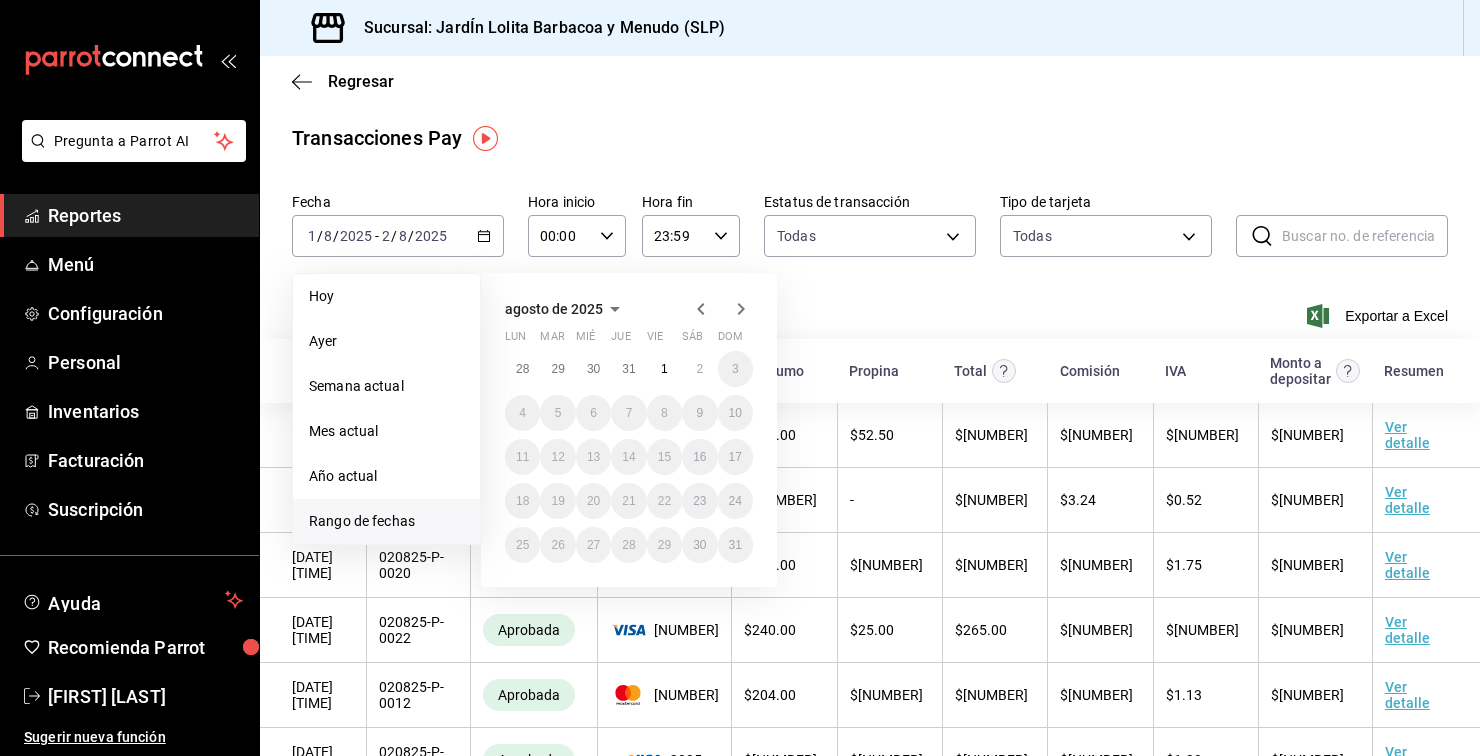click 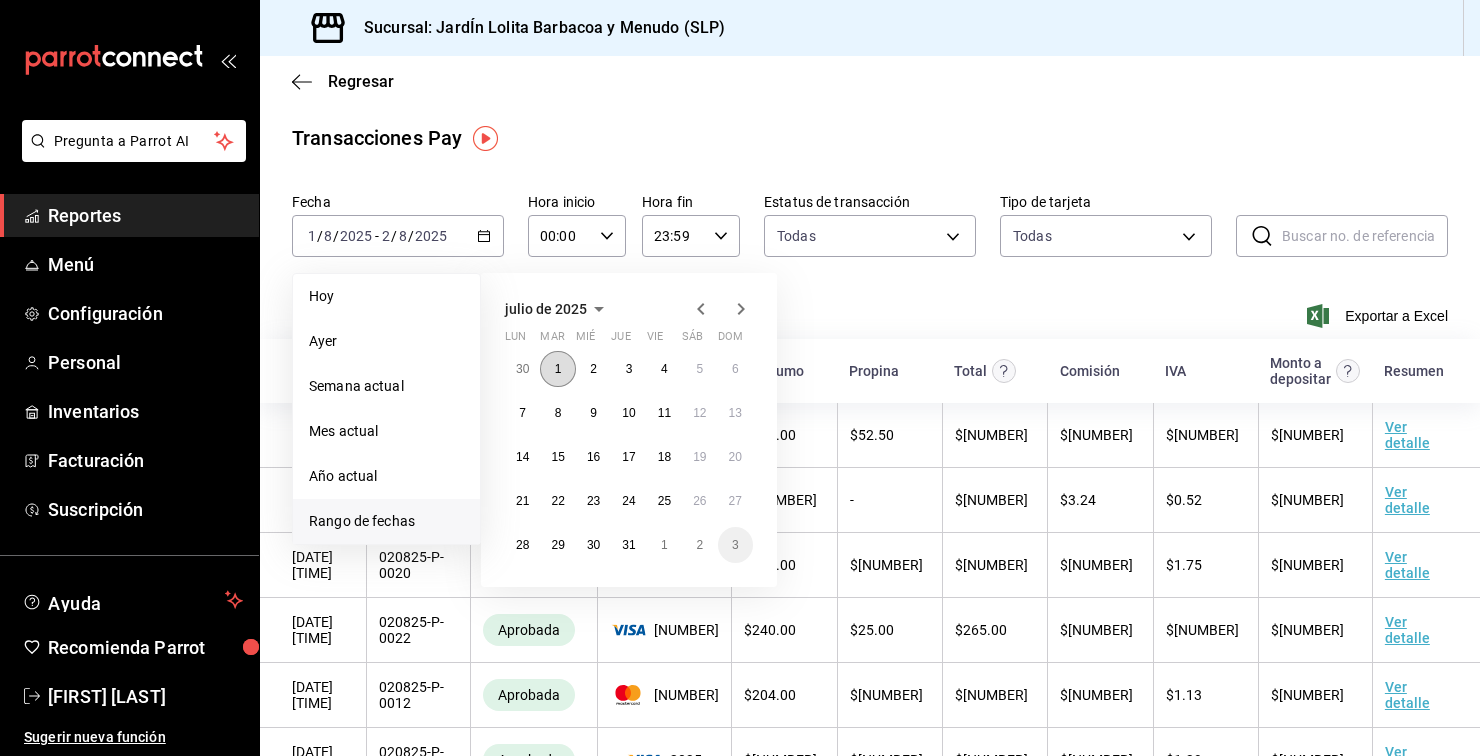 click on "1" at bounding box center [557, 369] 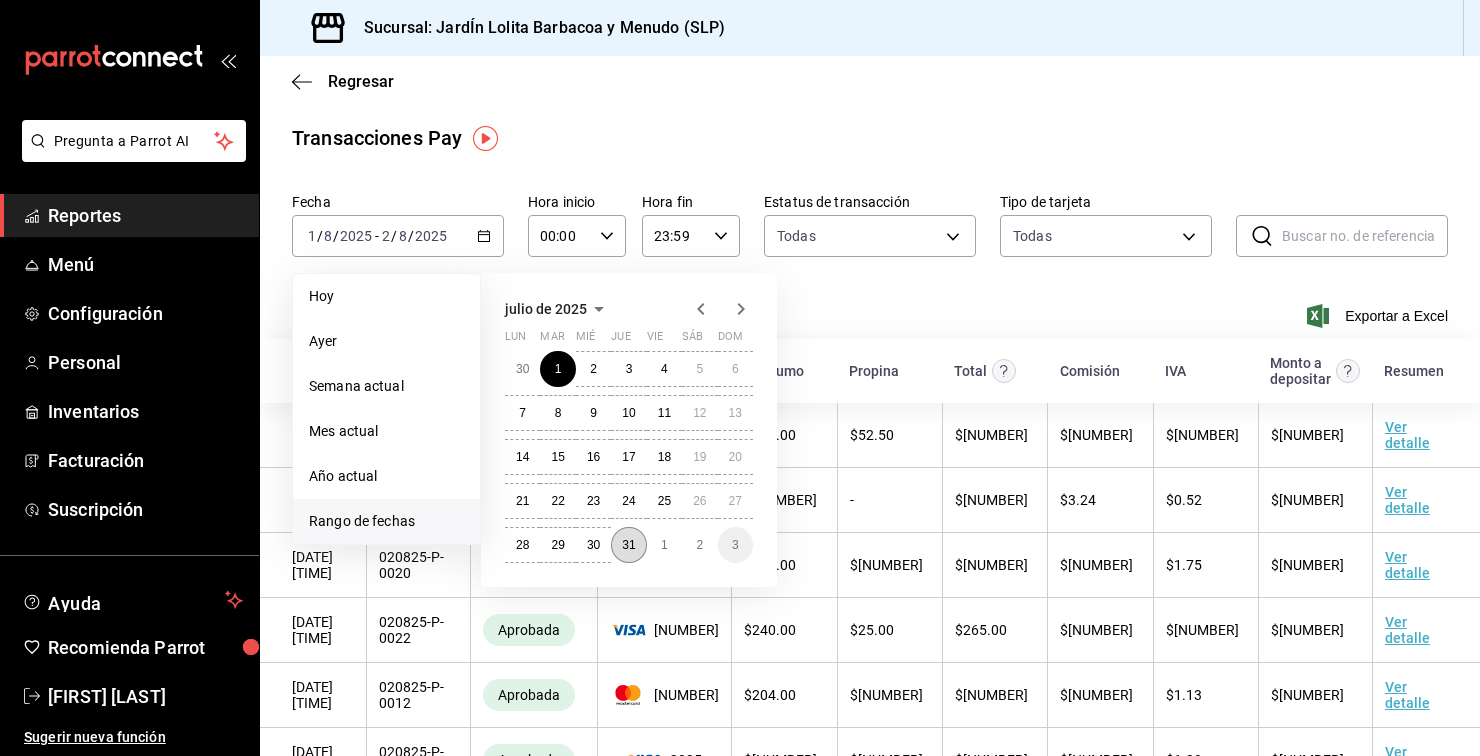 click on "31" at bounding box center (628, 545) 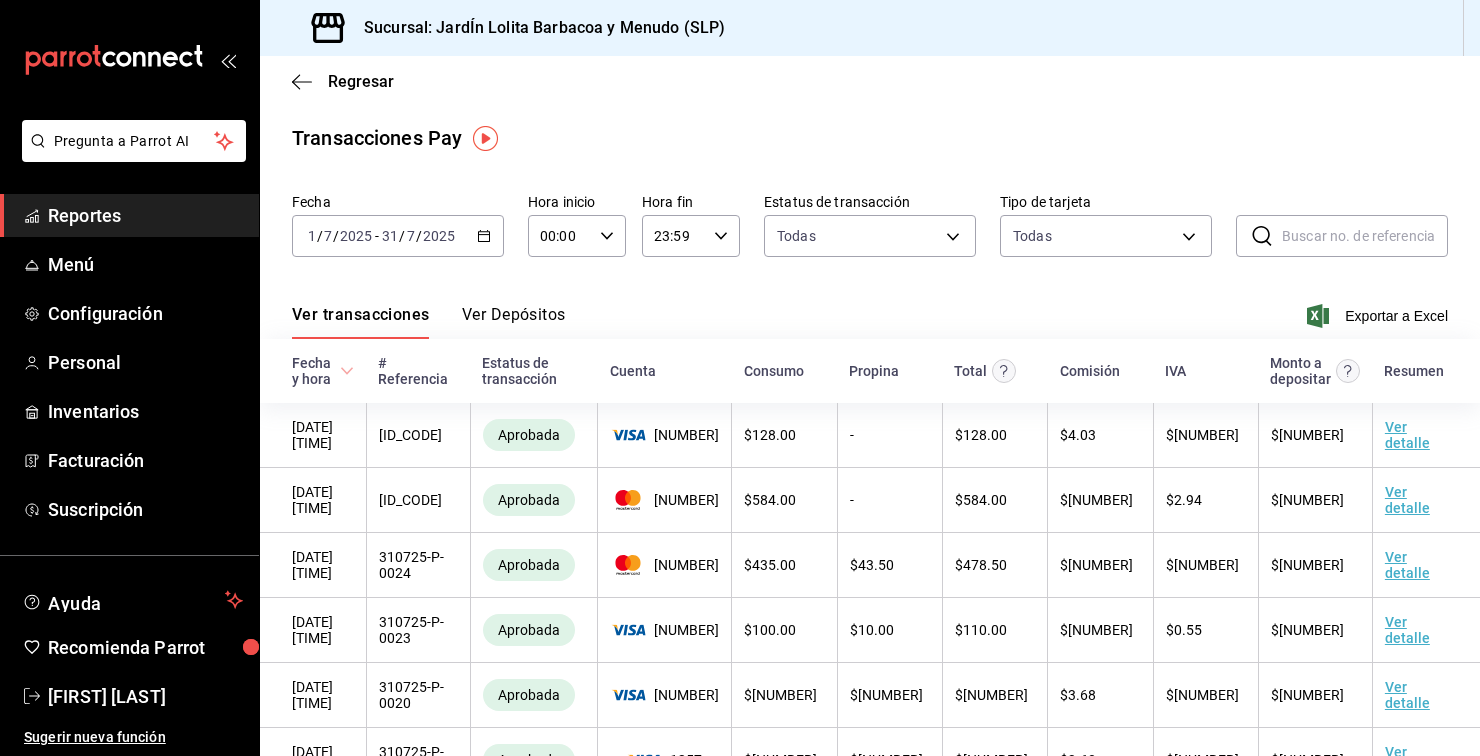 click on "Ver Depósitos" at bounding box center [514, 322] 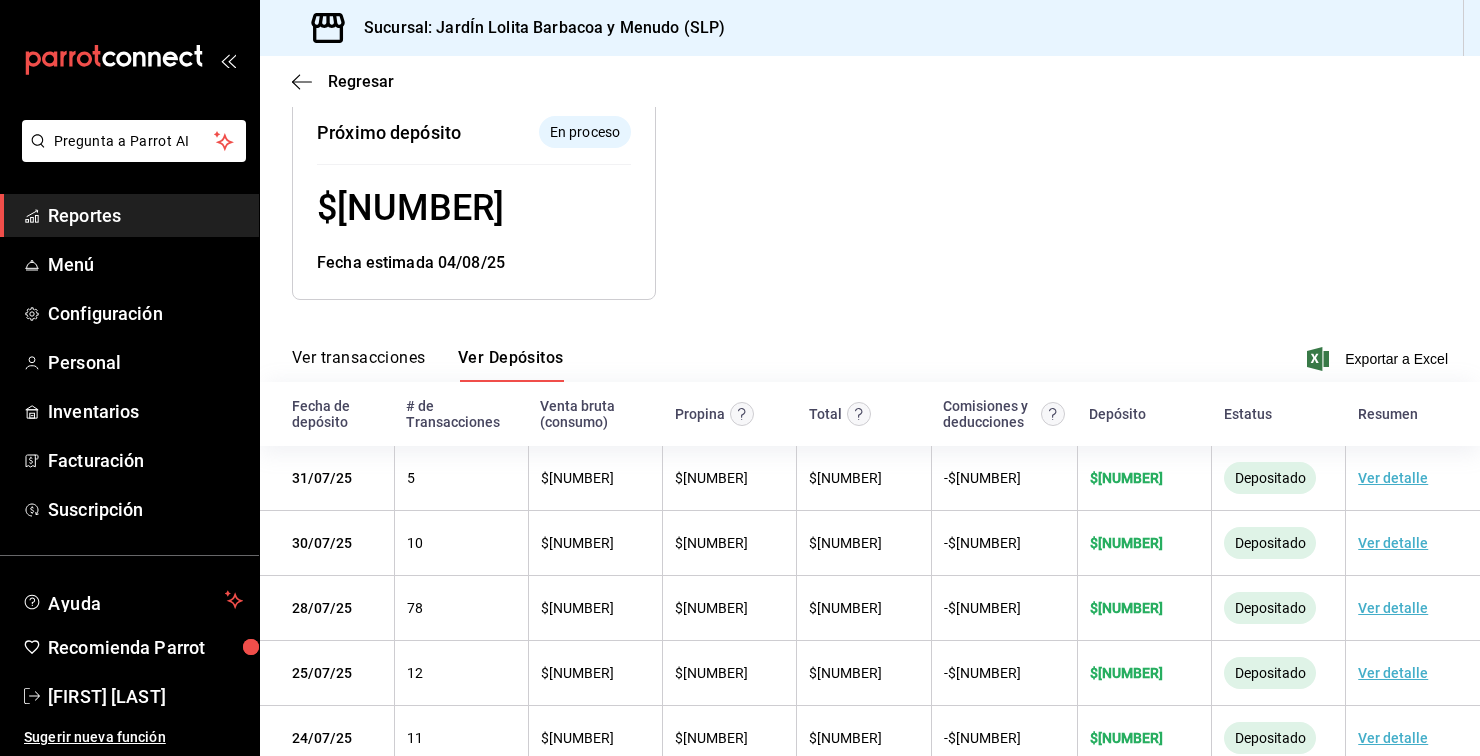 scroll, scrollTop: 0, scrollLeft: 0, axis: both 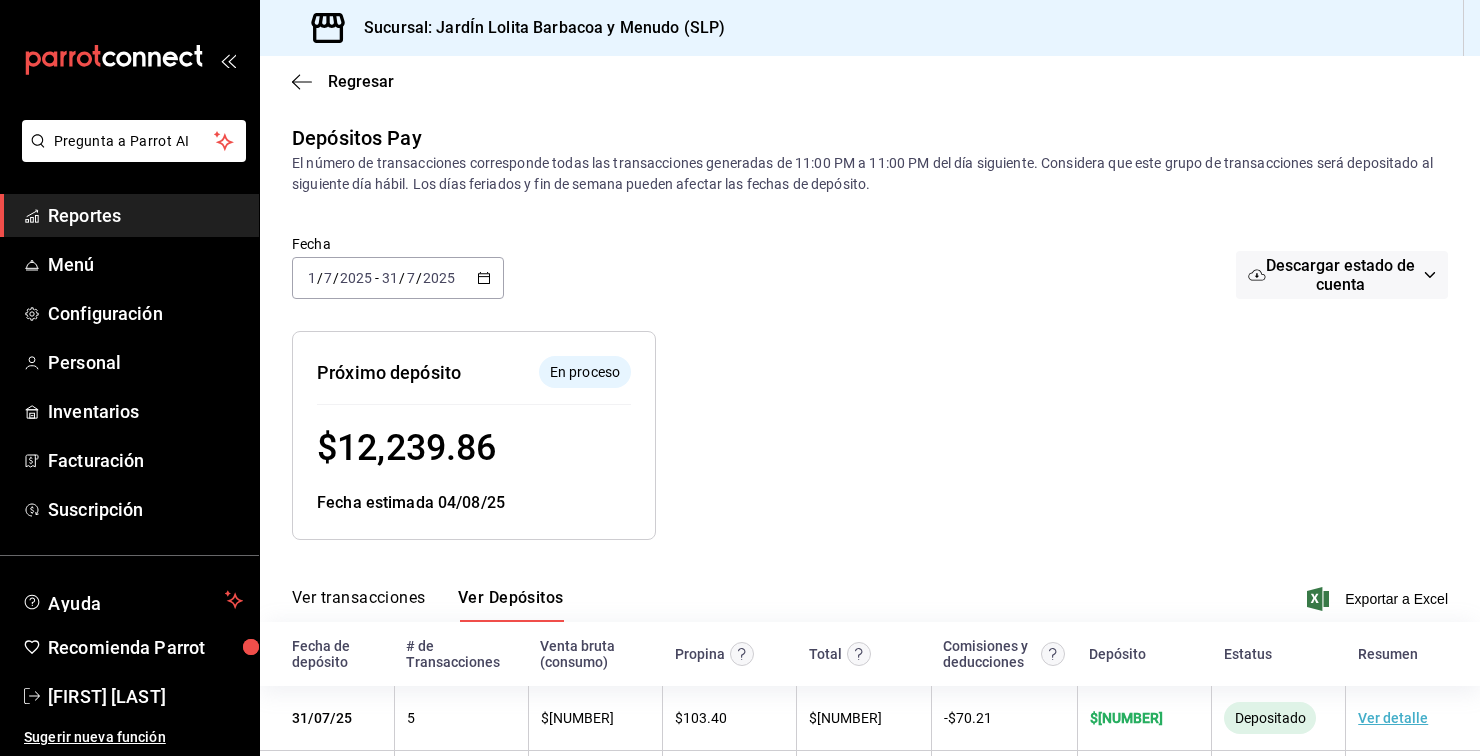 click on "Reportes" at bounding box center (145, 215) 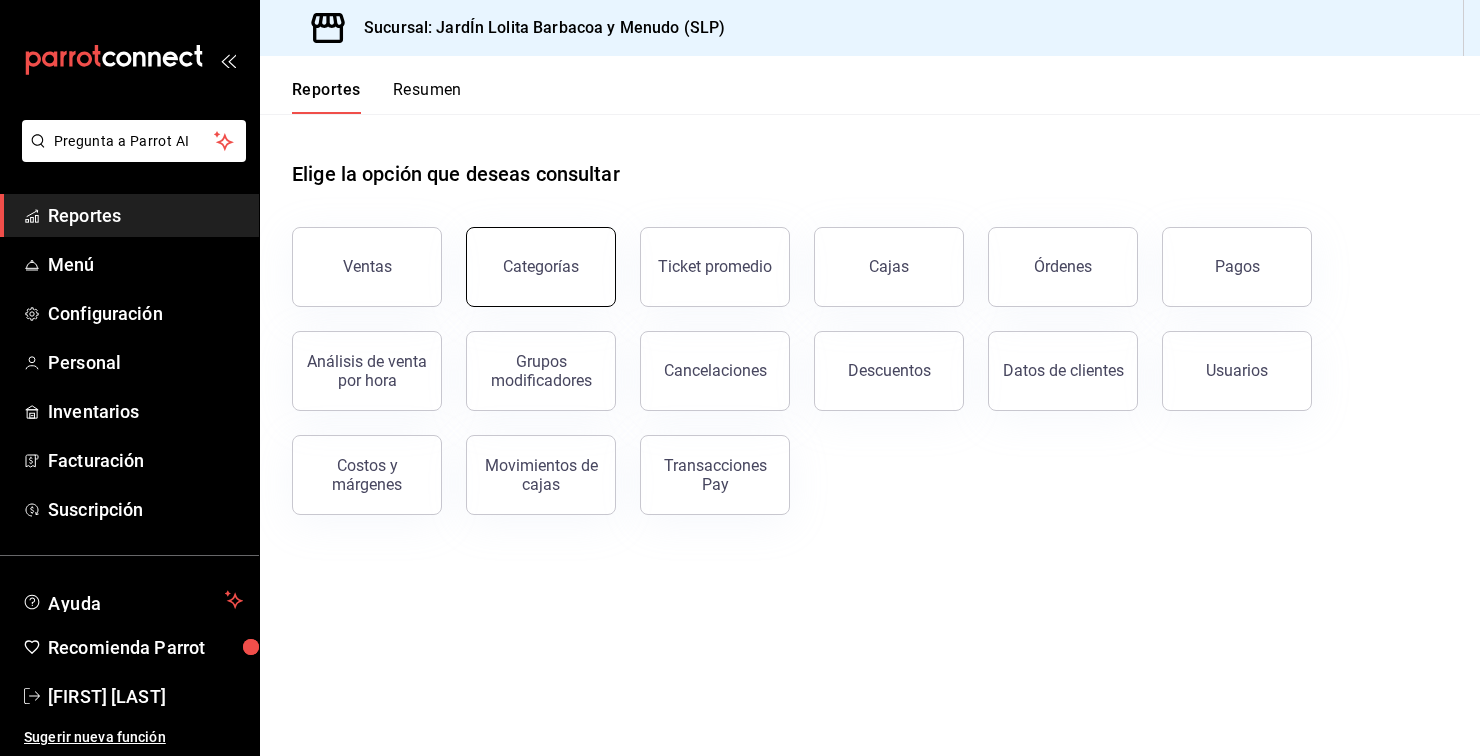 click on "Categorías" at bounding box center [541, 267] 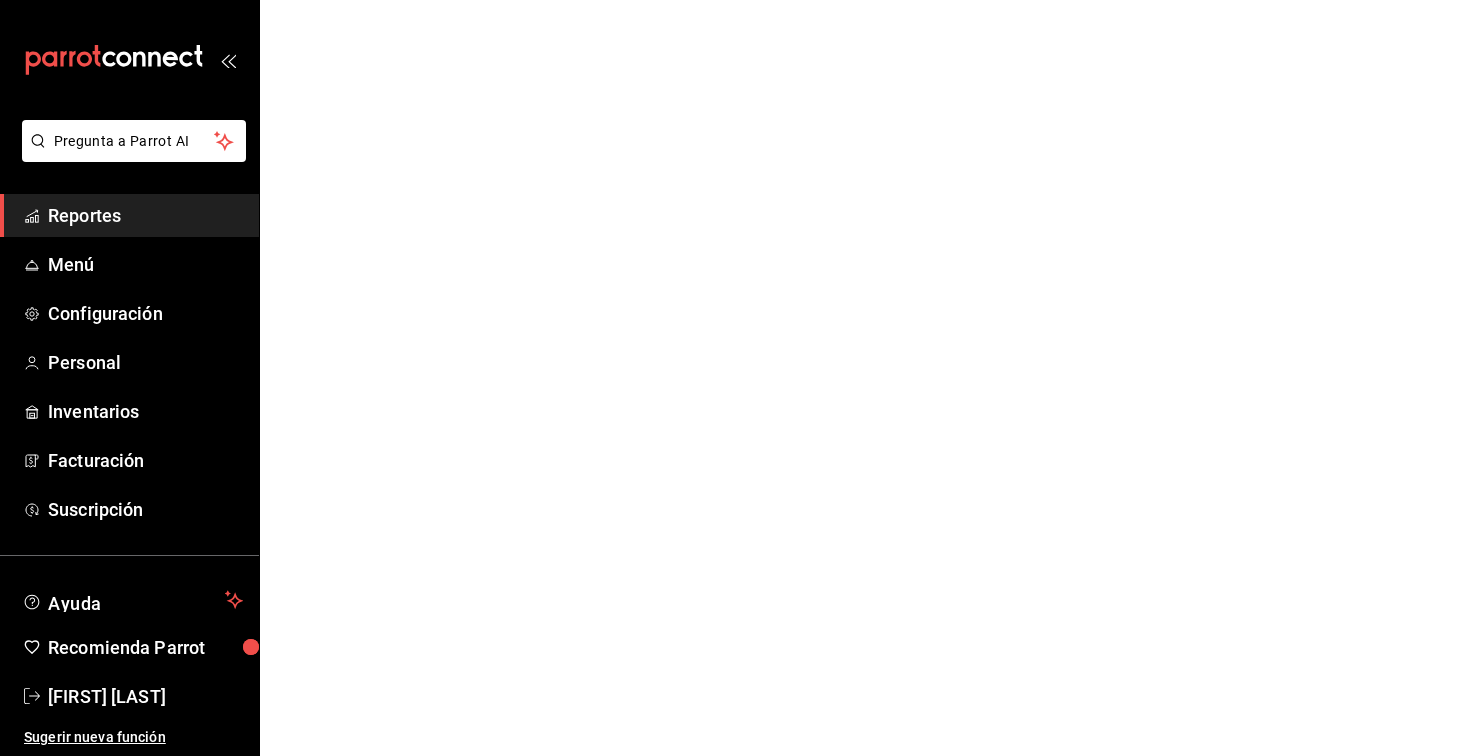 click on "Pregunta a Parrot AI Reportes   Menú   Configuración   Personal   Inventarios   Facturación   Suscripción   Ayuda Recomienda Parrot   [FIRST] [LAST]   Sugerir nueva función   Pregunta a Parrot AI Reportes   Menú   Configuración   Personal   Inventarios   Facturación   Suscripción   Ayuda Recomienda Parrot   [FIRST] [LAST]   Sugerir nueva función   GANA 1 MES GRATIS EN TU SUSCRIPCIÓN AQUÍ ¿Recuerdas cómo empezó tu restaurante?
Hoy puedes ayudar a un colega a tener el mismo cambio que tú viviste.
Recomienda Parrot directamente desde tu Portal Administrador.
Es fácil y rápido.
🎁 Por cada restaurante que se una, ganas 1 mes gratis. Ver video tutorial Ir a video Visitar centro de ayuda ([PHONE]) [EMAIL] Visitar centro de ayuda ([PHONE]) [EMAIL]" at bounding box center (740, 0) 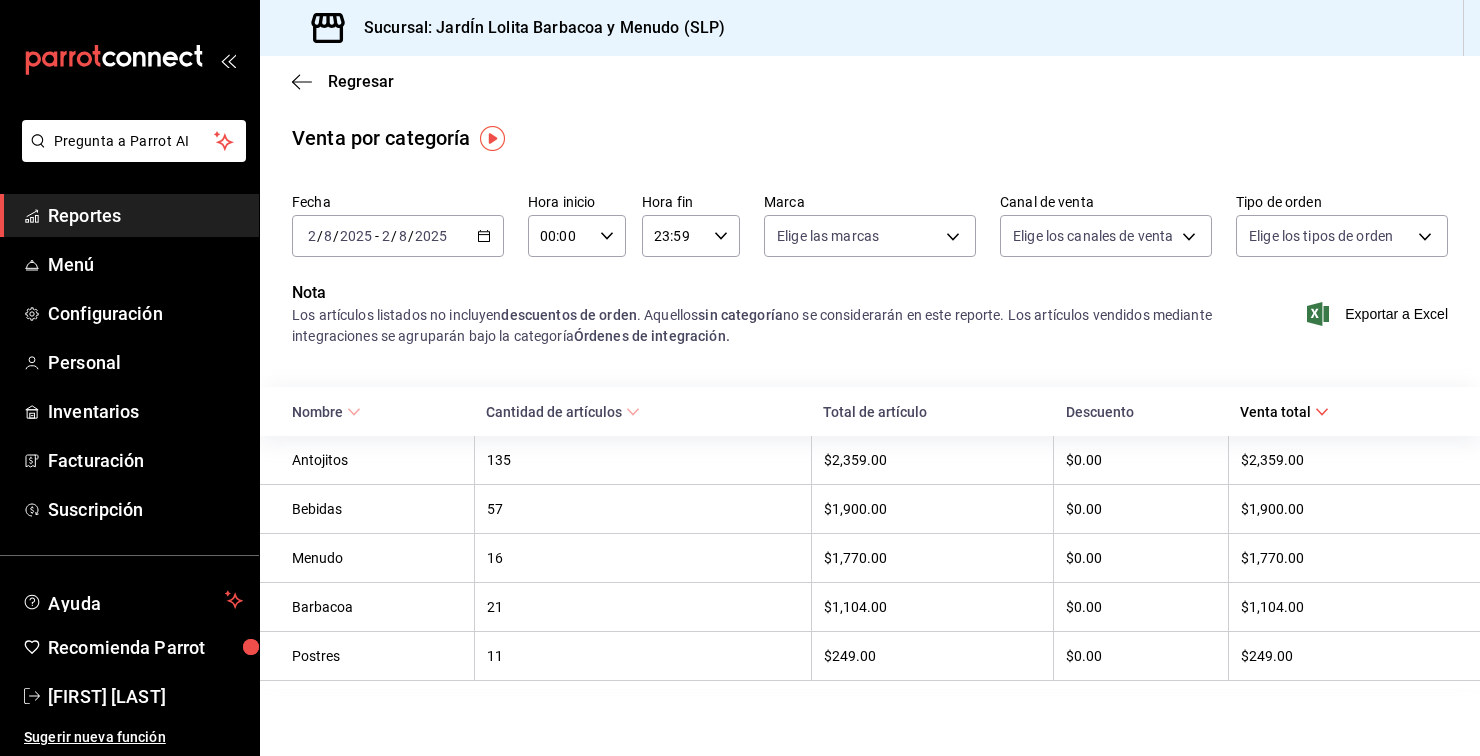 click on "2025" at bounding box center [356, 236] 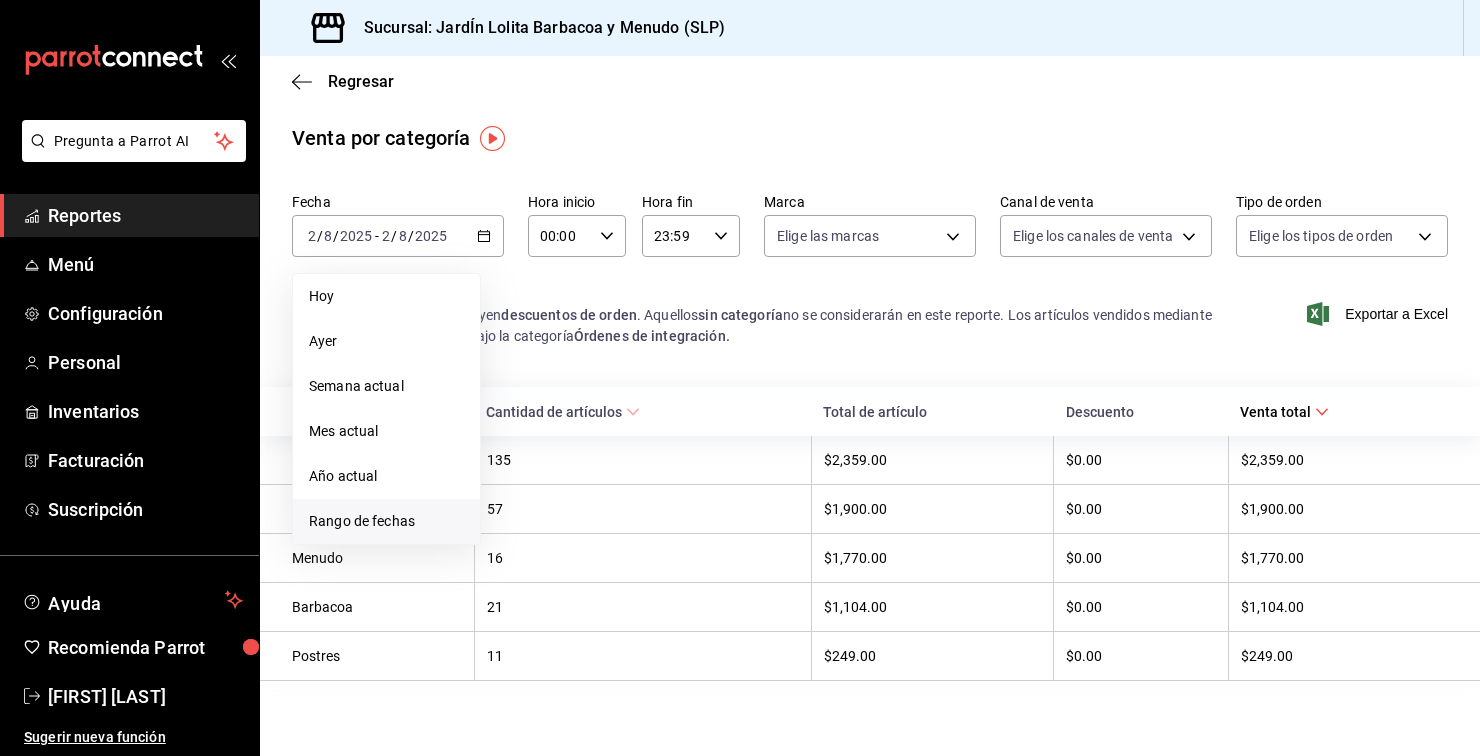 click on "Rango de fechas" at bounding box center (386, 521) 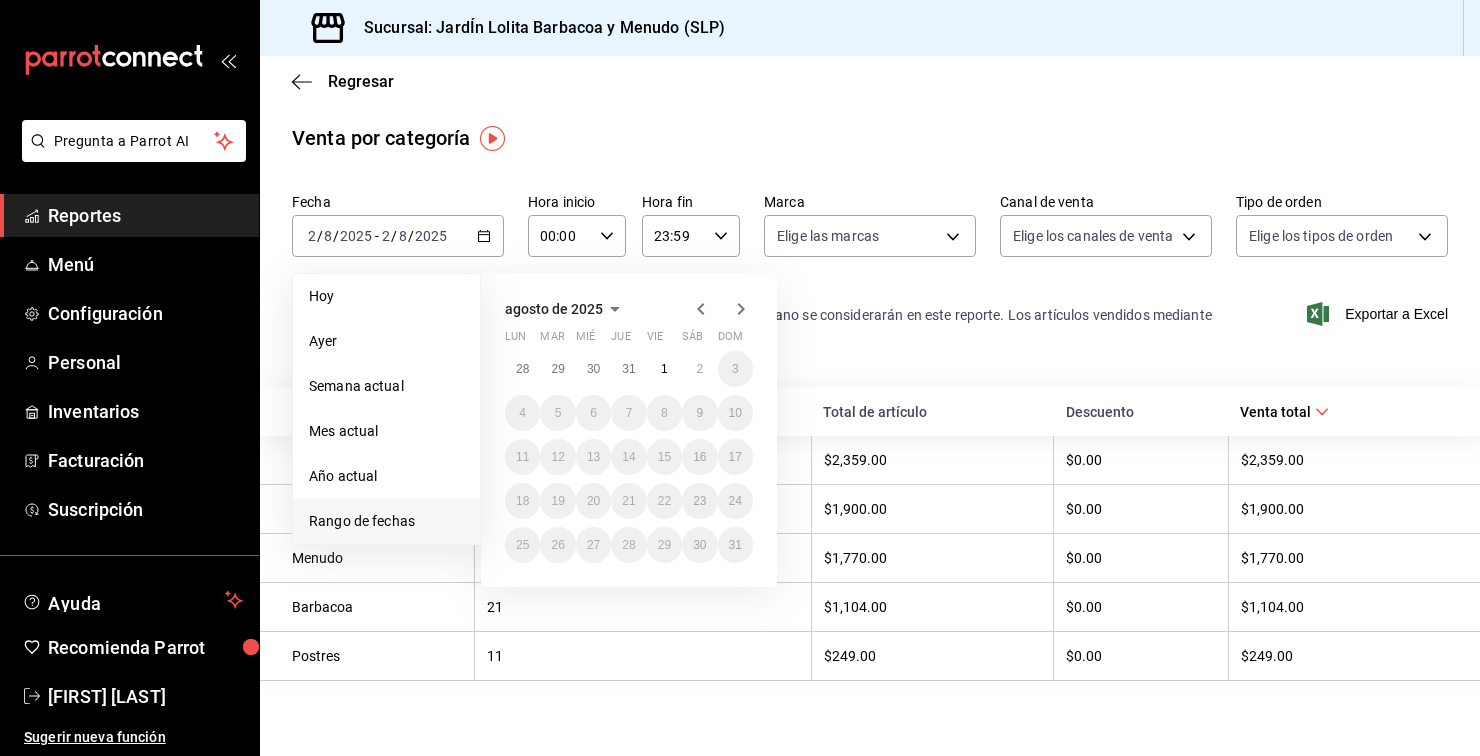 click 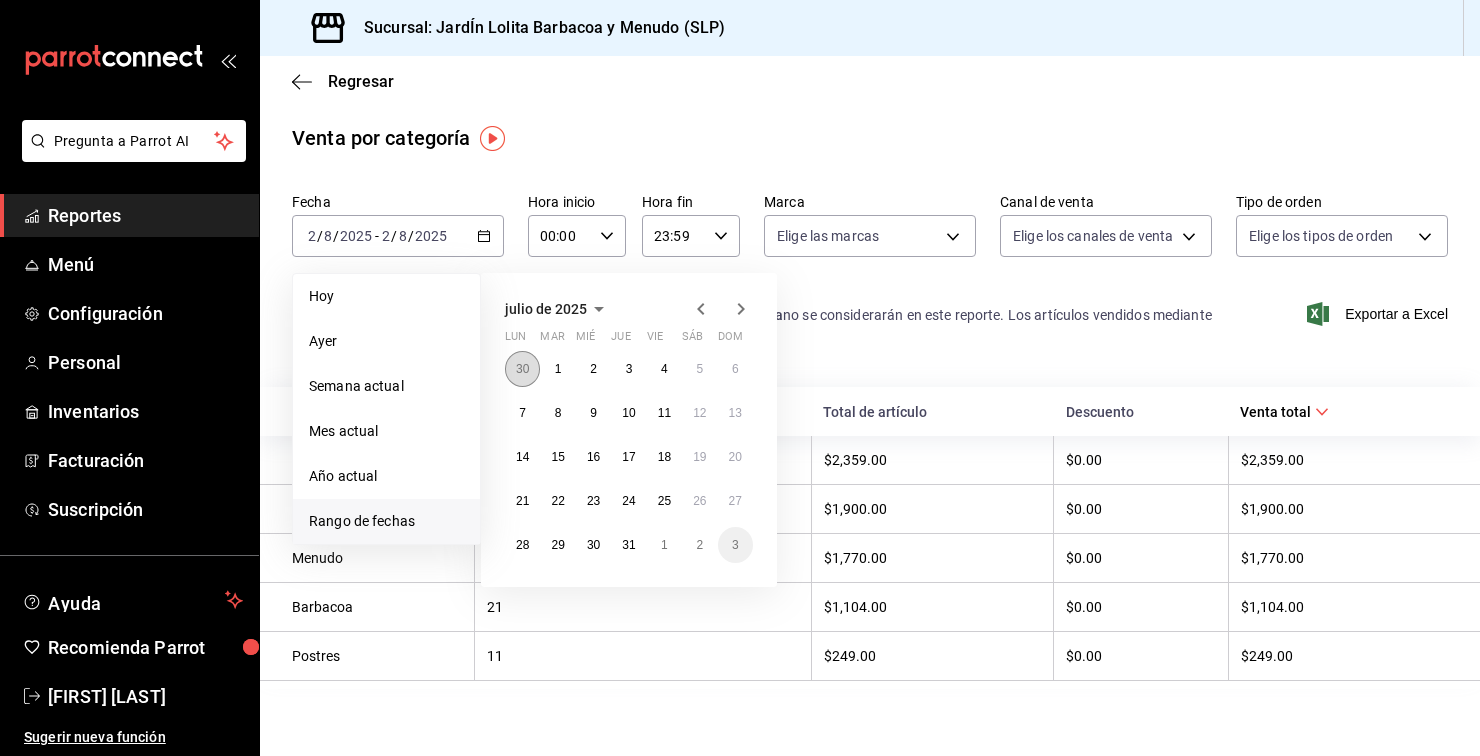 click on "30" at bounding box center [522, 369] 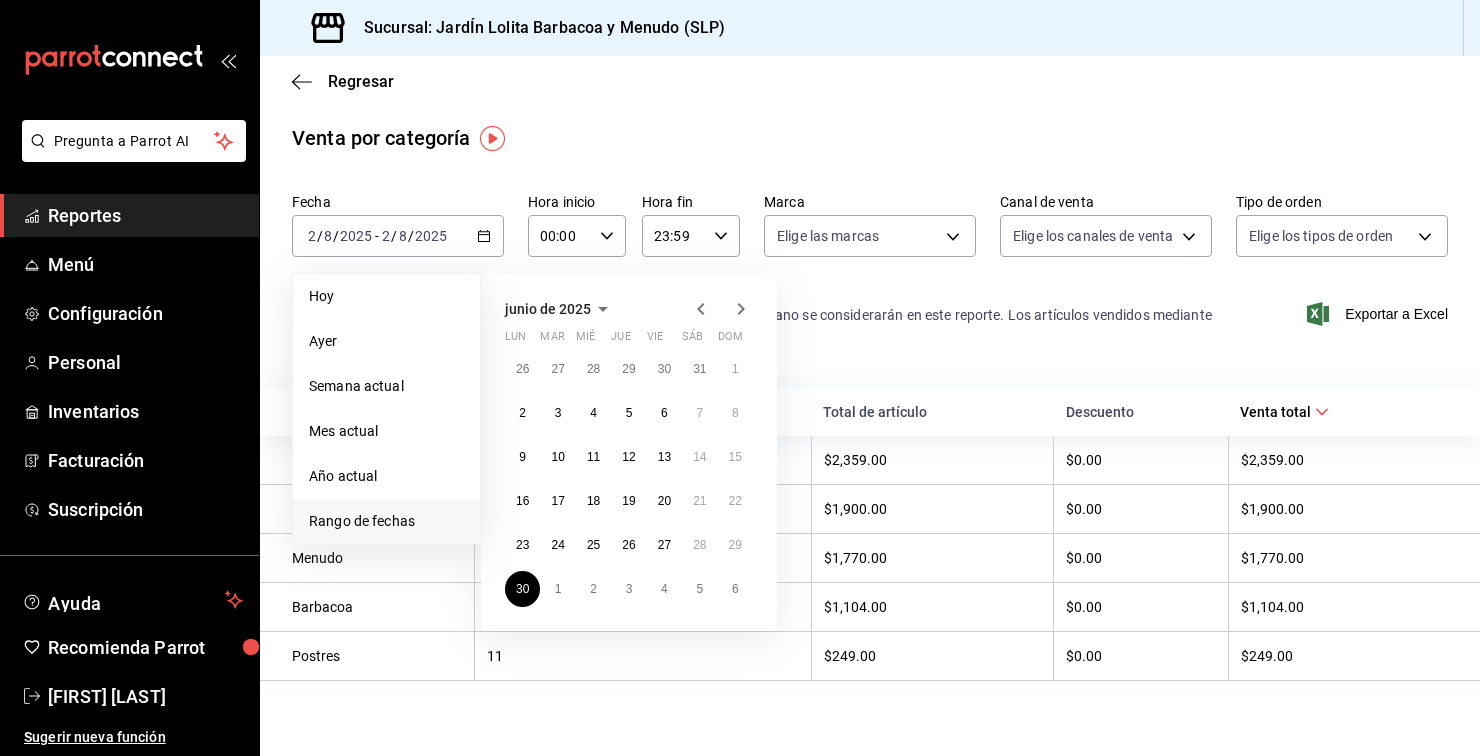 click 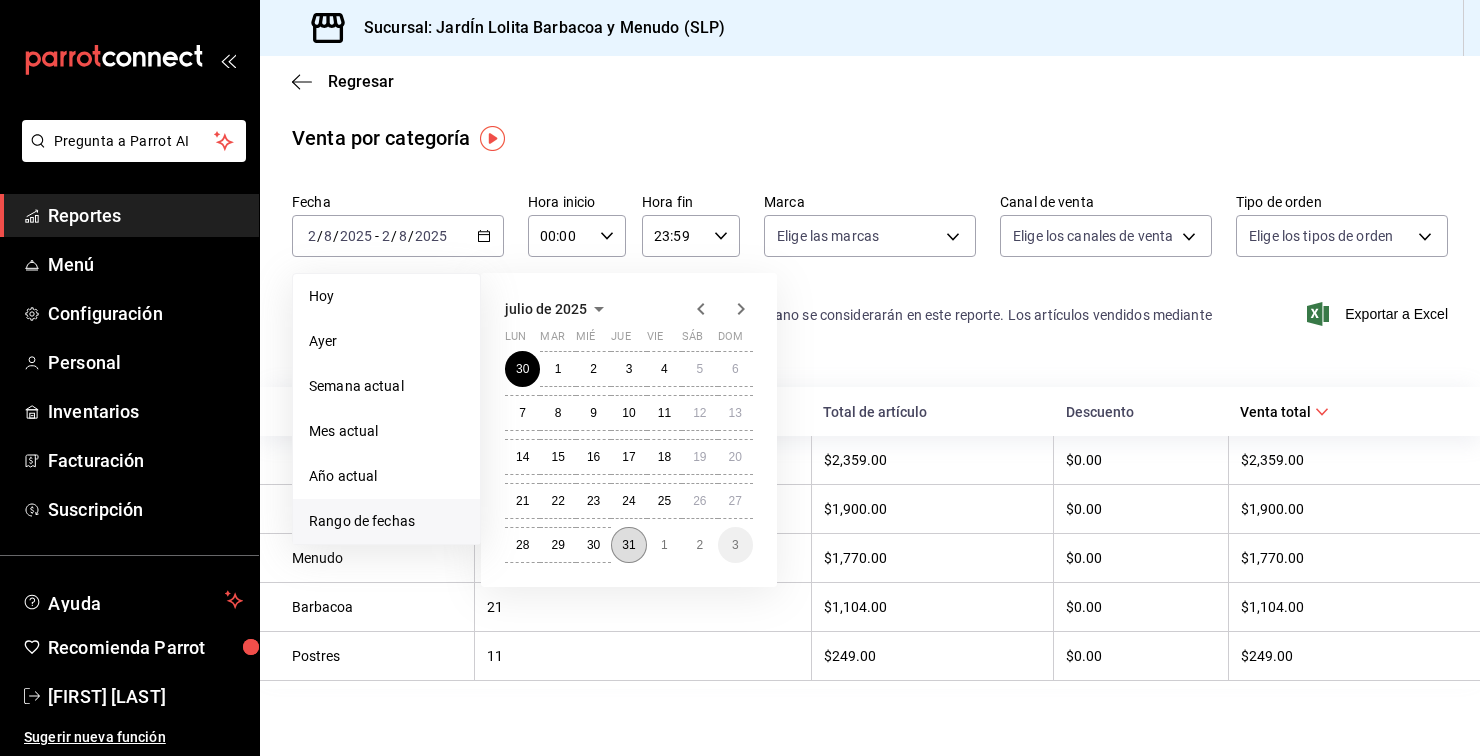 click on "31" at bounding box center (628, 545) 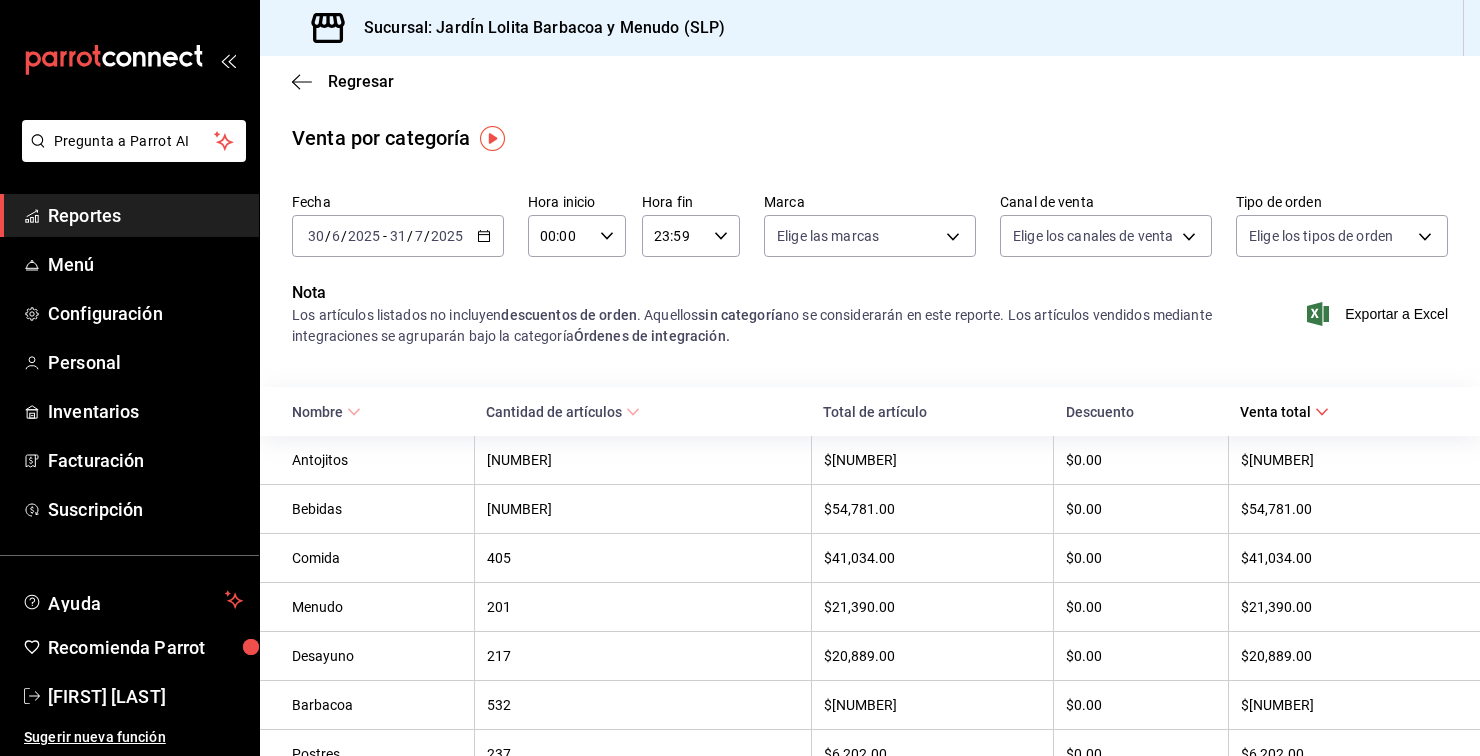 scroll, scrollTop: 3, scrollLeft: 0, axis: vertical 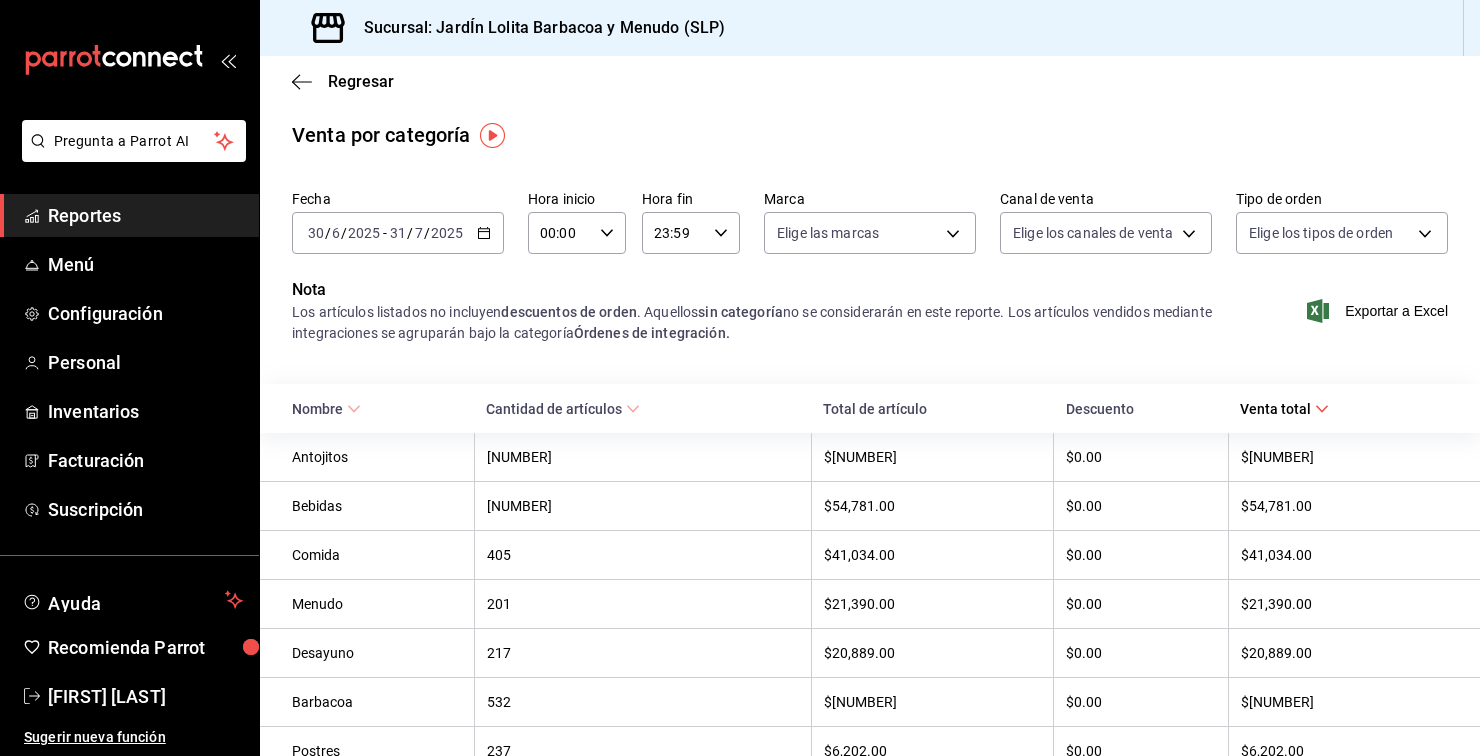 click on "[NUMBER]" at bounding box center (642, 457) 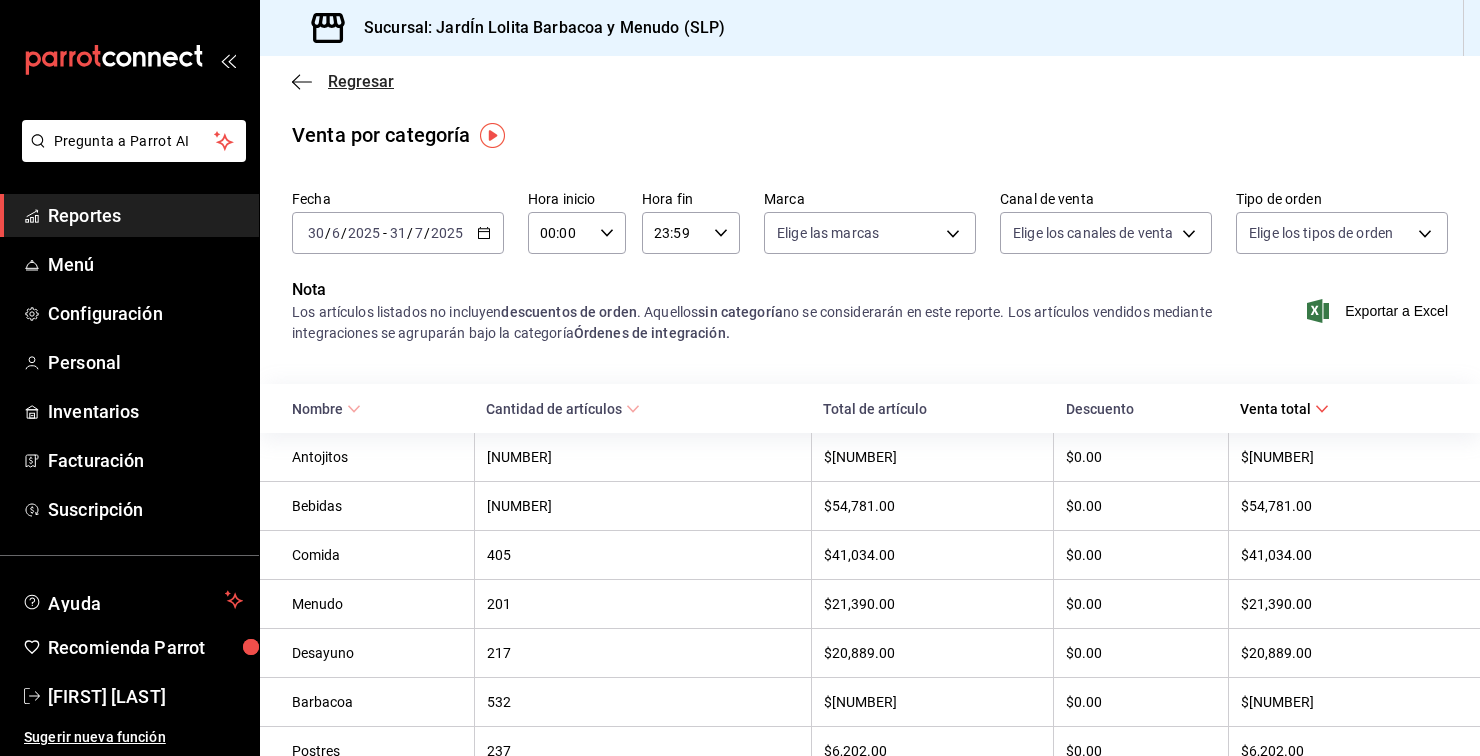 click 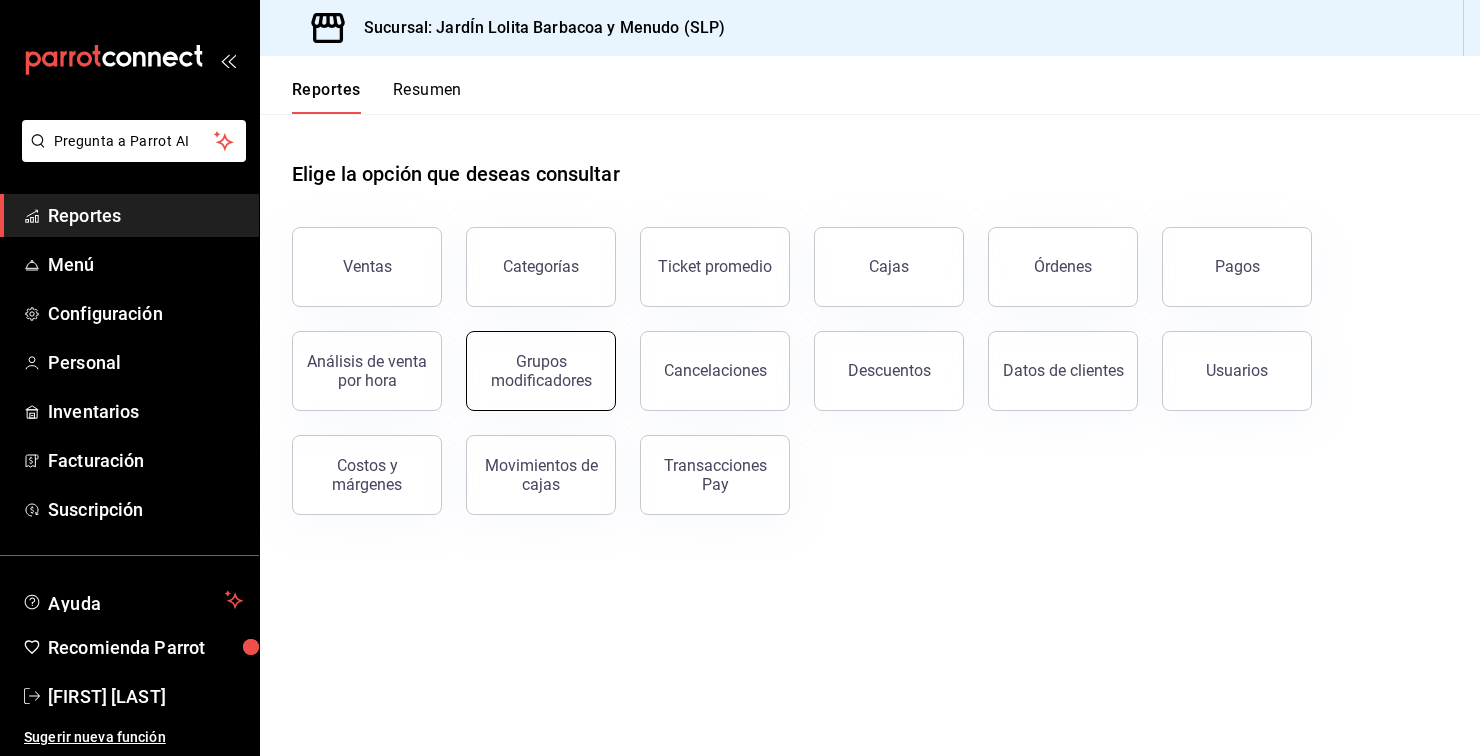 click on "Grupos modificadores" at bounding box center (541, 371) 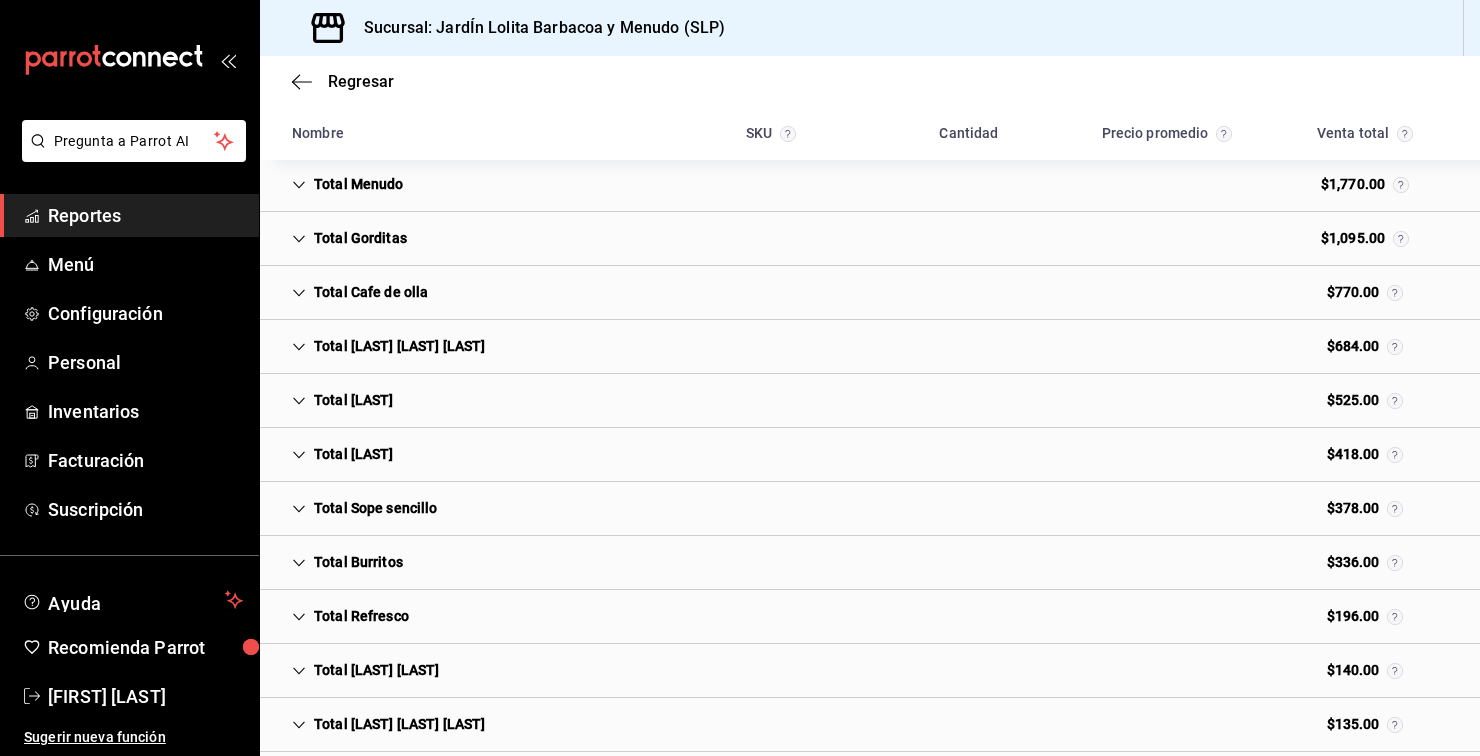 scroll, scrollTop: 0, scrollLeft: 0, axis: both 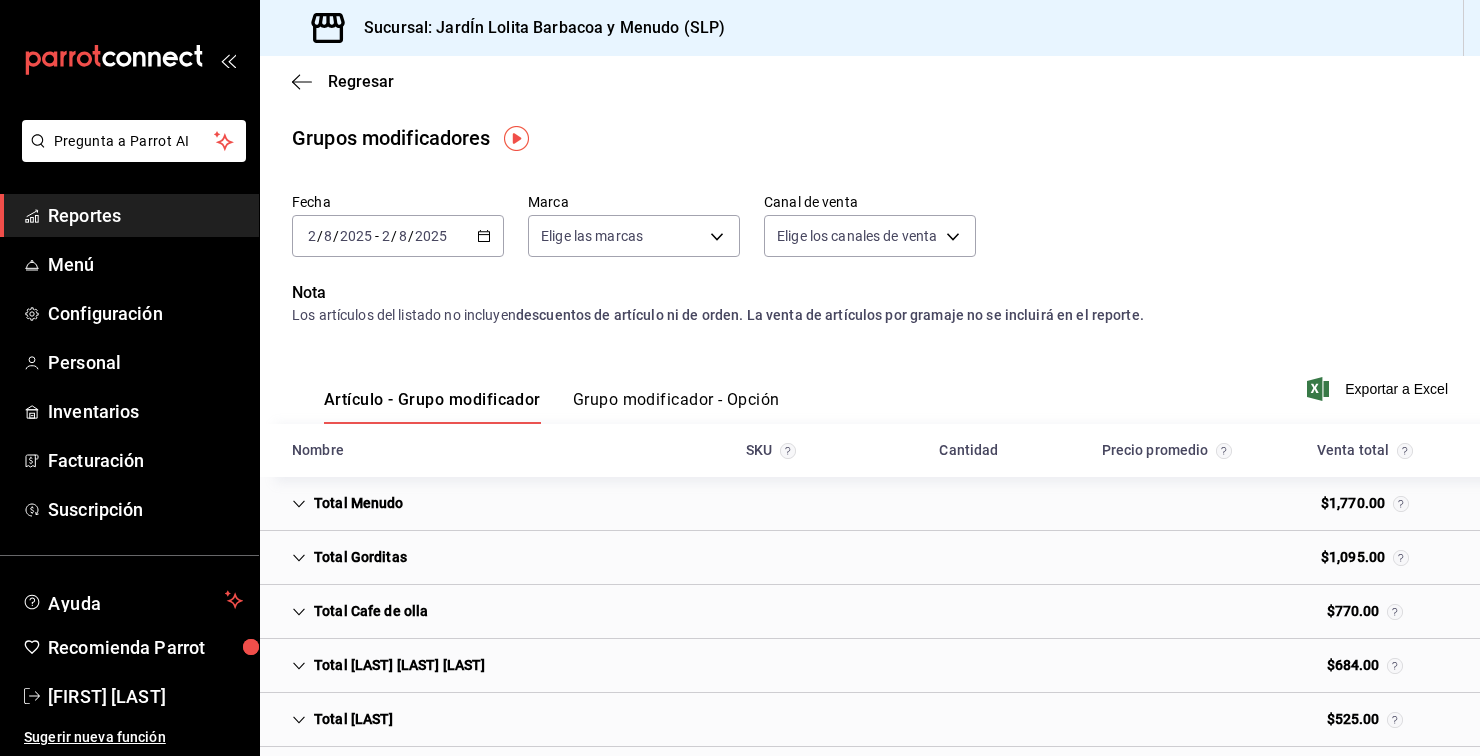 click on "8" at bounding box center [403, 236] 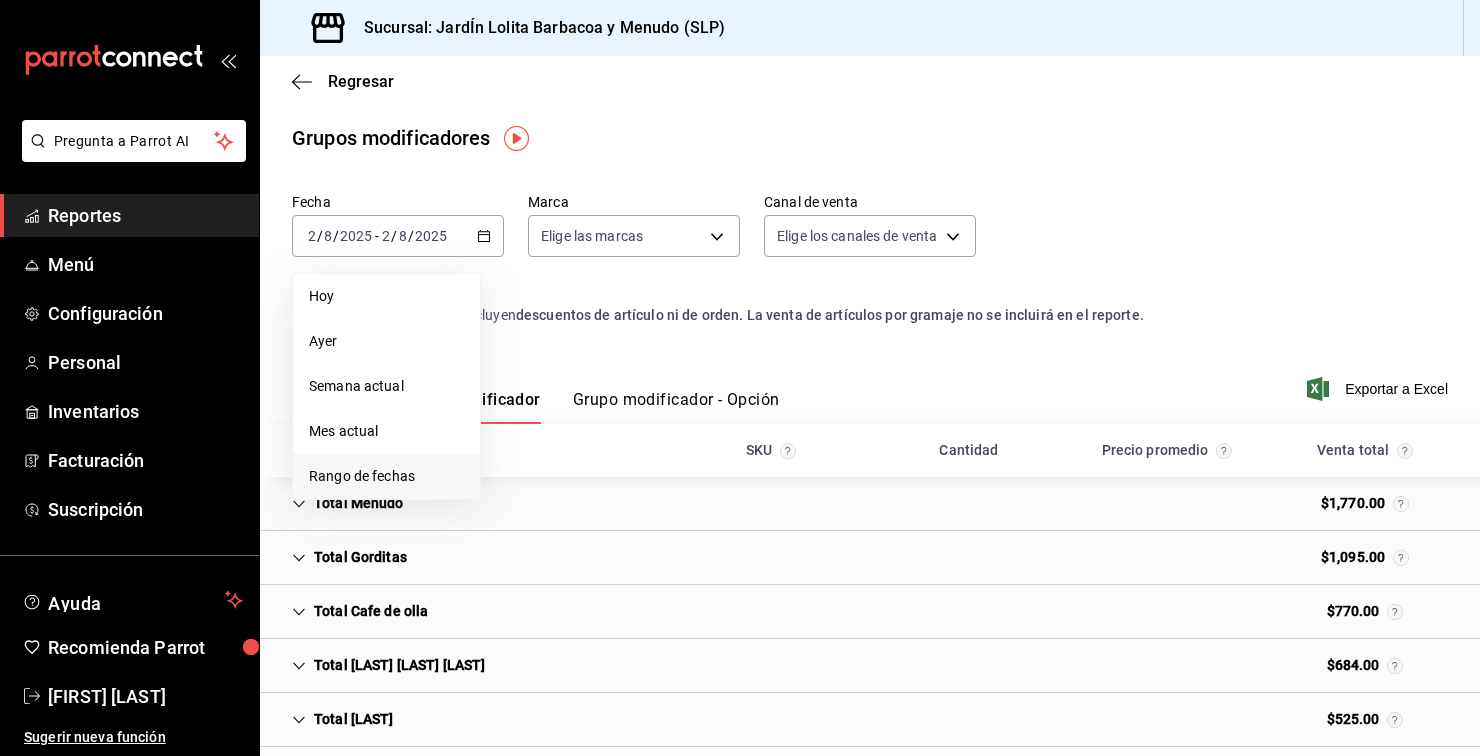 click on "Rango de fechas" at bounding box center (386, 476) 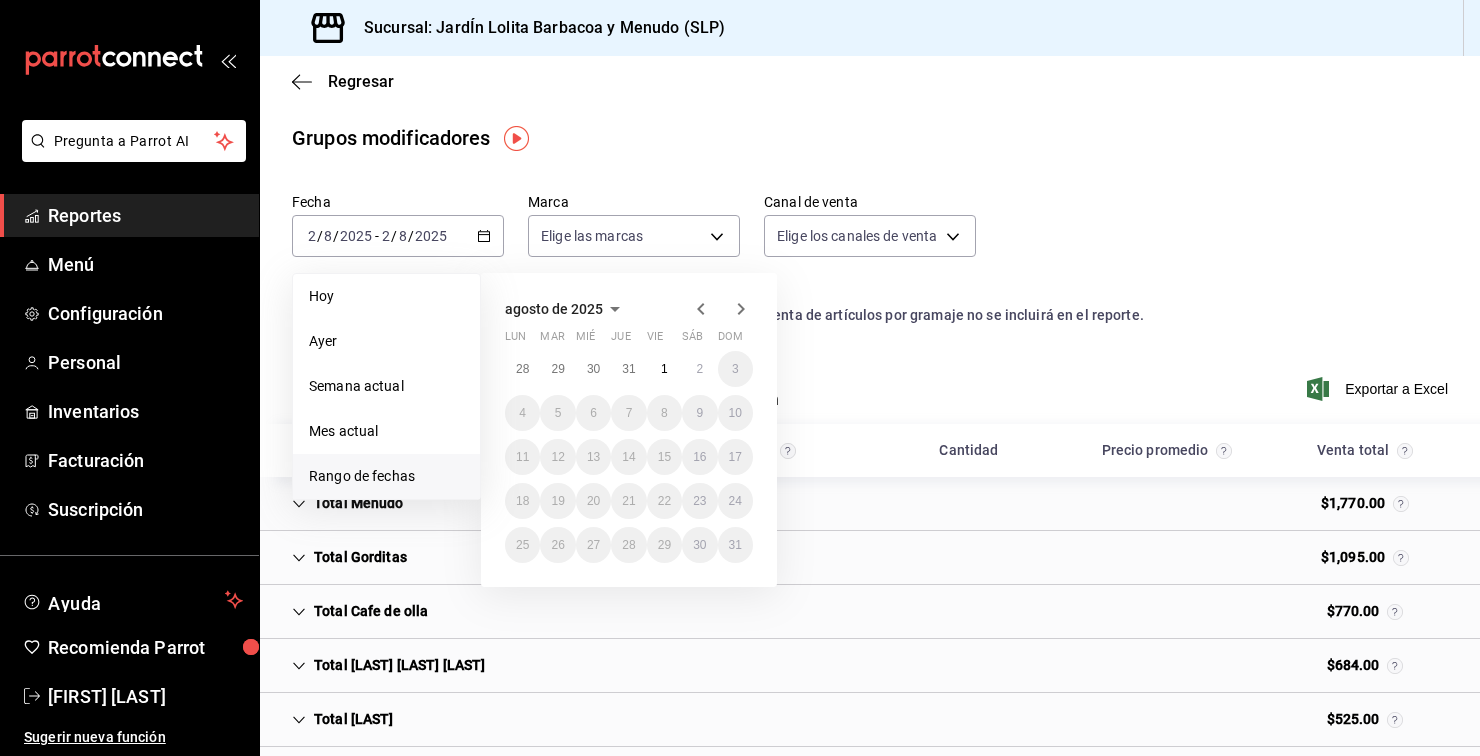 click 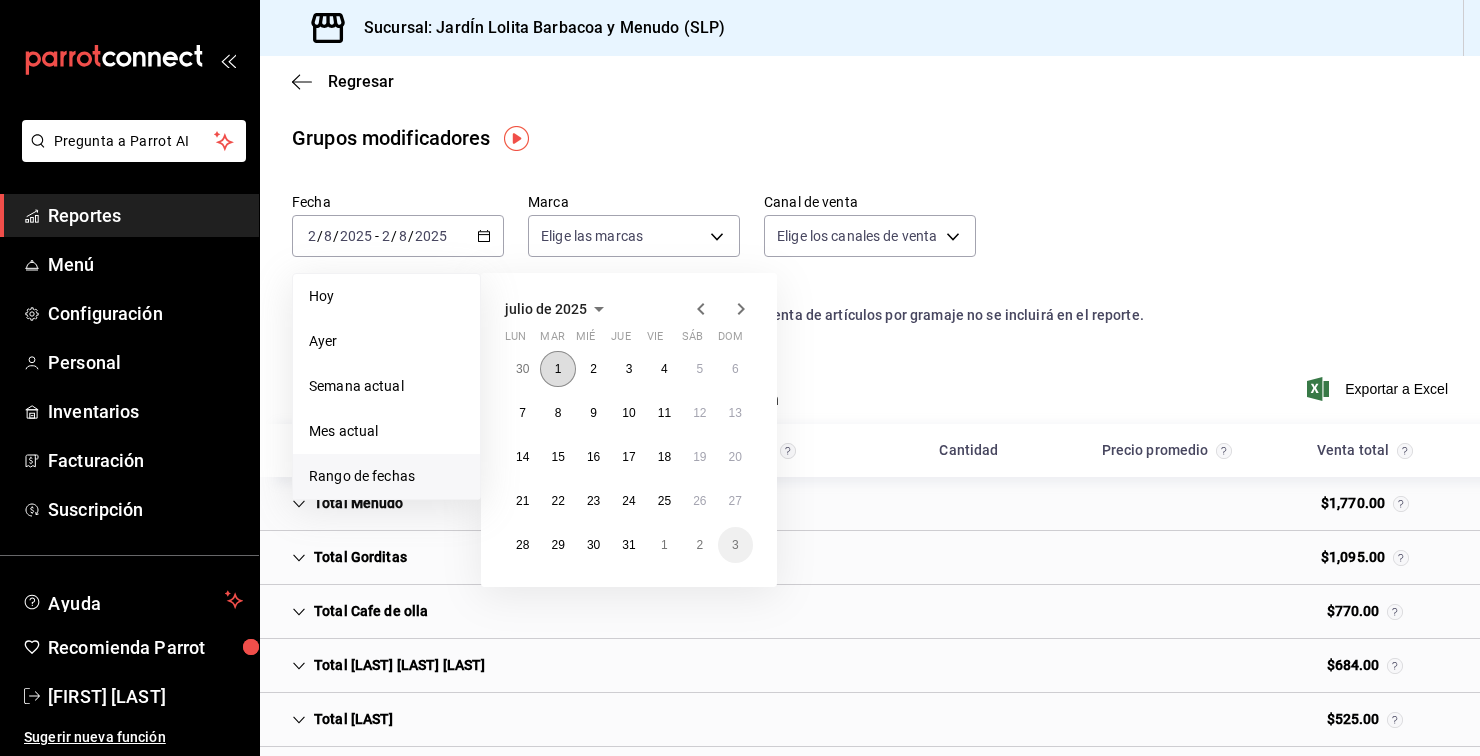 click on "1" at bounding box center (557, 369) 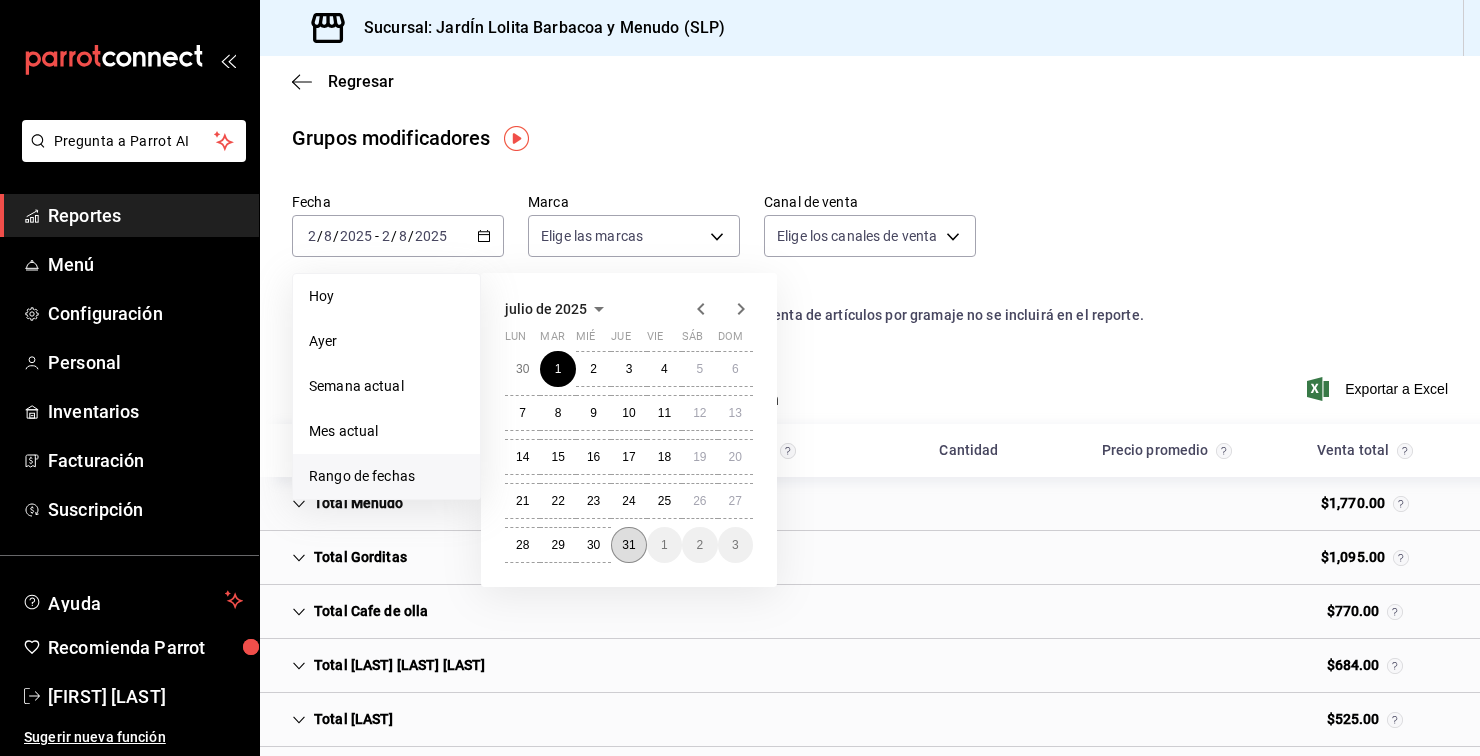 click on "31" at bounding box center (628, 545) 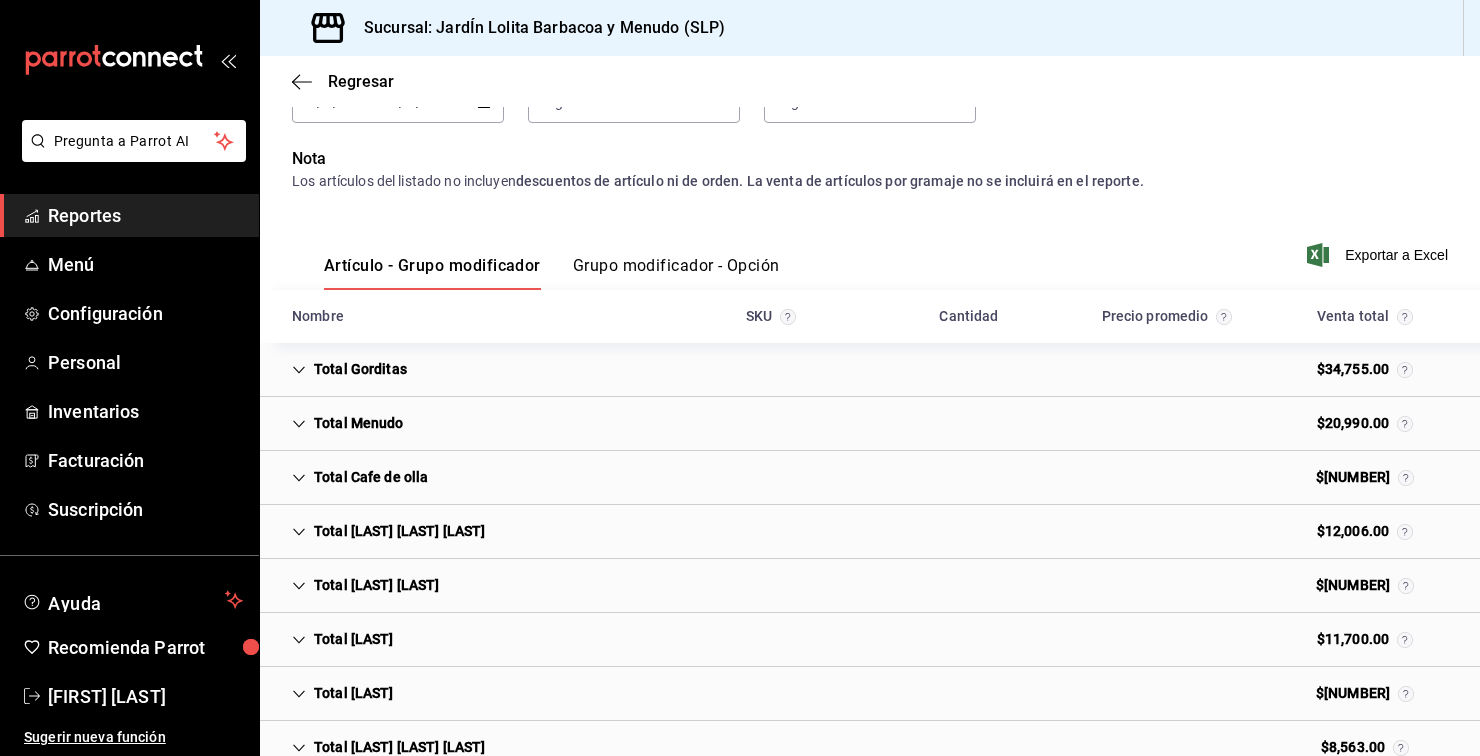 scroll, scrollTop: 157, scrollLeft: 0, axis: vertical 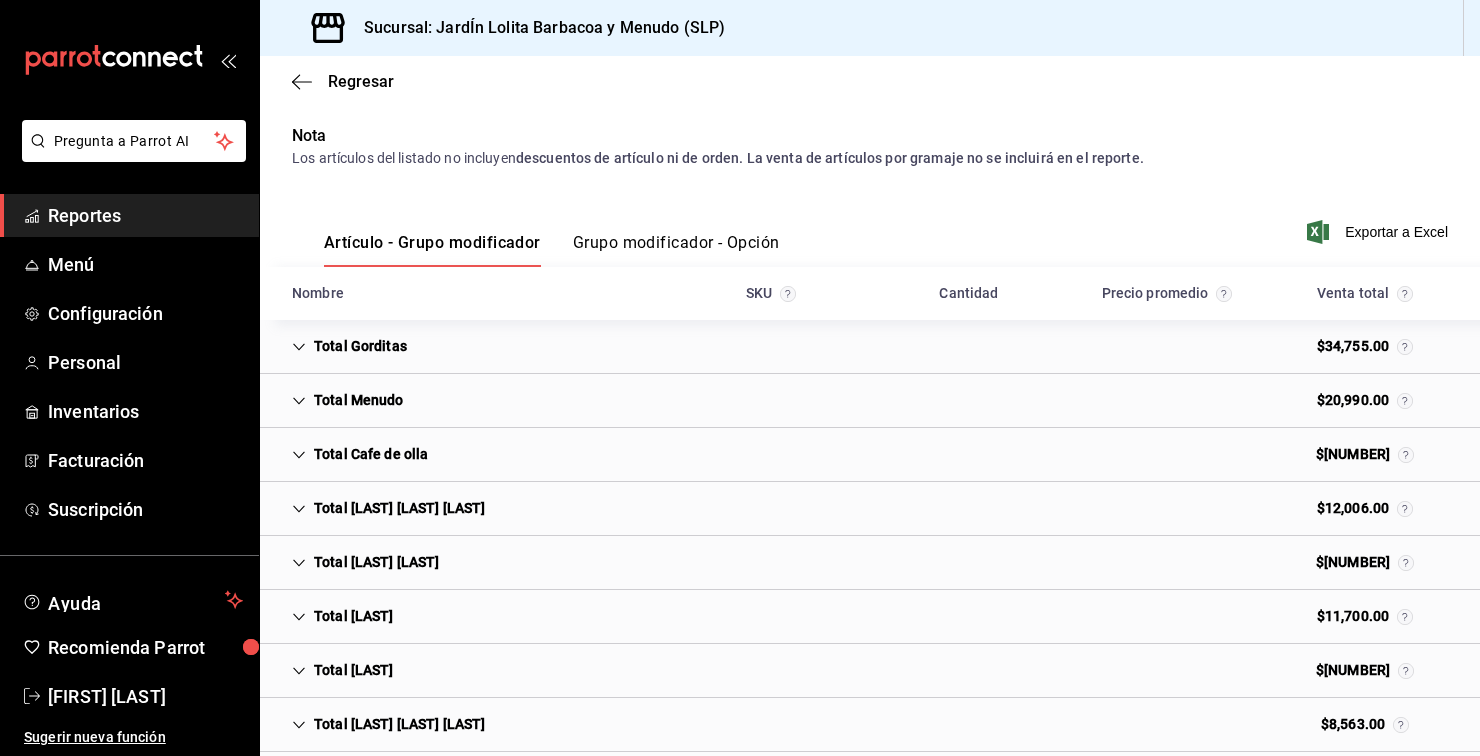 click 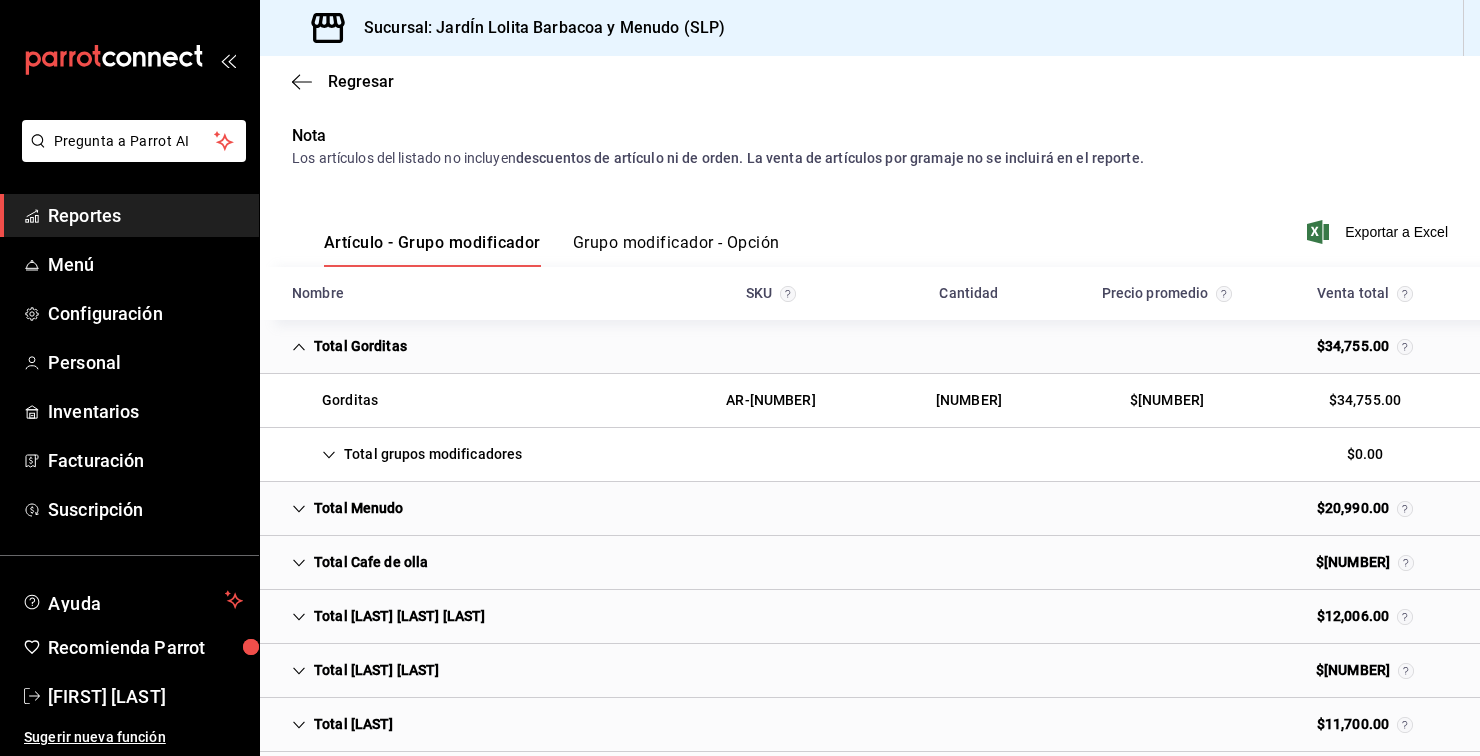 click 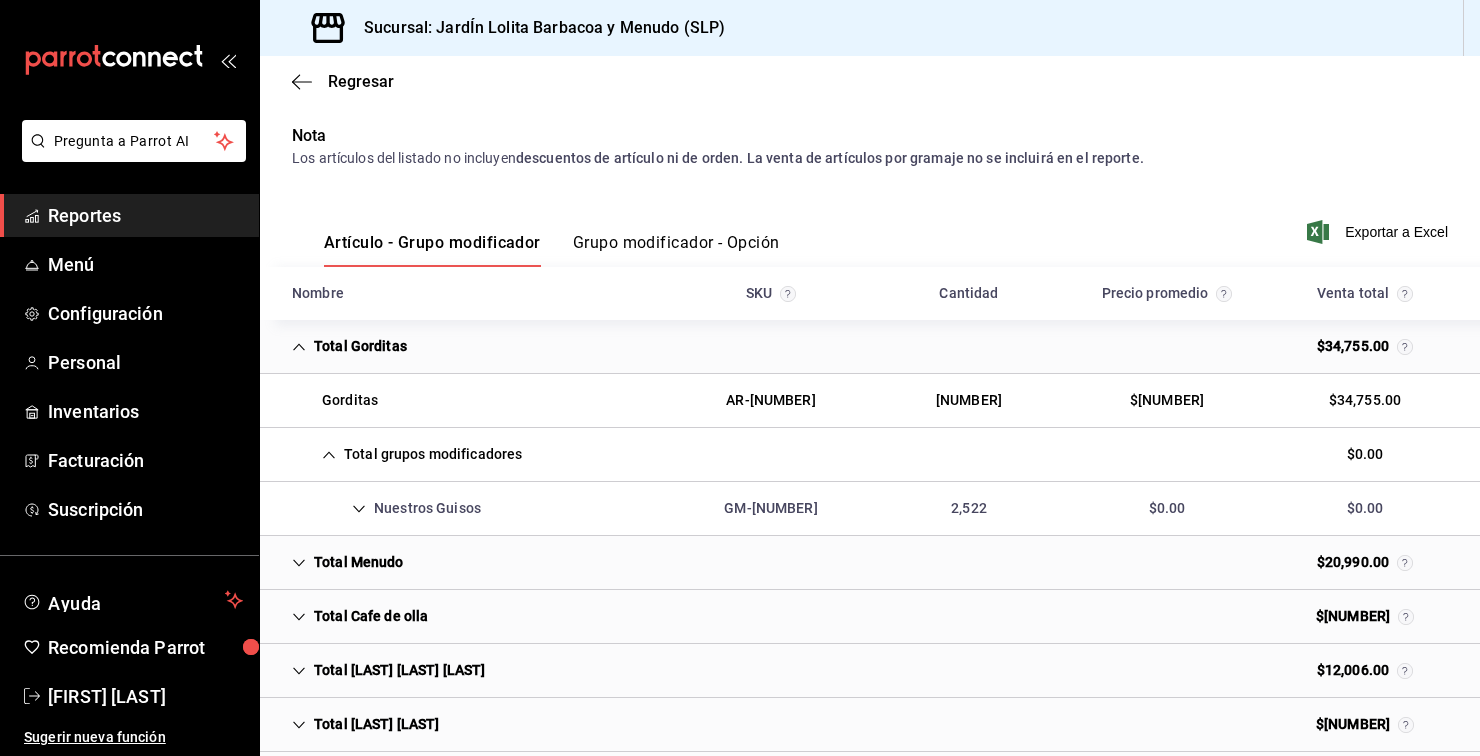 click 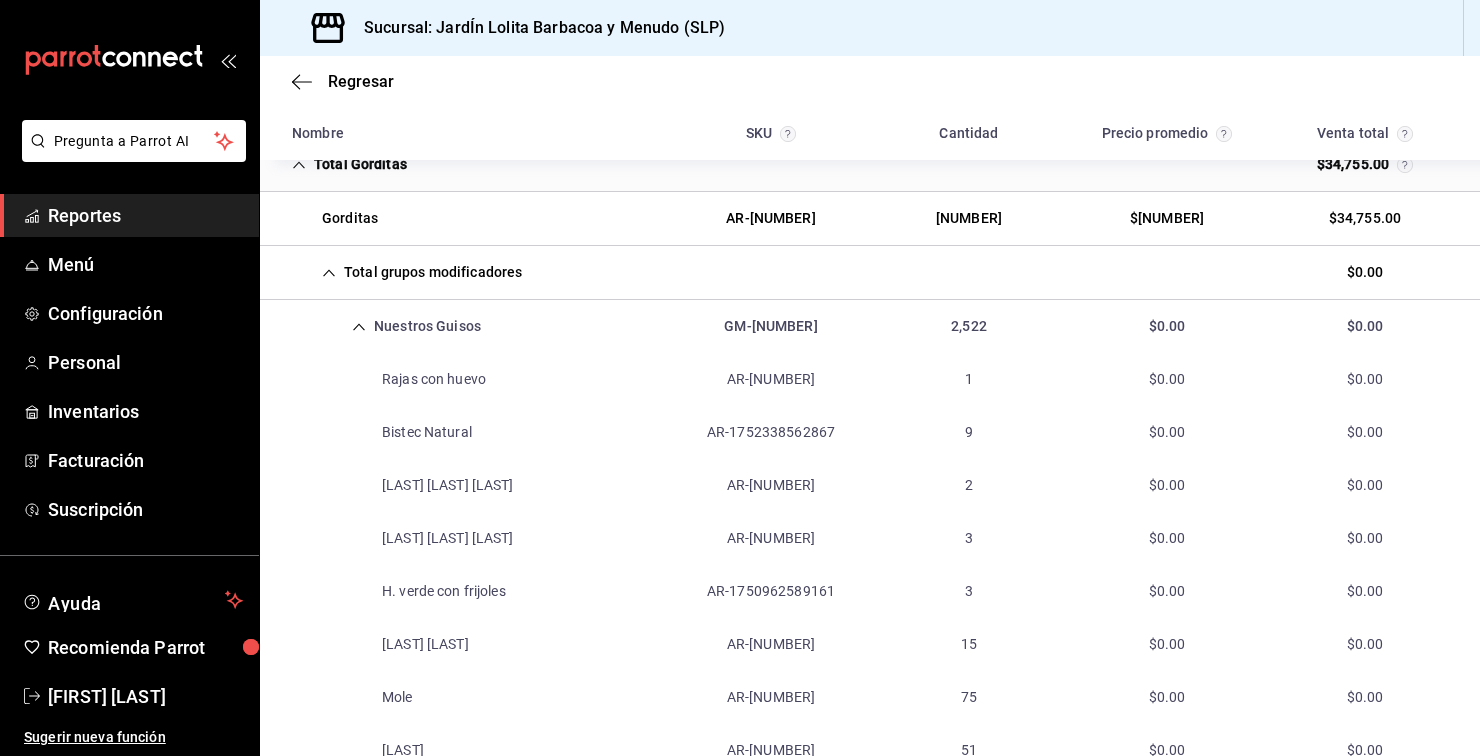 scroll, scrollTop: 335, scrollLeft: 0, axis: vertical 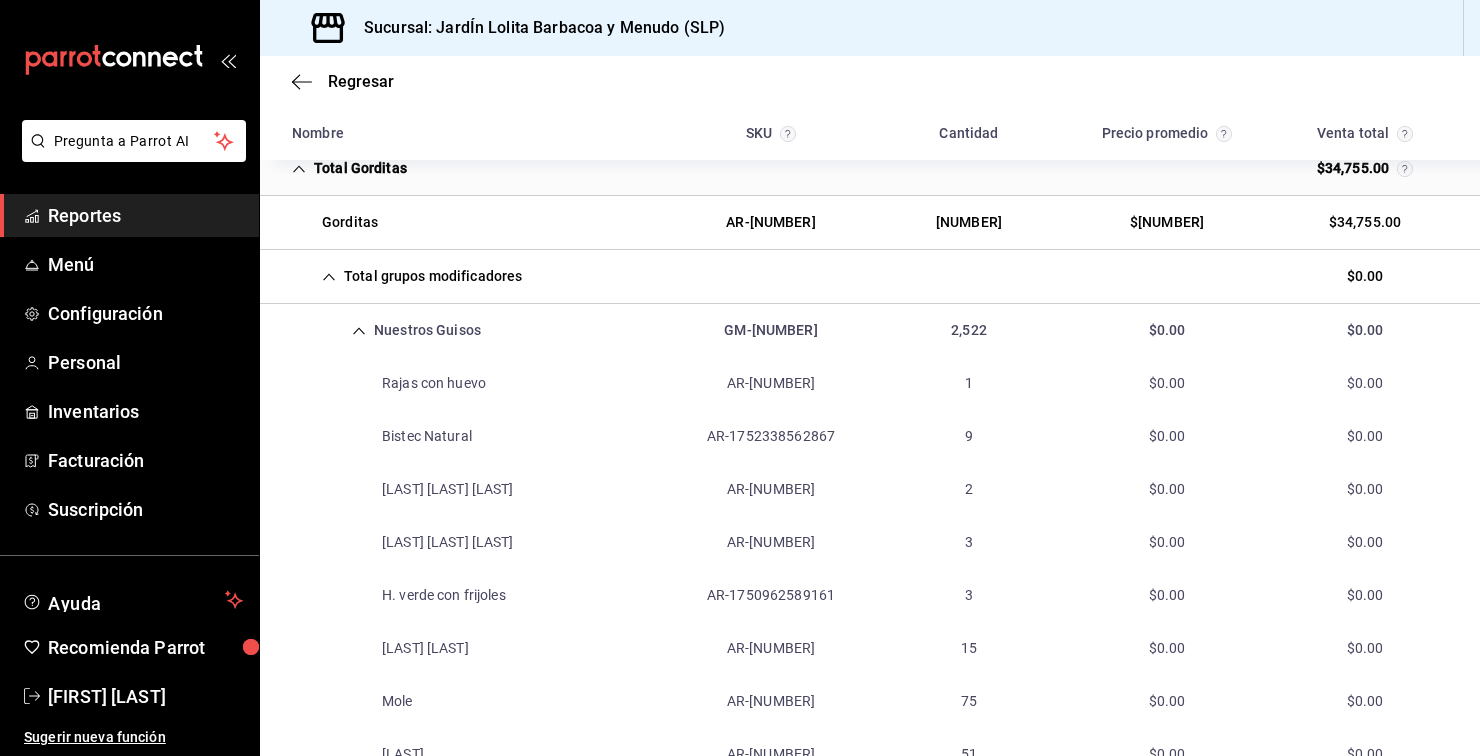 click 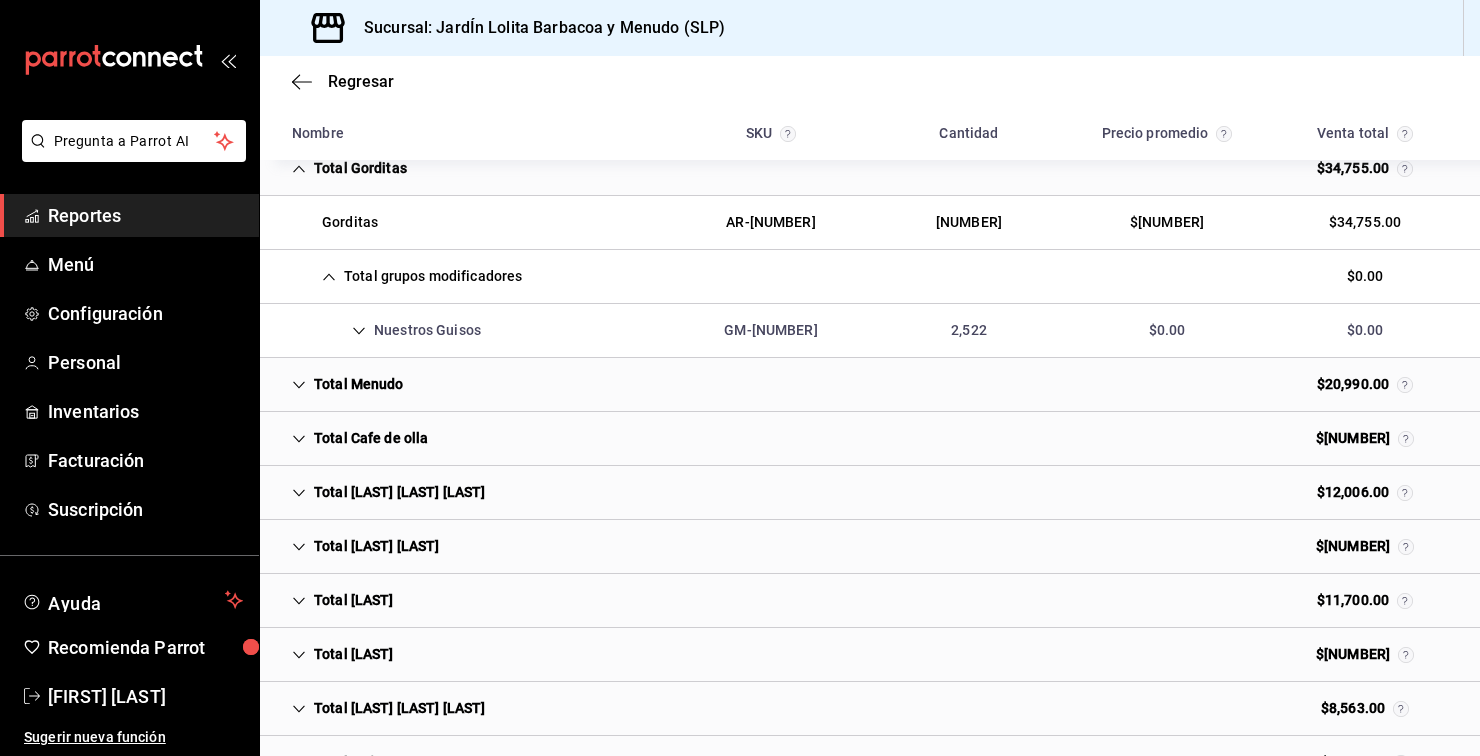 click on "Total grupos modificadores" at bounding box center (407, 276) 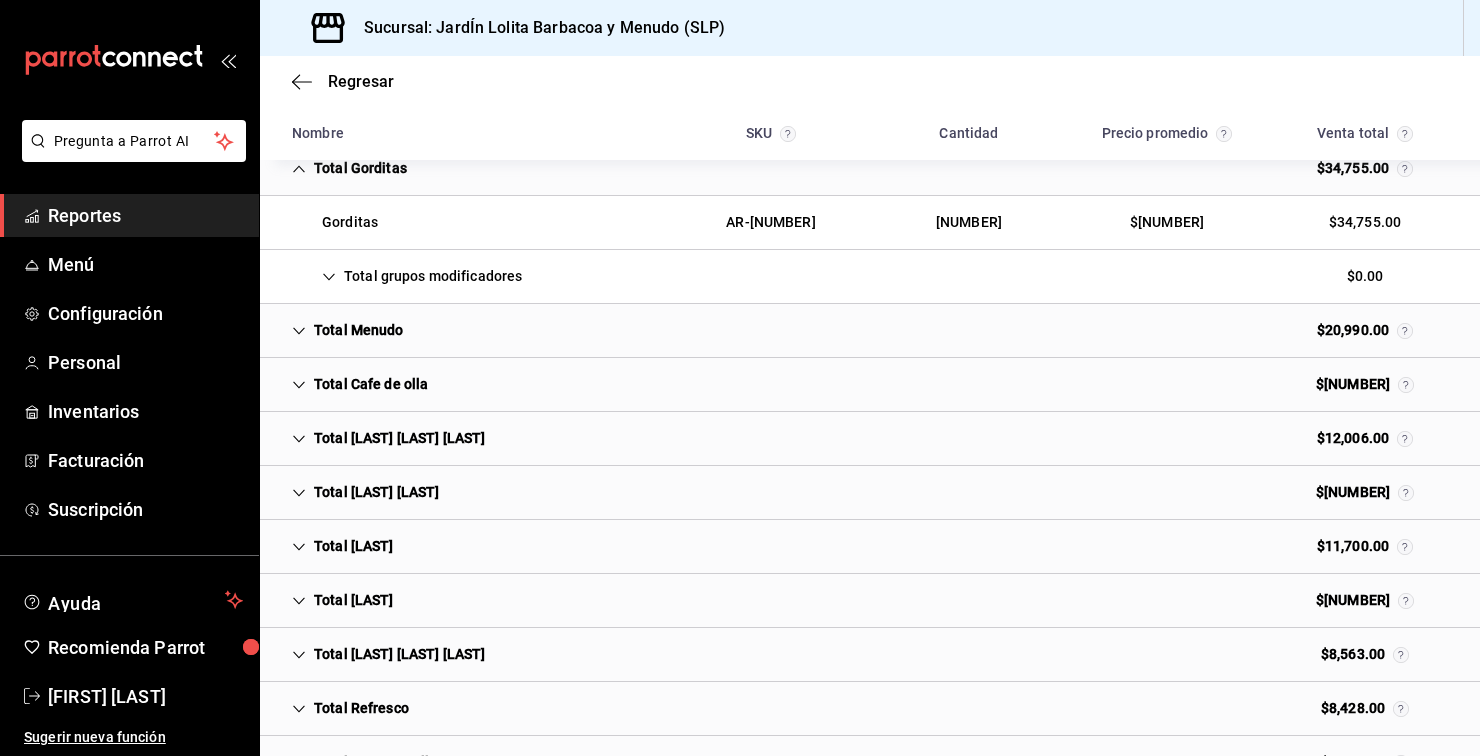 click 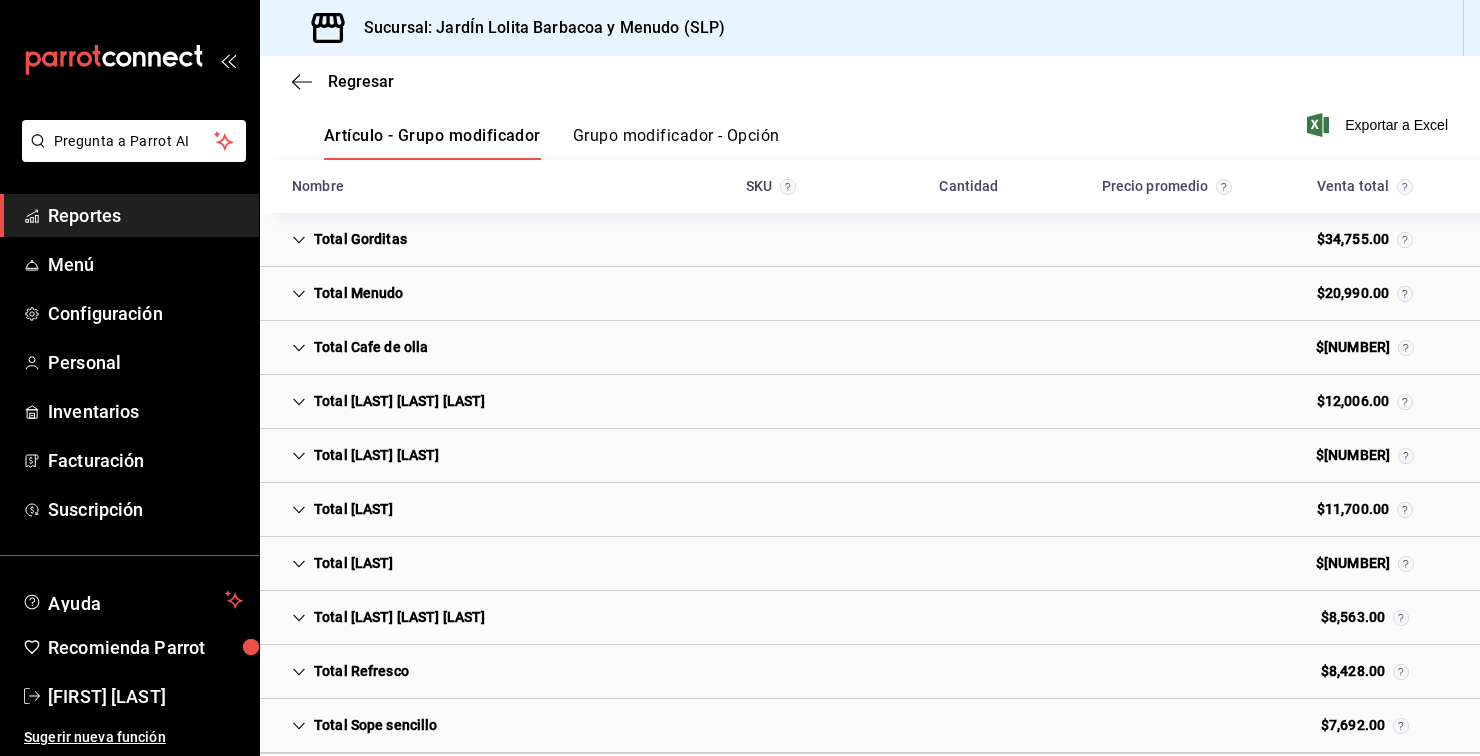 scroll, scrollTop: 262, scrollLeft: 0, axis: vertical 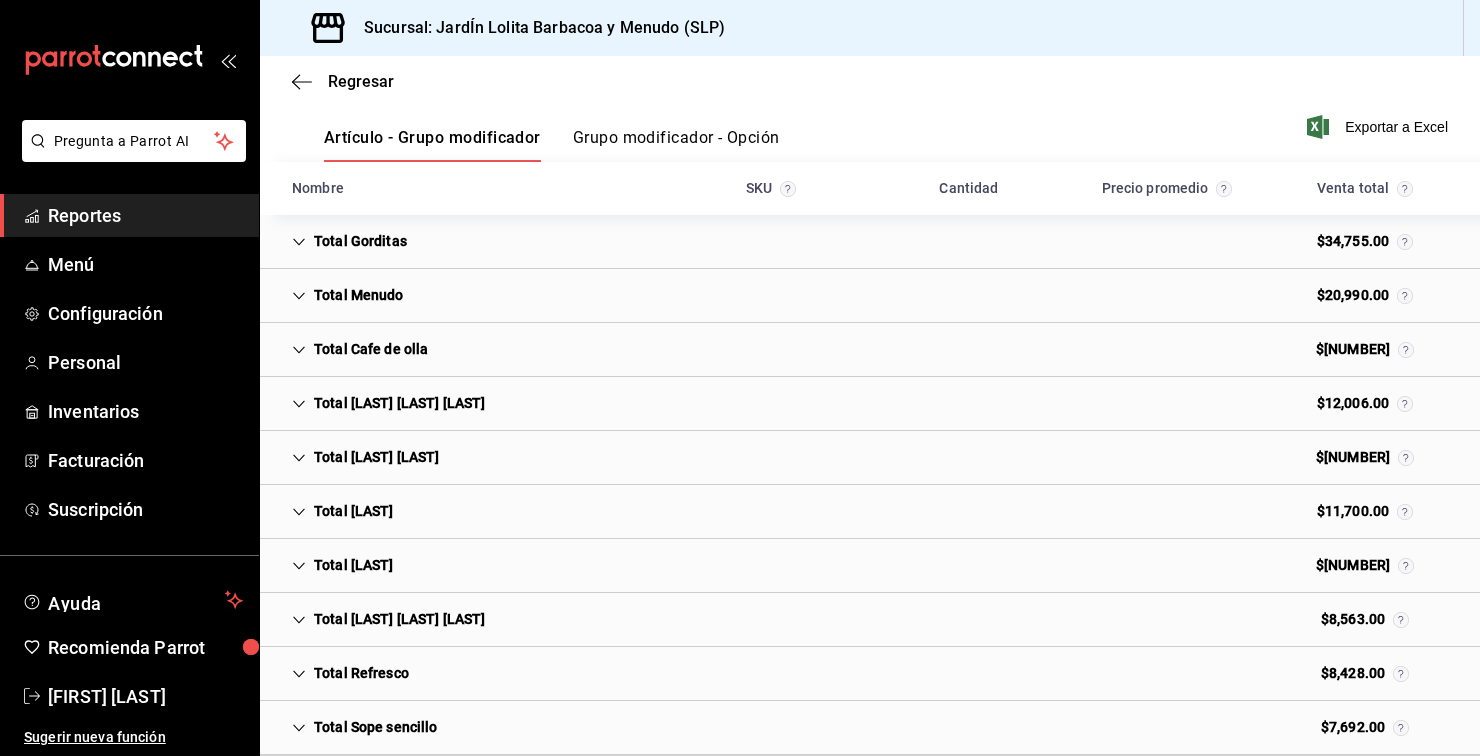 click 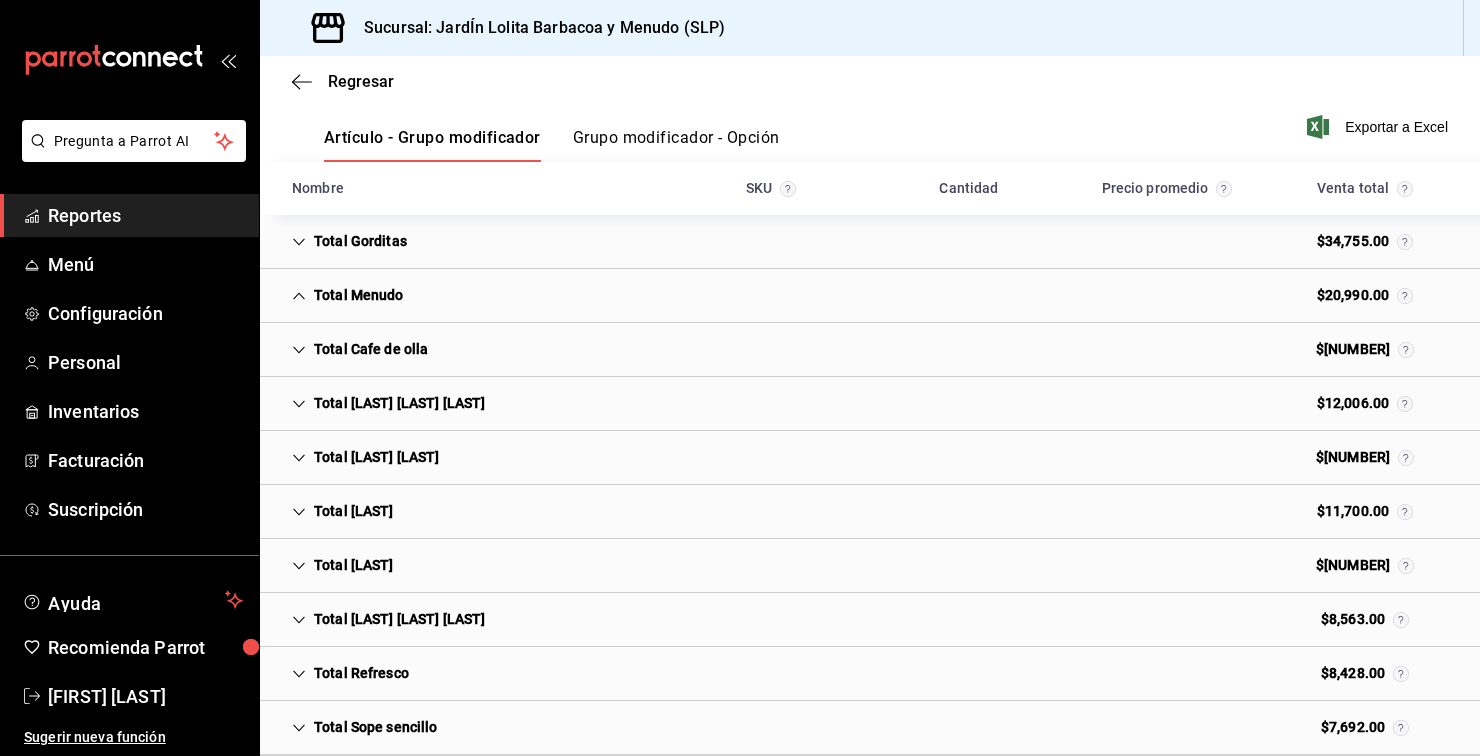 scroll, scrollTop: 335, scrollLeft: 0, axis: vertical 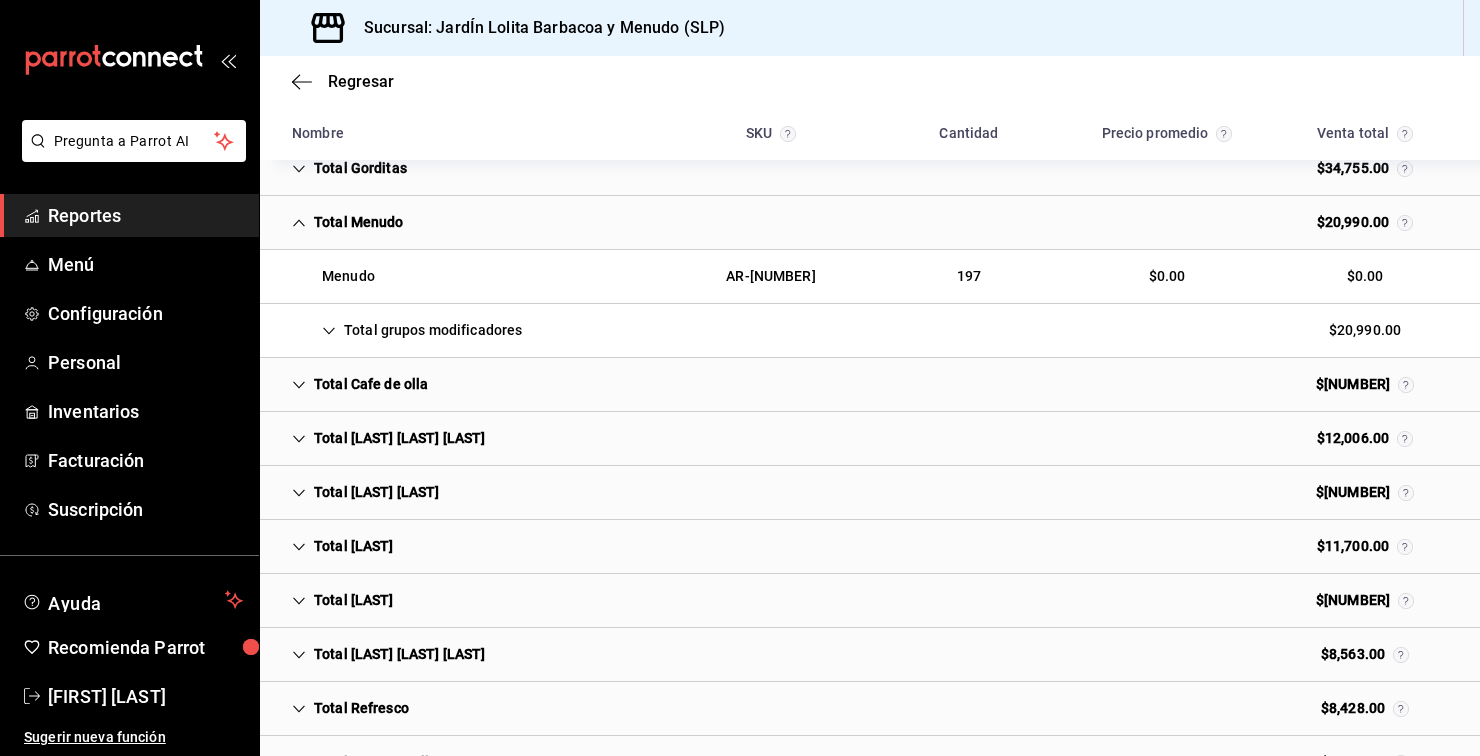 click 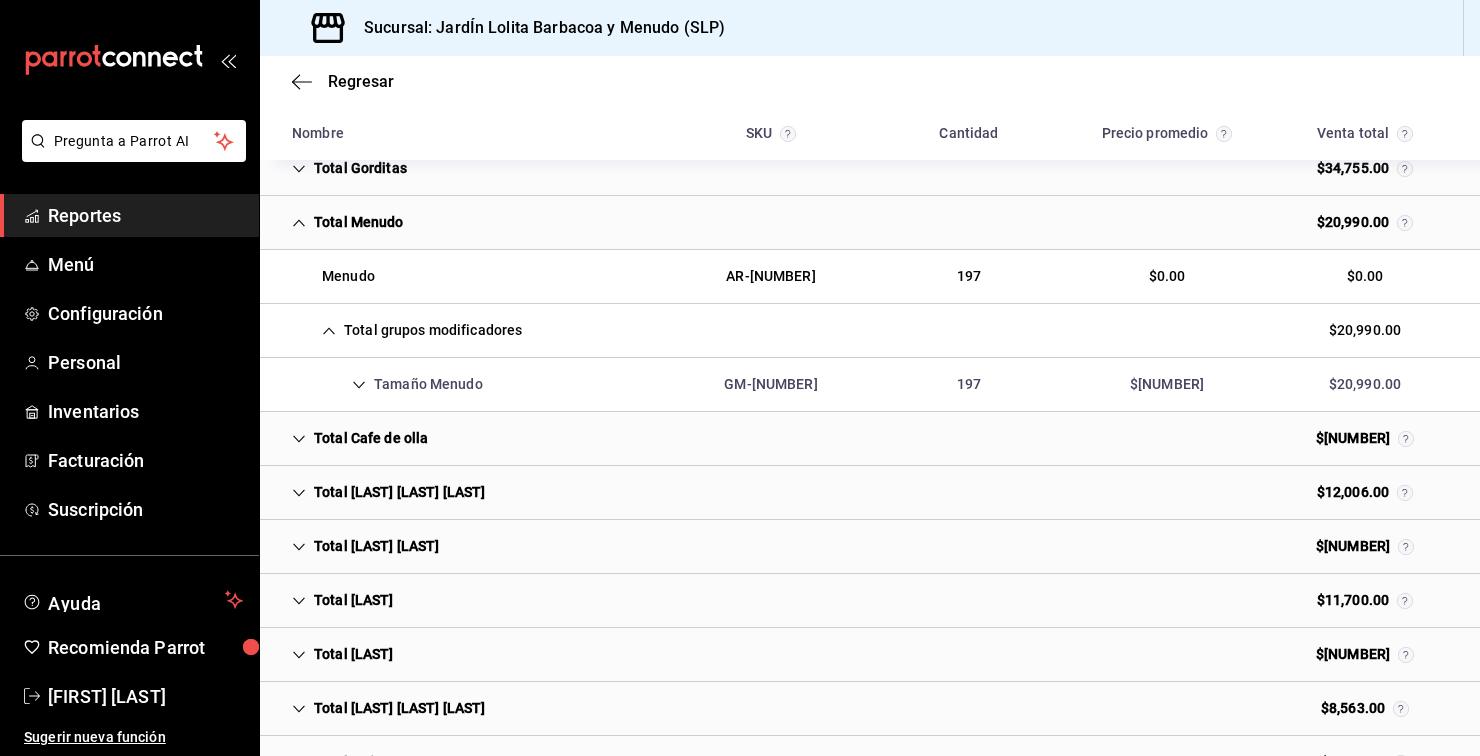 click on "Tamaño Menudo" at bounding box center [387, 384] 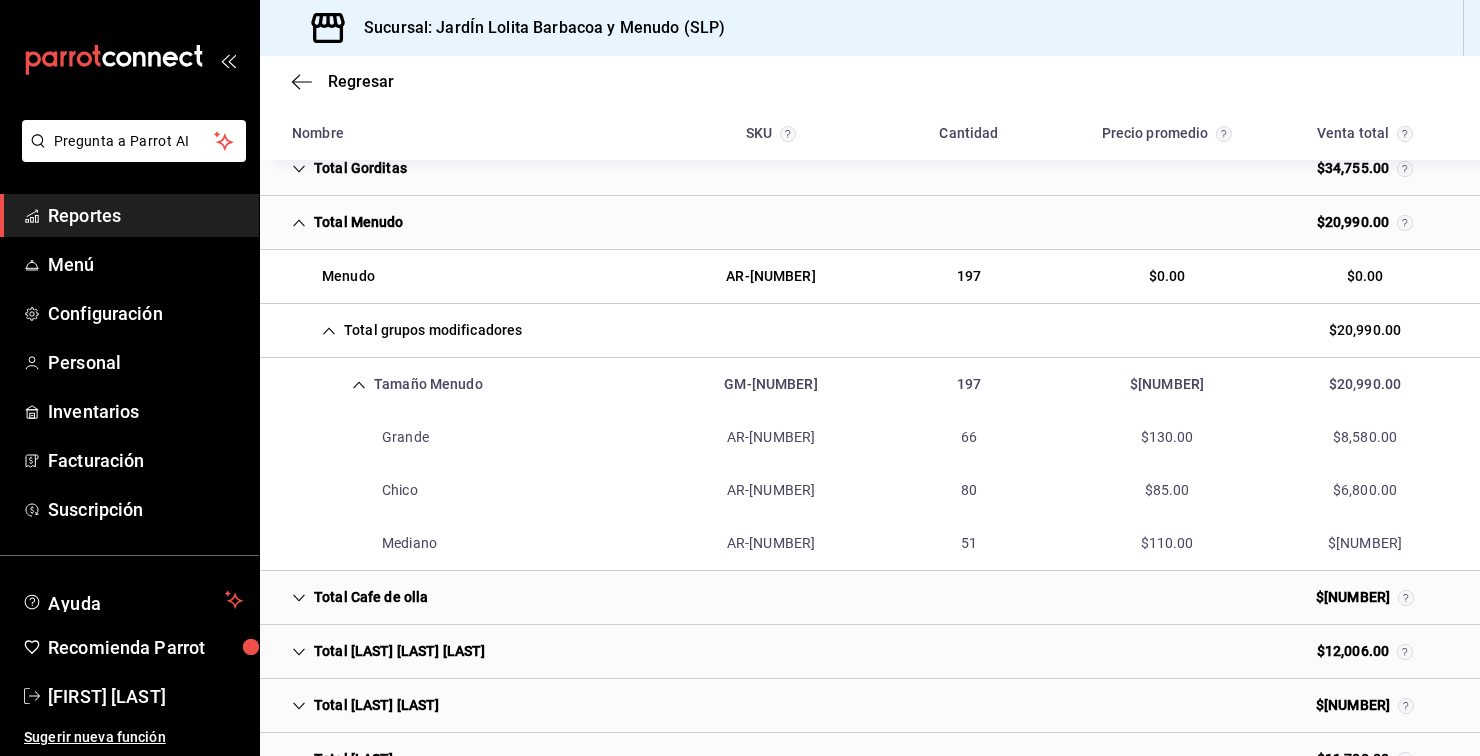 click 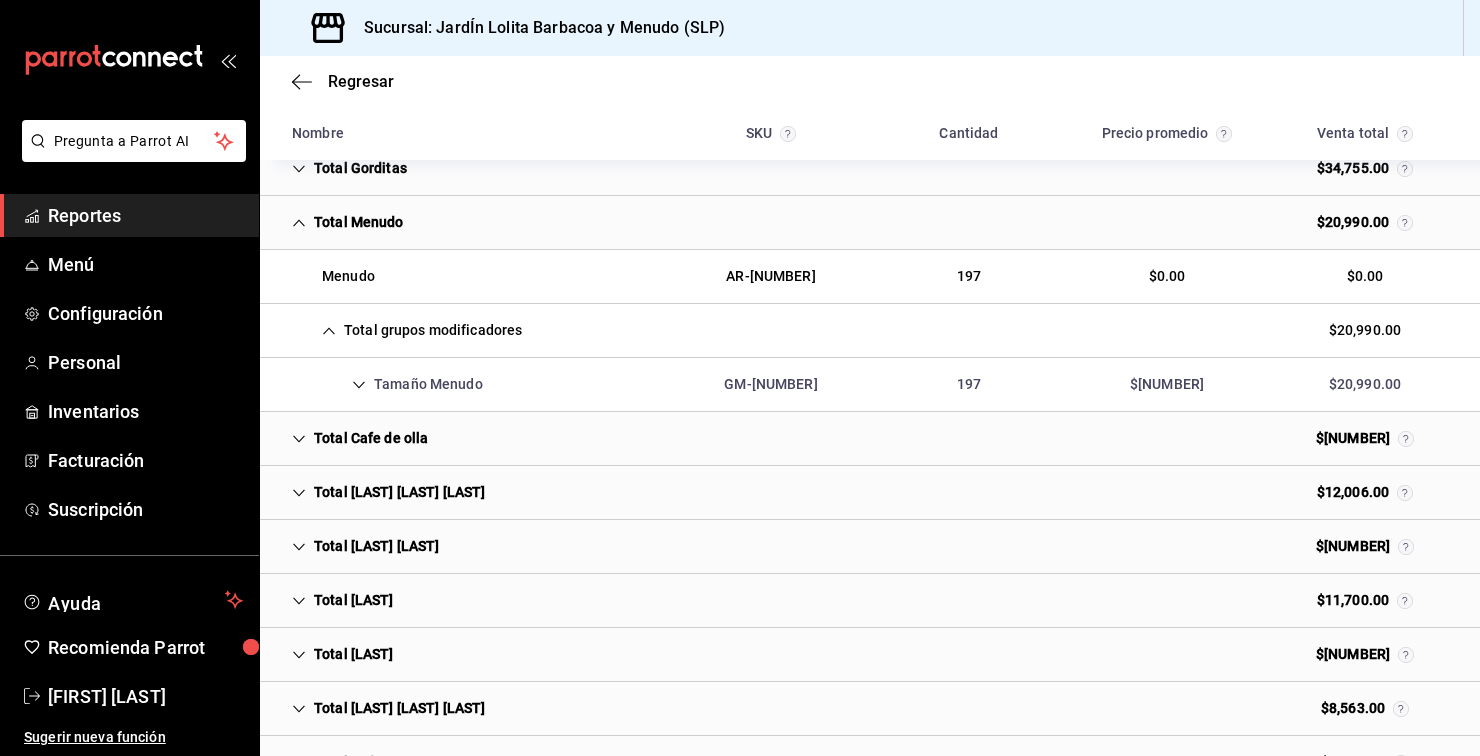 click 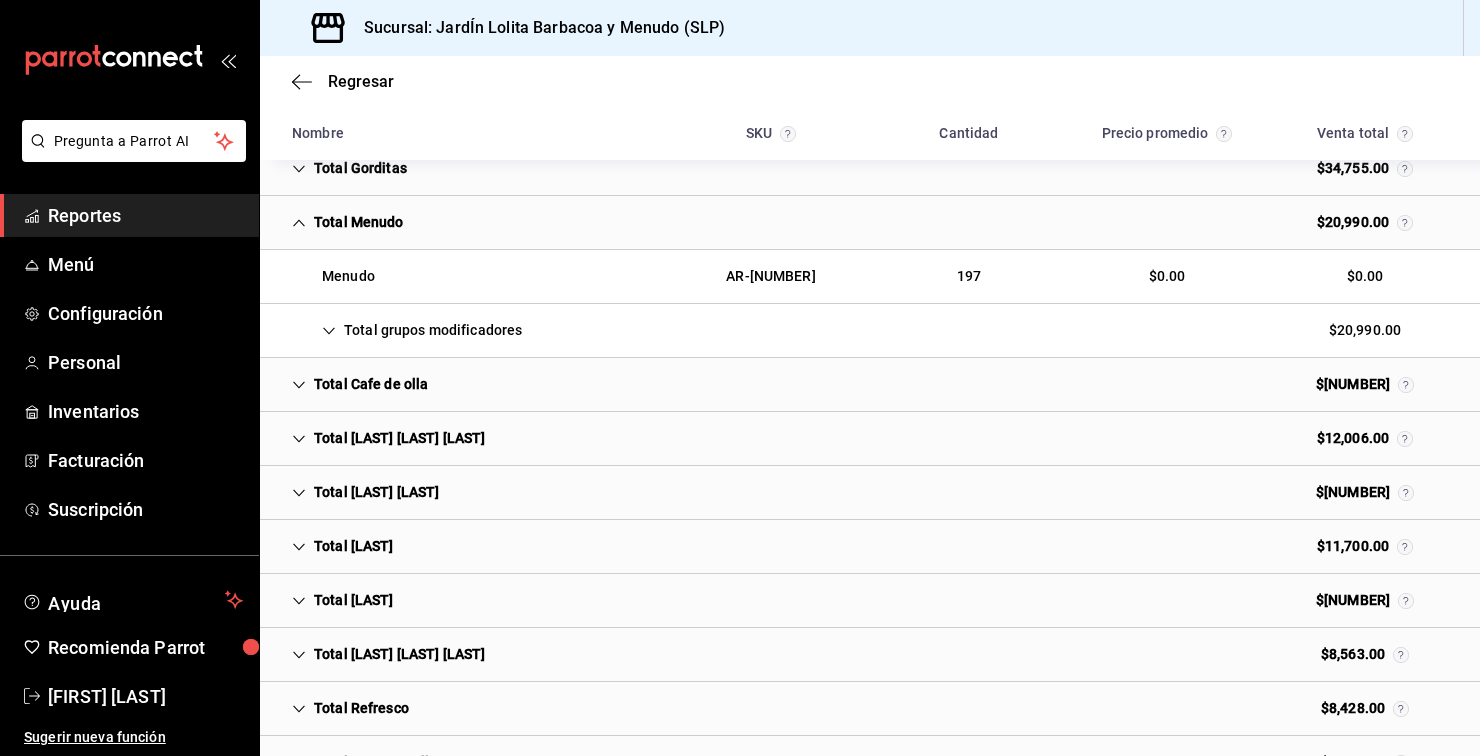 click on "Total Menudo" at bounding box center [348, 222] 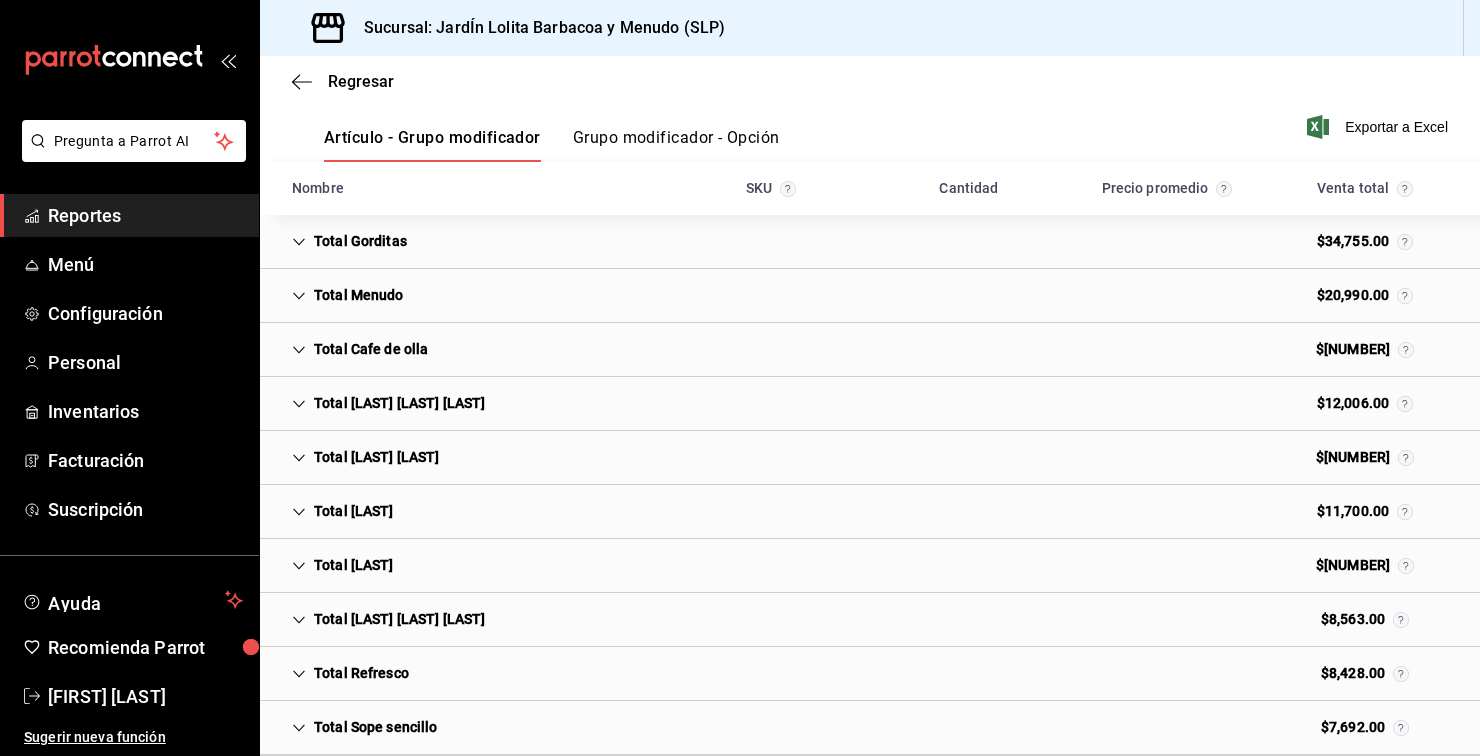 scroll, scrollTop: 262, scrollLeft: 0, axis: vertical 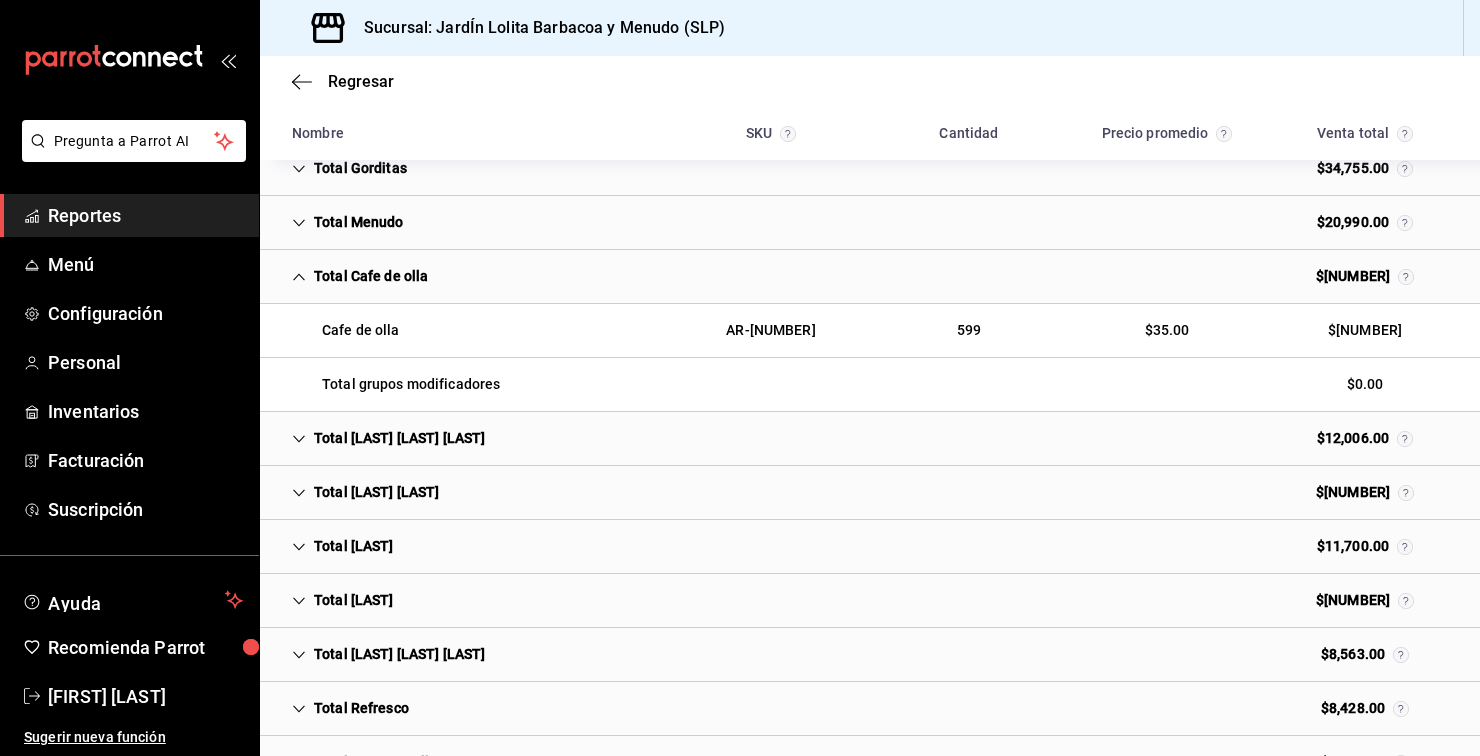 click 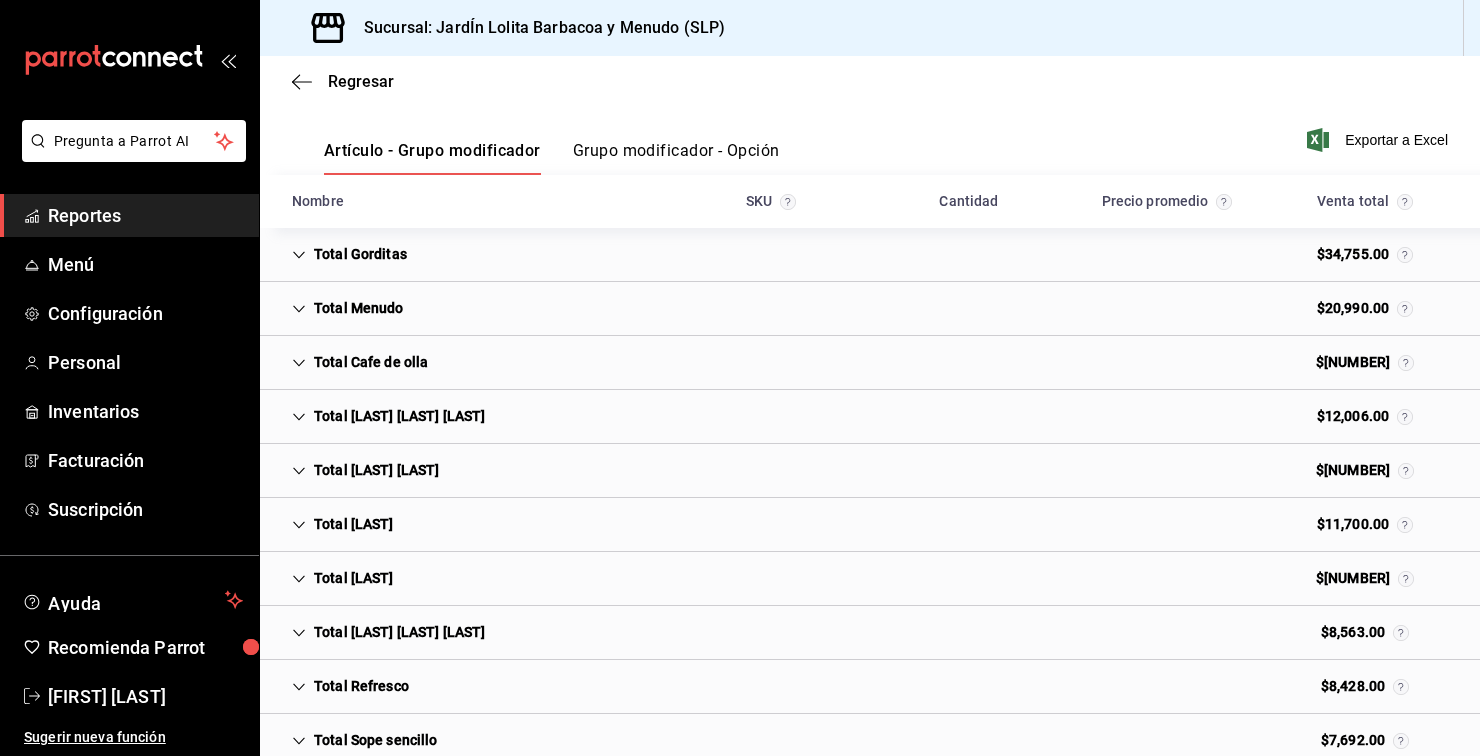 scroll, scrollTop: 262, scrollLeft: 0, axis: vertical 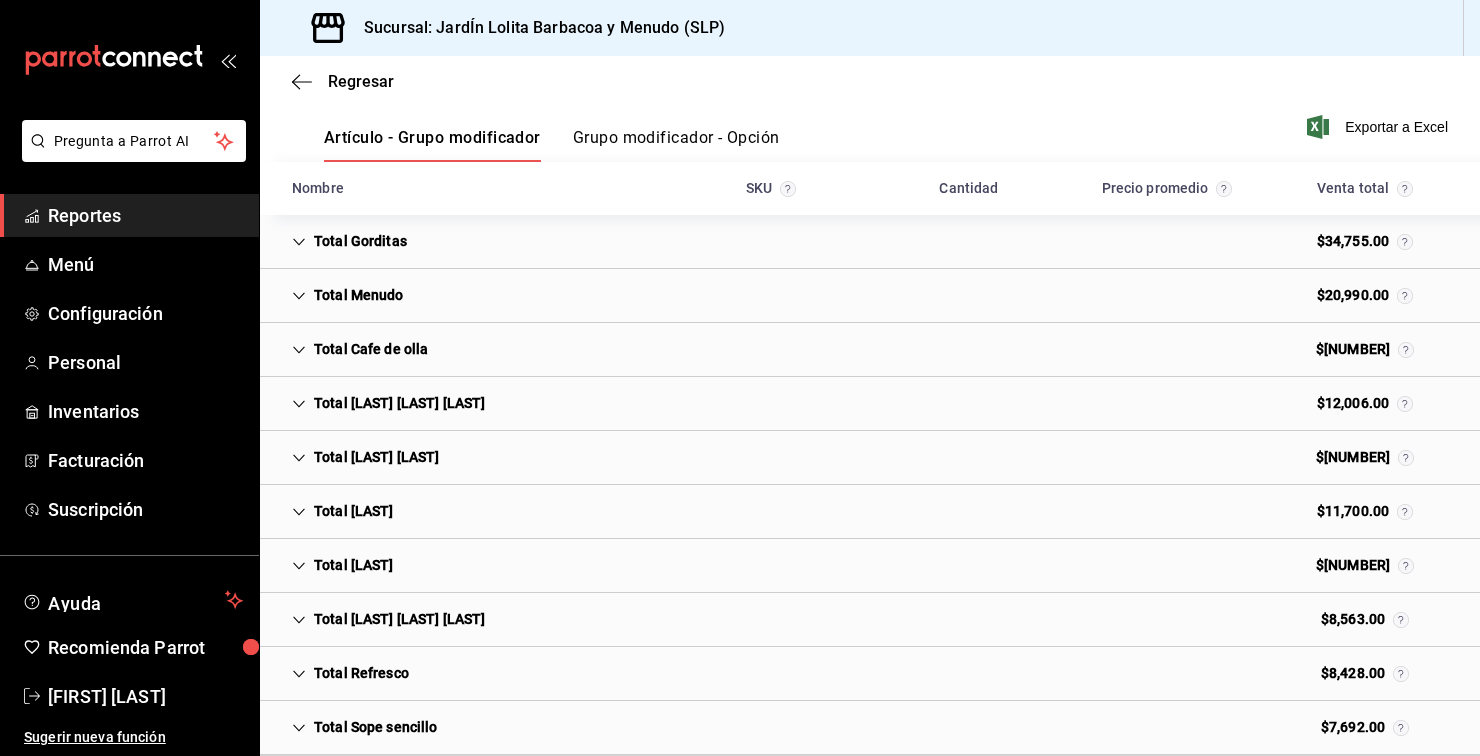 click 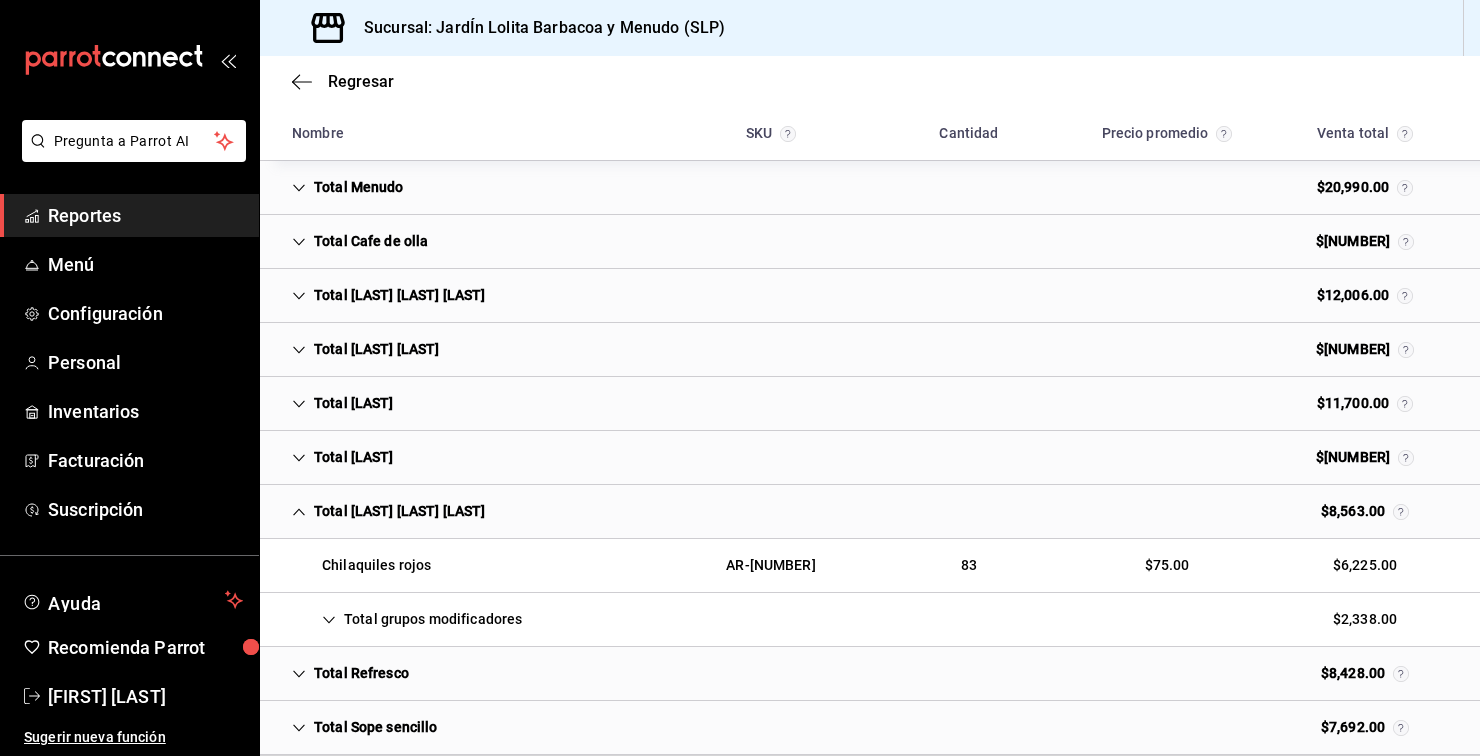 scroll, scrollTop: 366, scrollLeft: 0, axis: vertical 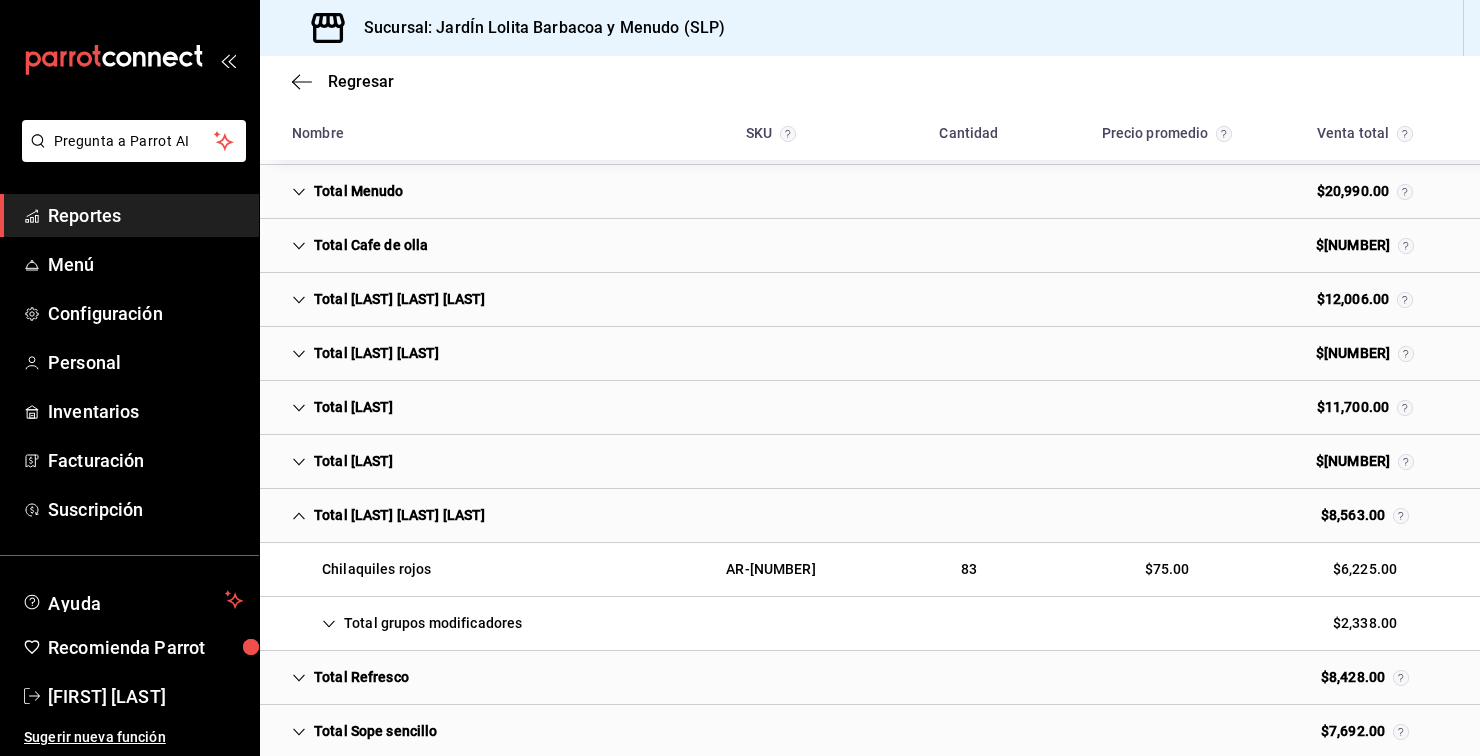 click on "Total grupos modificadores" at bounding box center (407, 623) 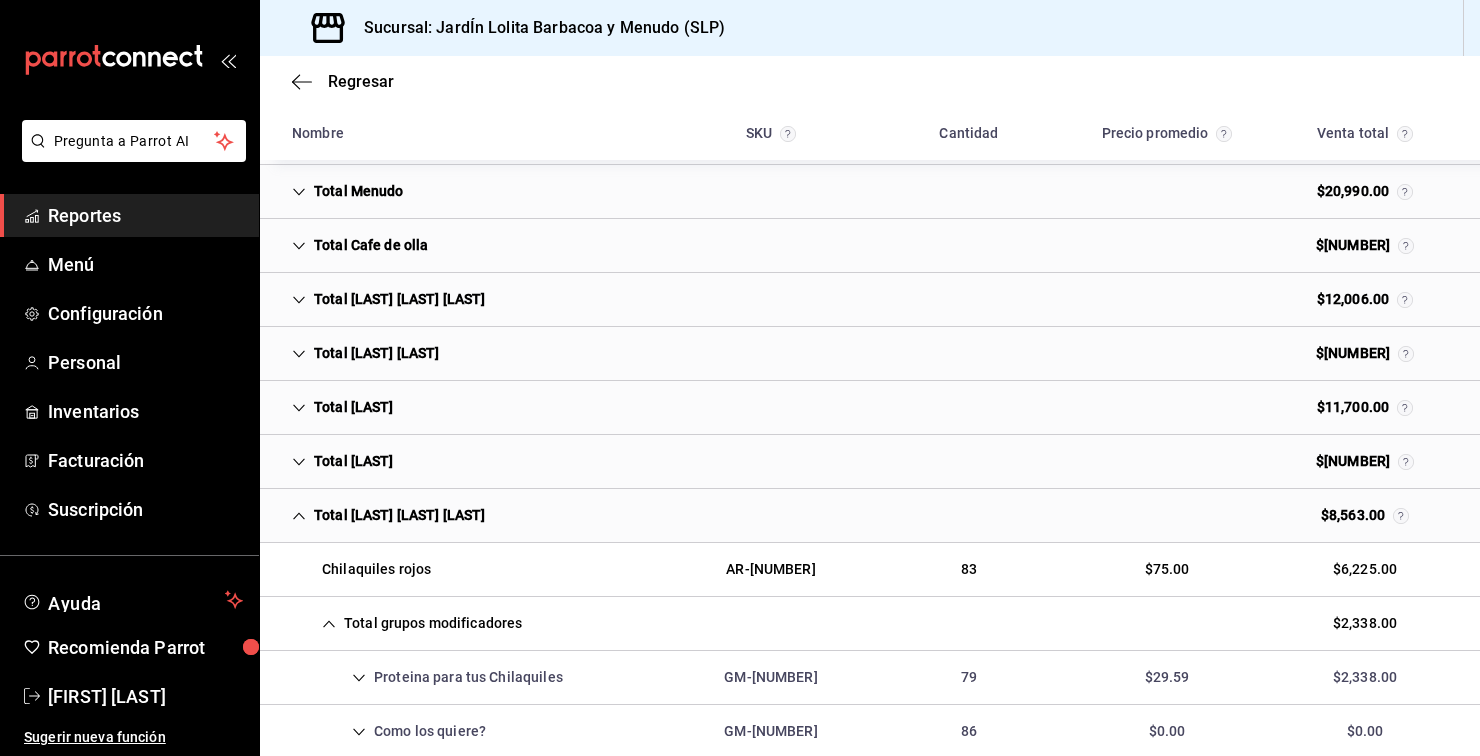 scroll, scrollTop: 478, scrollLeft: 0, axis: vertical 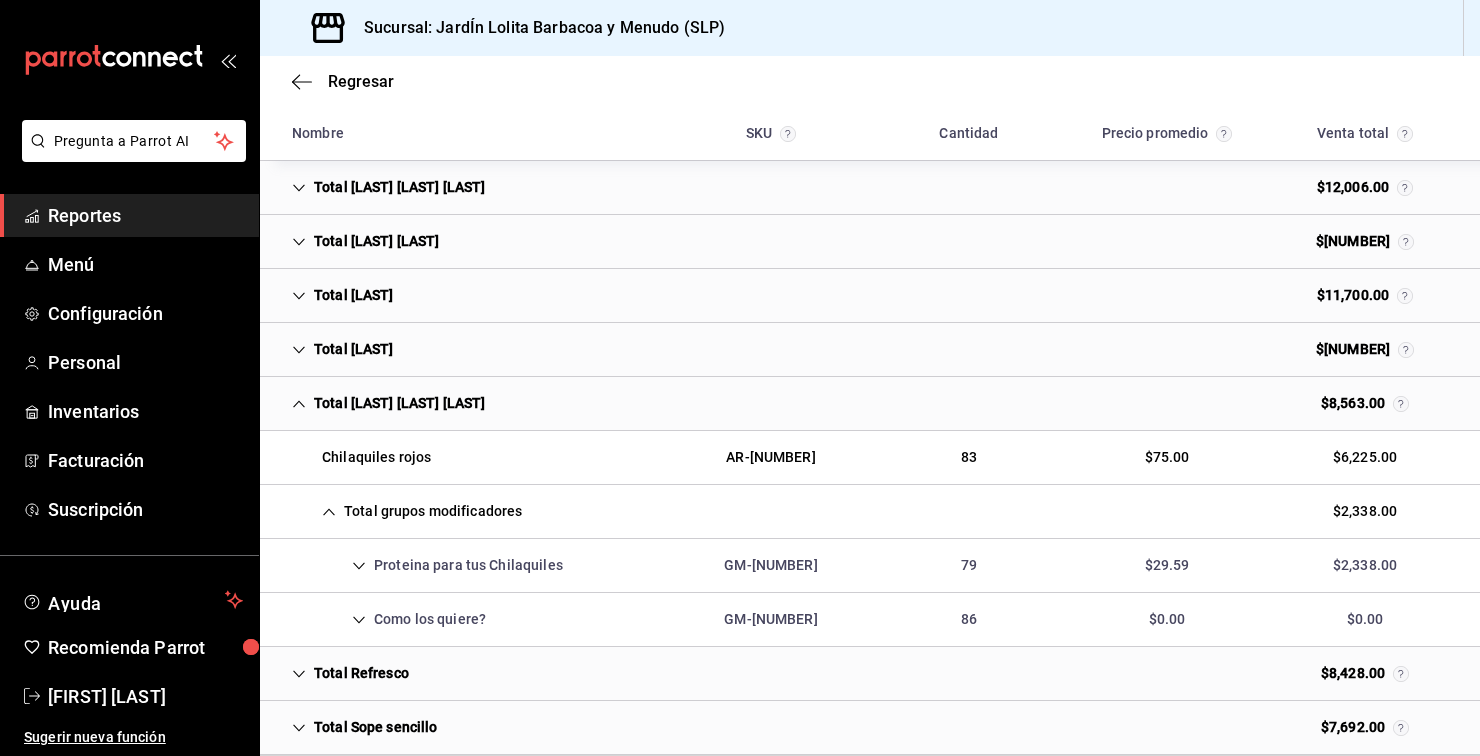 click 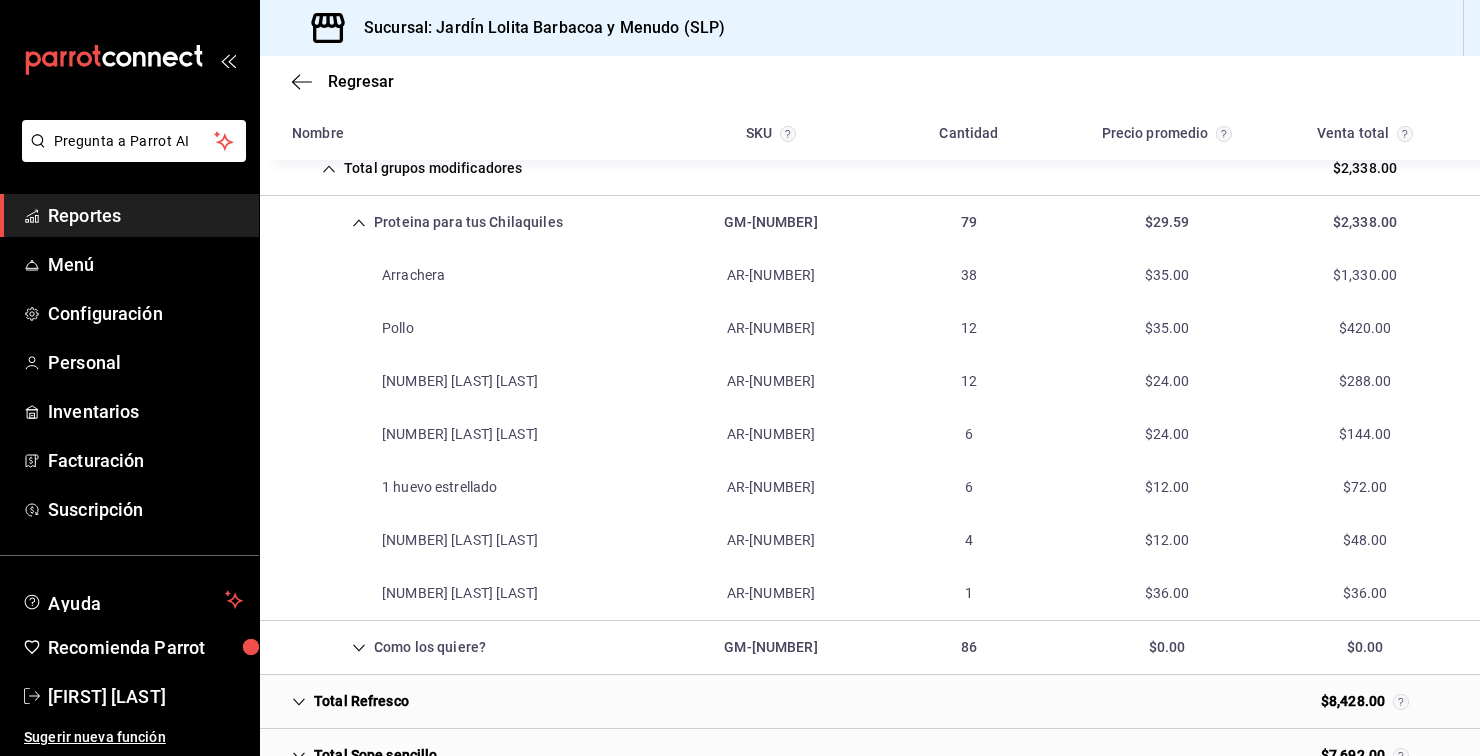 scroll, scrollTop: 810, scrollLeft: 0, axis: vertical 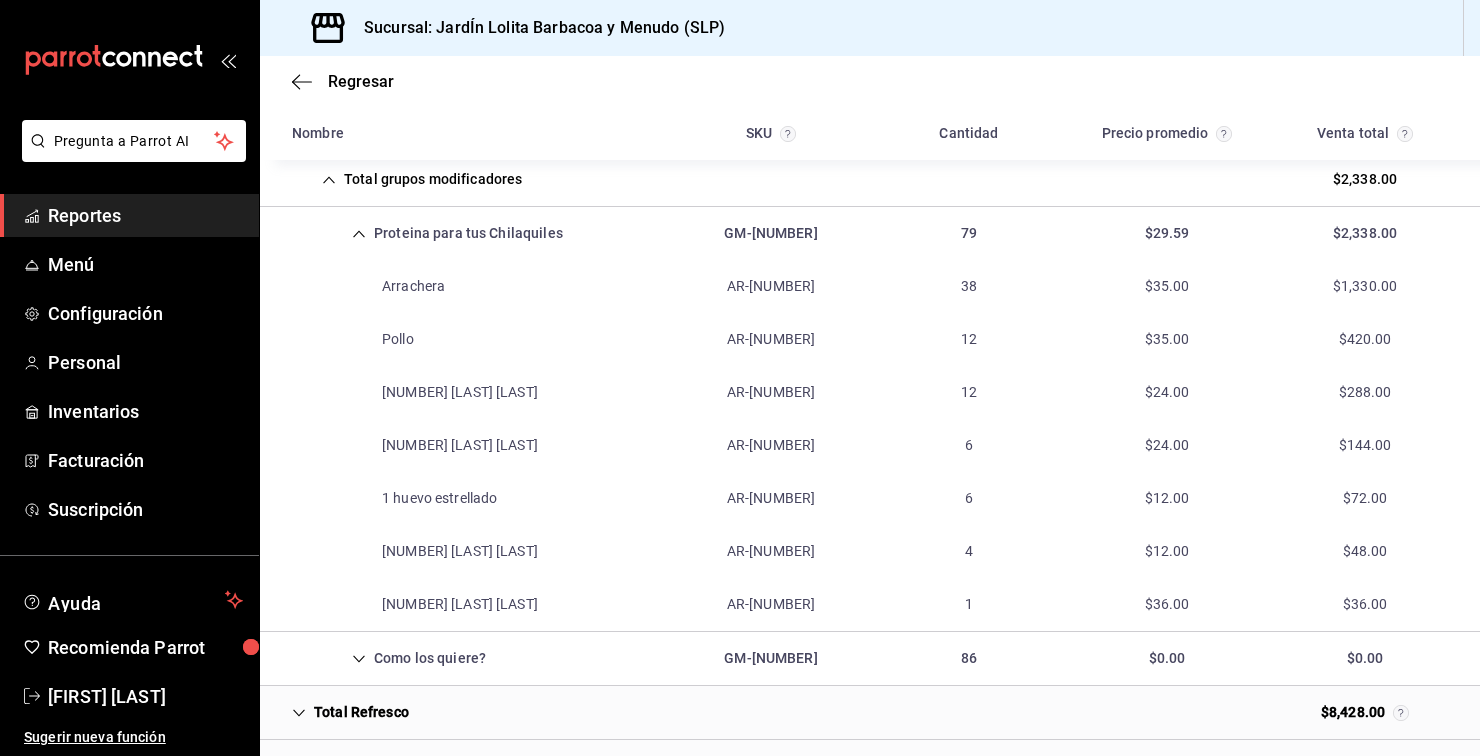 click on "Proteina para tus Chilaquiles" at bounding box center (427, 233) 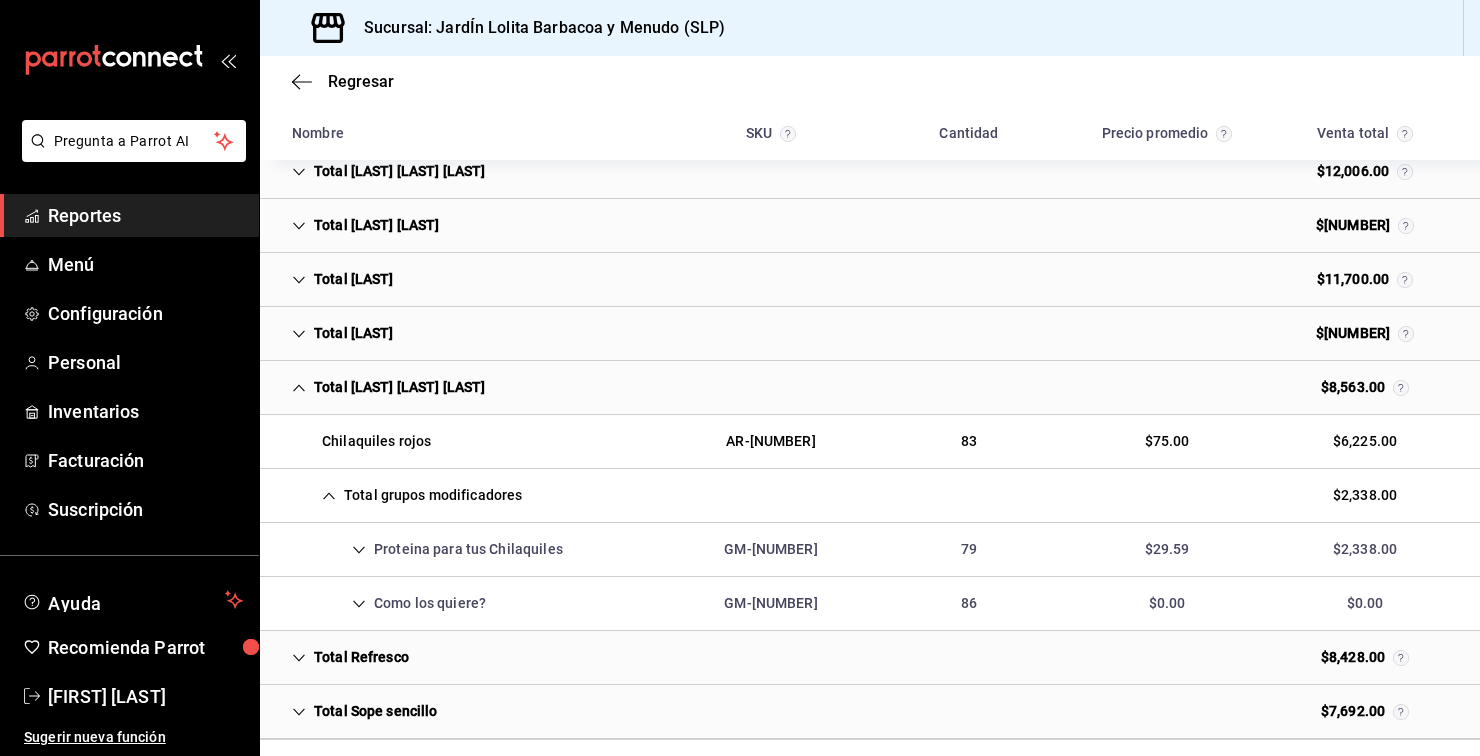 scroll, scrollTop: 478, scrollLeft: 0, axis: vertical 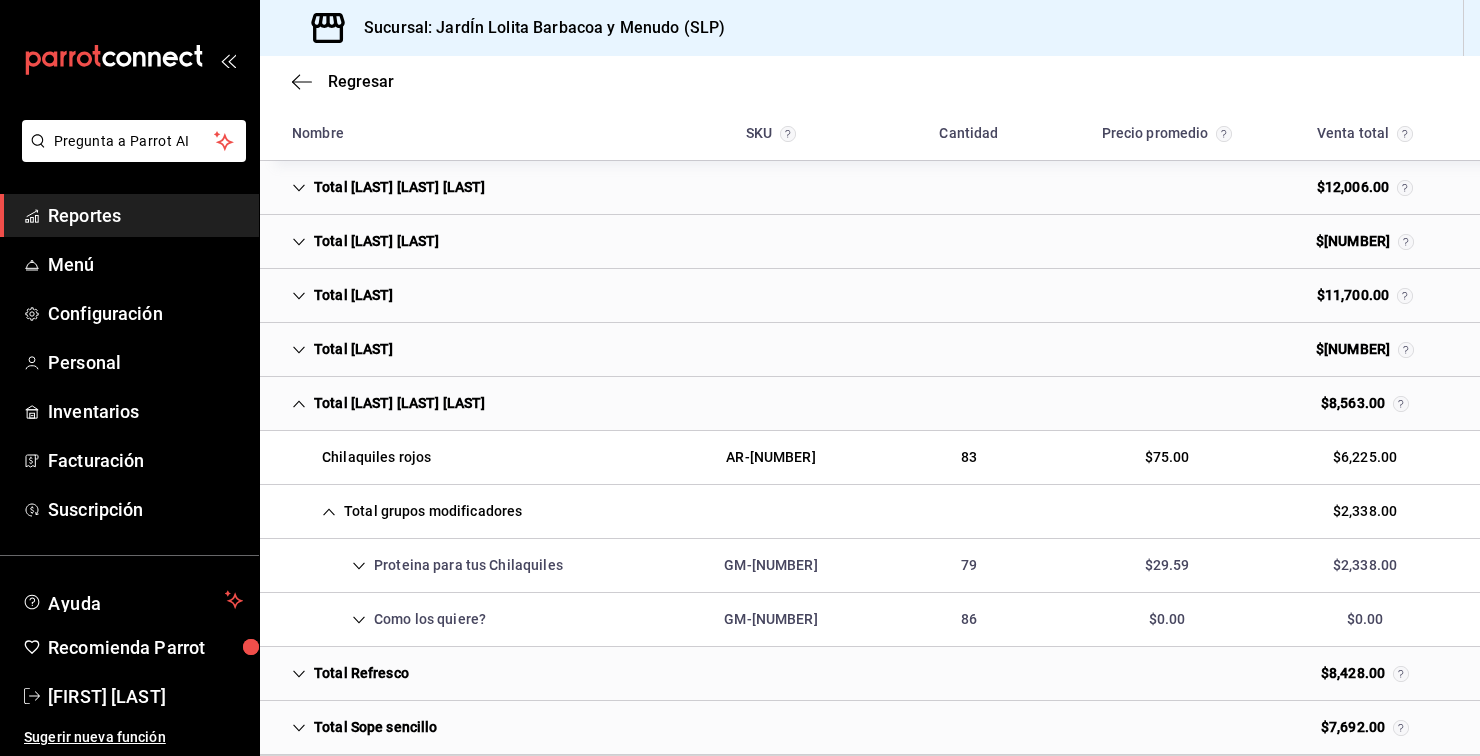 click 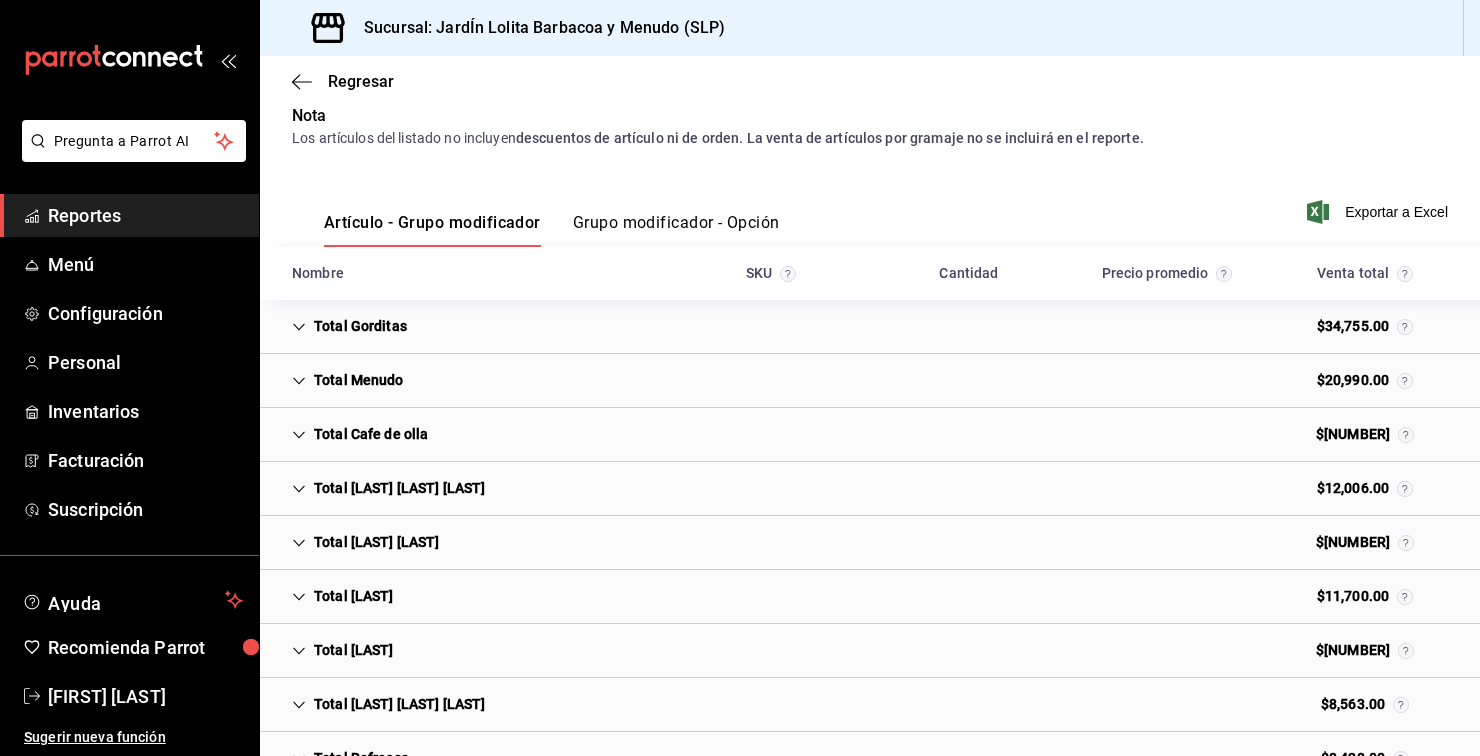 scroll, scrollTop: 262, scrollLeft: 0, axis: vertical 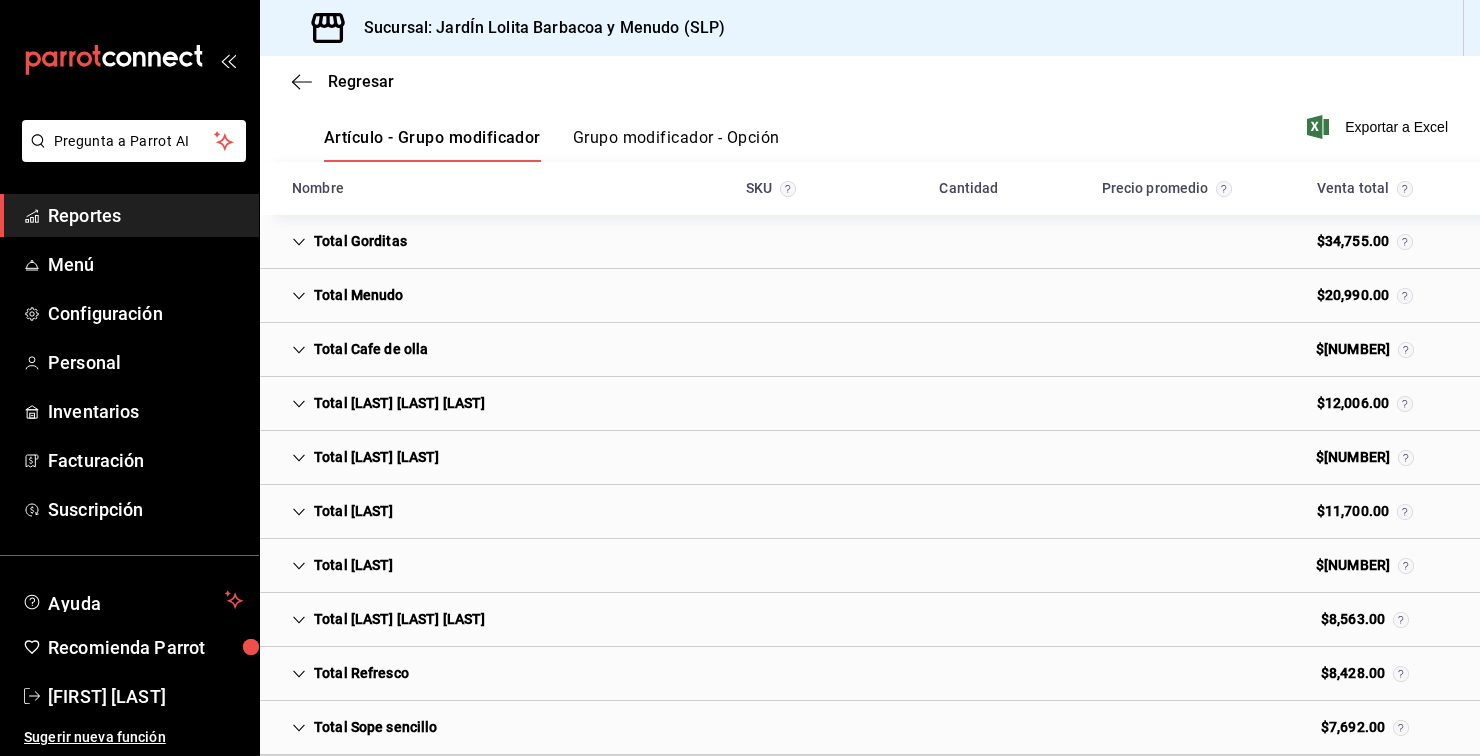 click on "Grupo modificador - Opción" at bounding box center (676, 145) 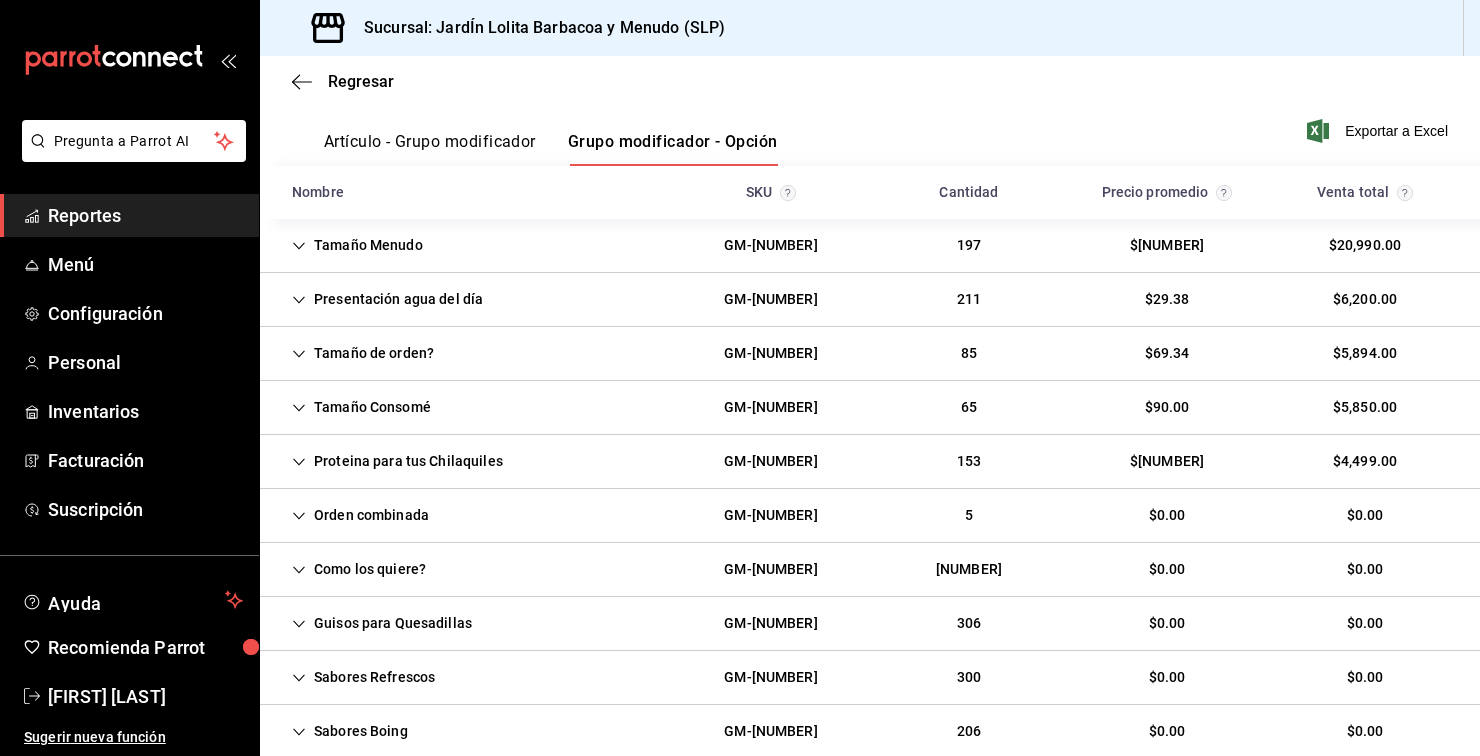 scroll, scrollTop: 262, scrollLeft: 0, axis: vertical 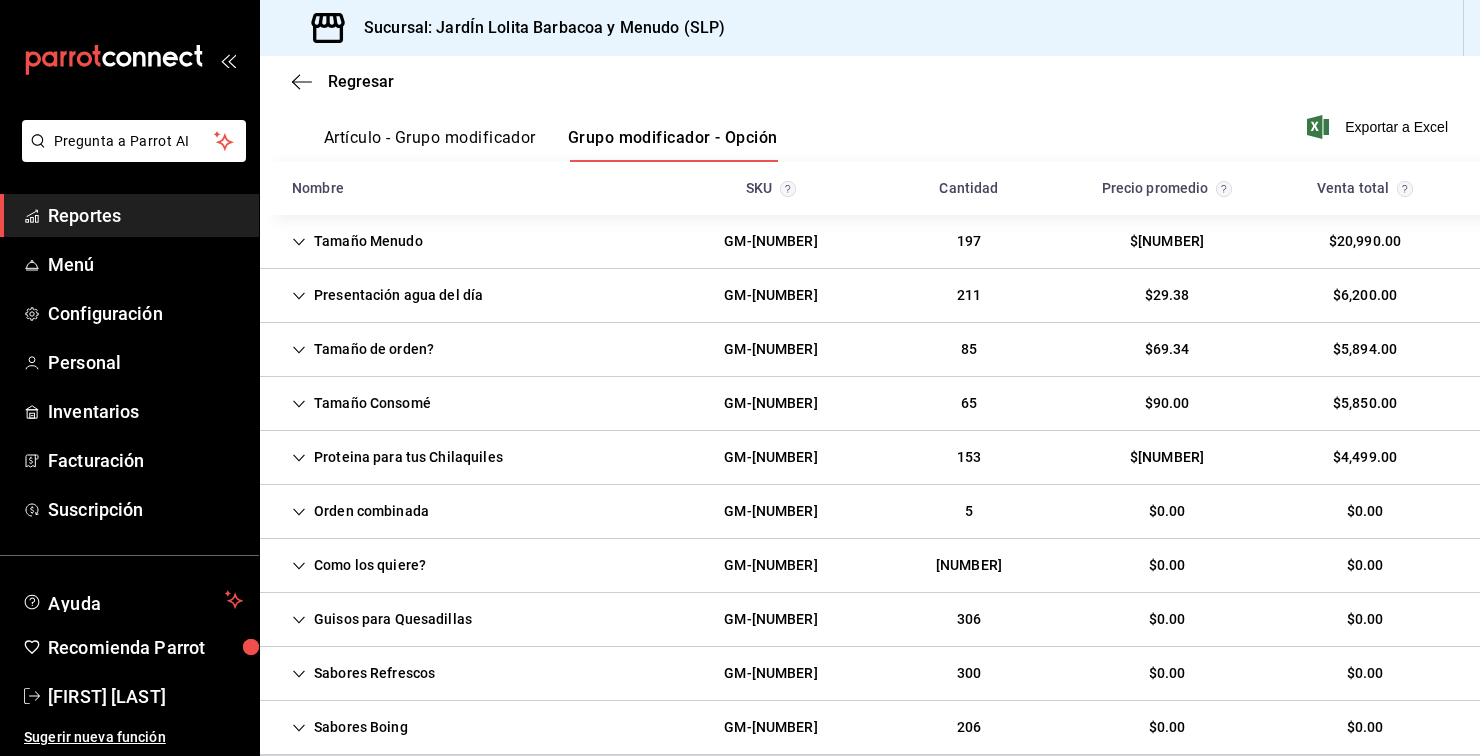 click 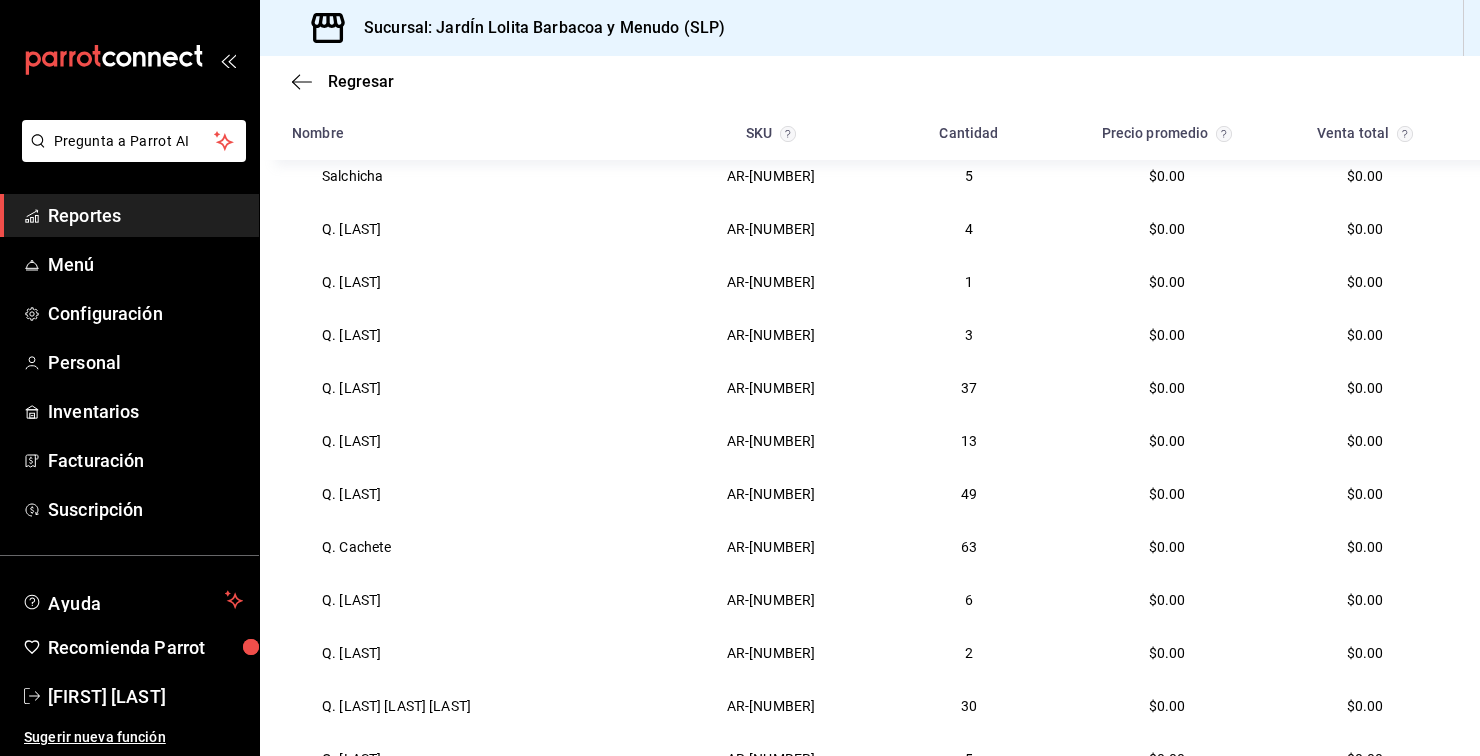 scroll, scrollTop: 962, scrollLeft: 0, axis: vertical 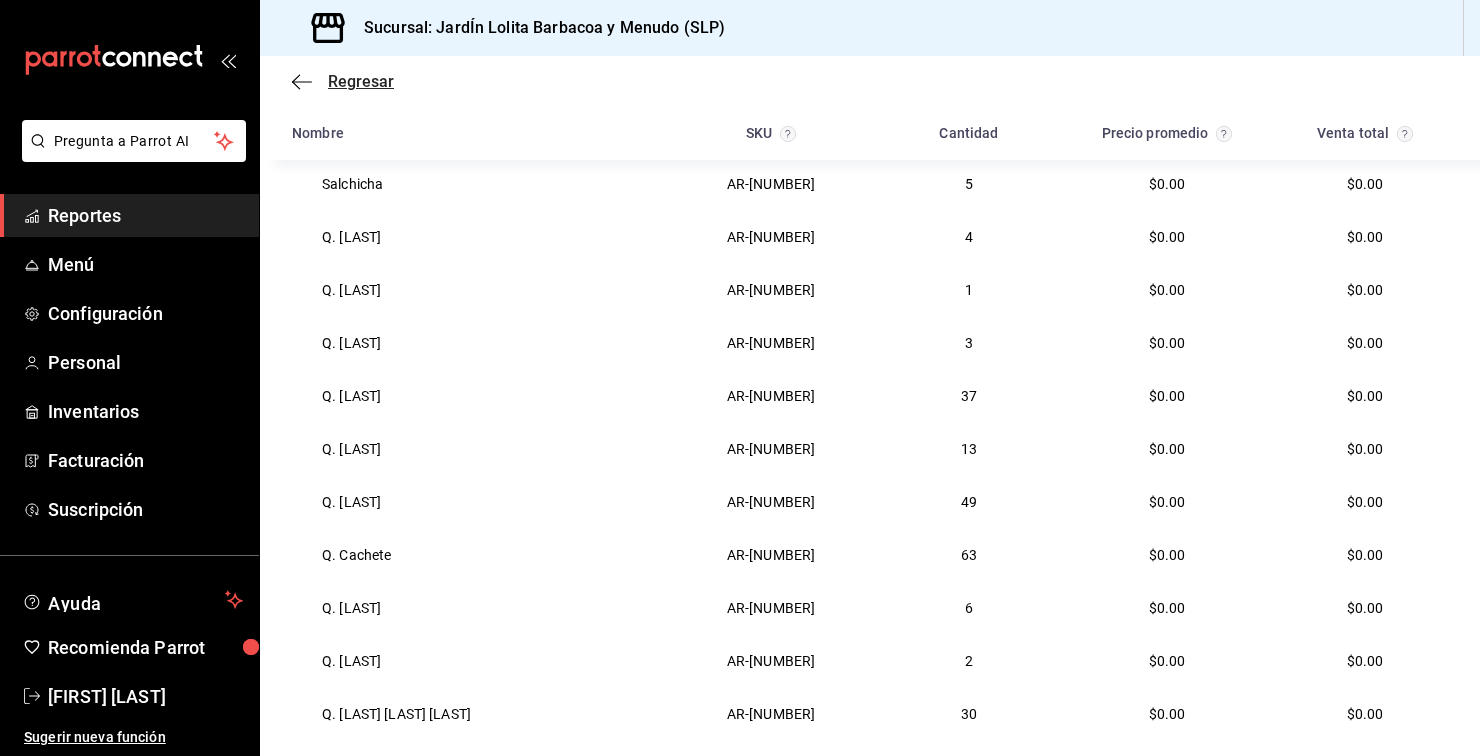 click 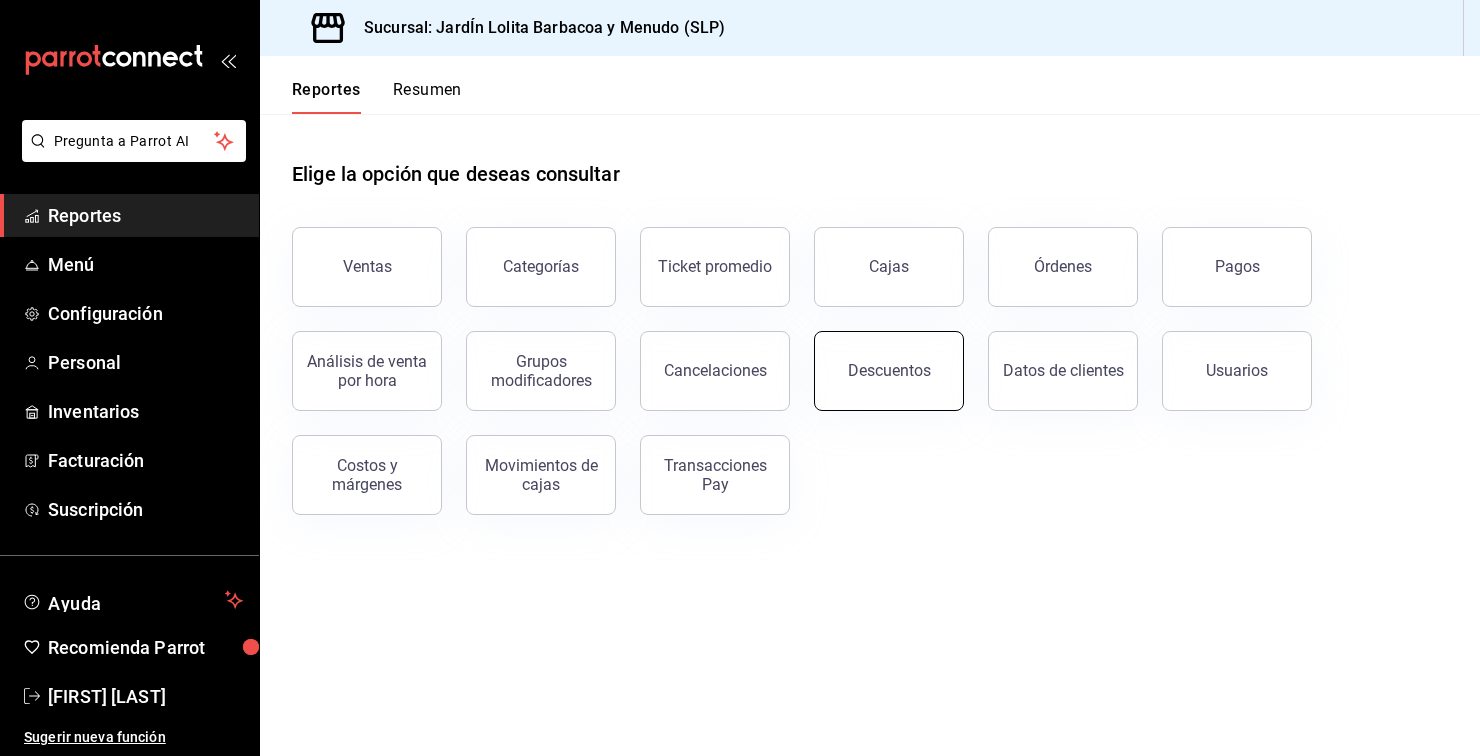 click on "Descuentos" at bounding box center (889, 370) 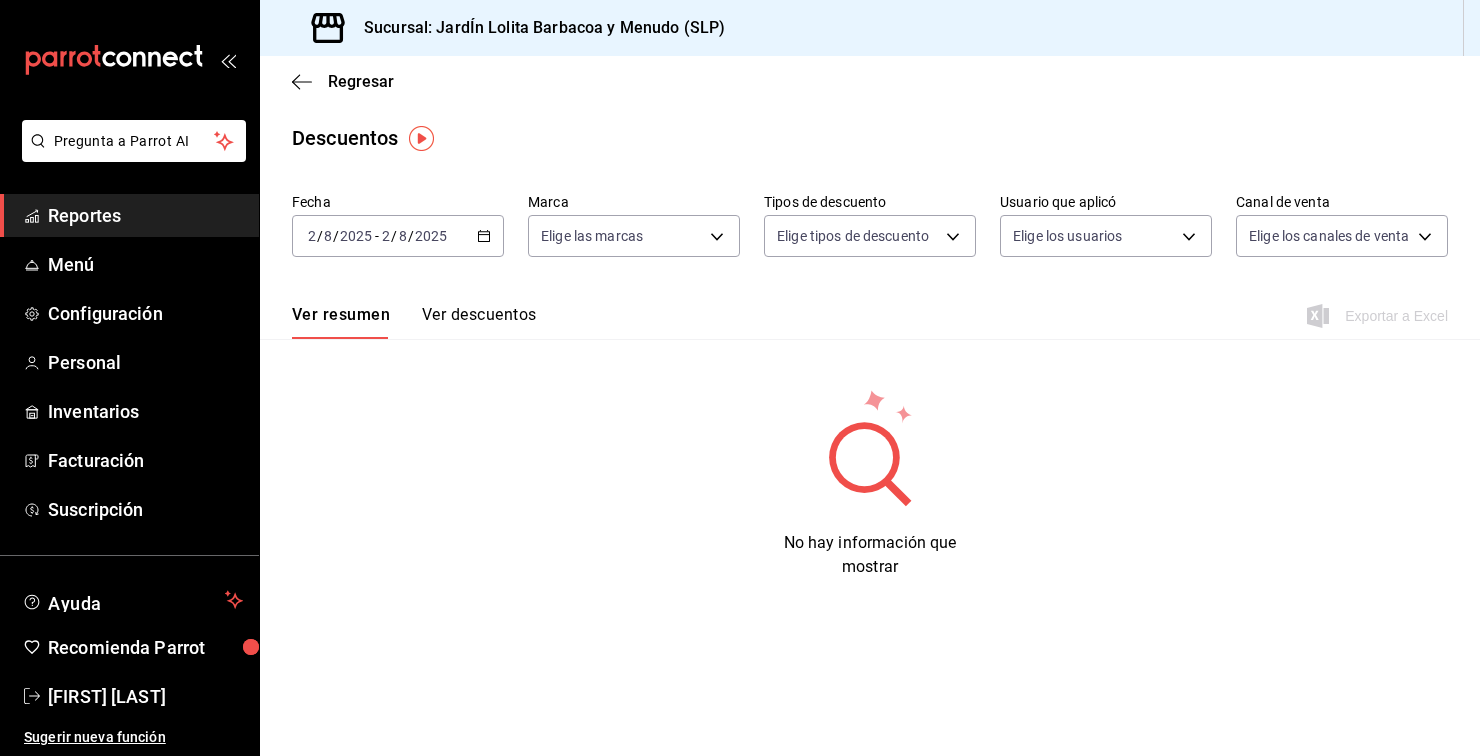 click on "Ver descuentos" at bounding box center [479, 322] 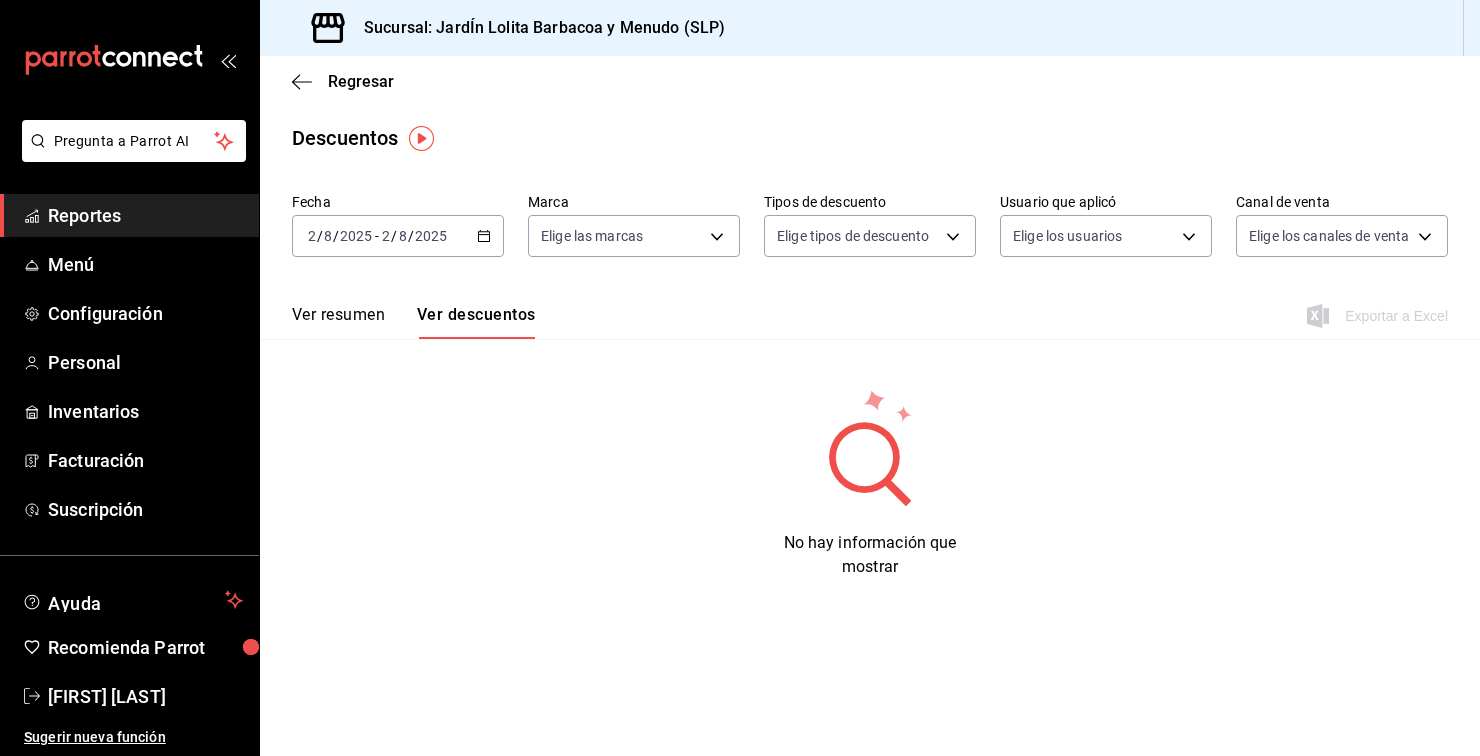 click on "2025-08-02 2 / 8 / 2025 - 2025-08-02 2 / 8 / 2025" at bounding box center [398, 236] 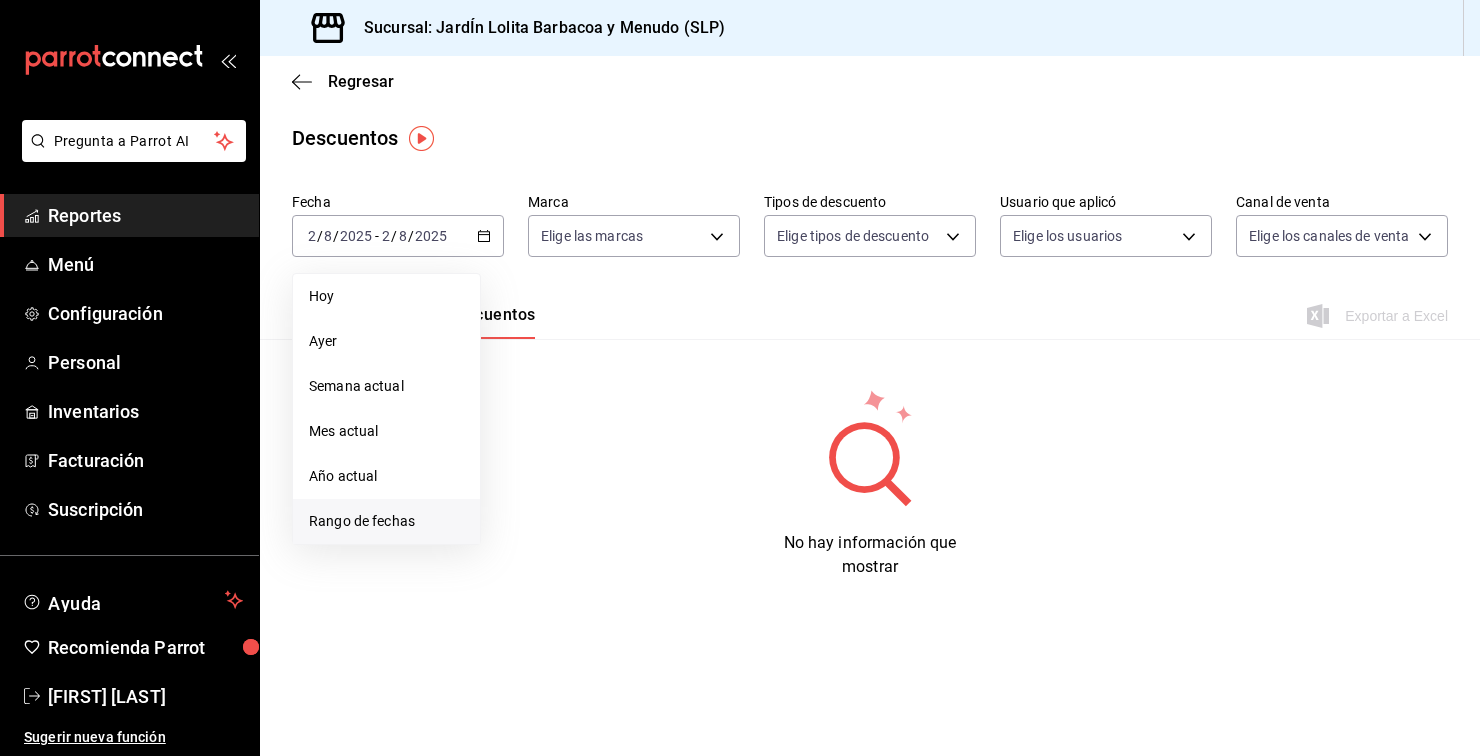 click on "Rango de fechas" at bounding box center [386, 521] 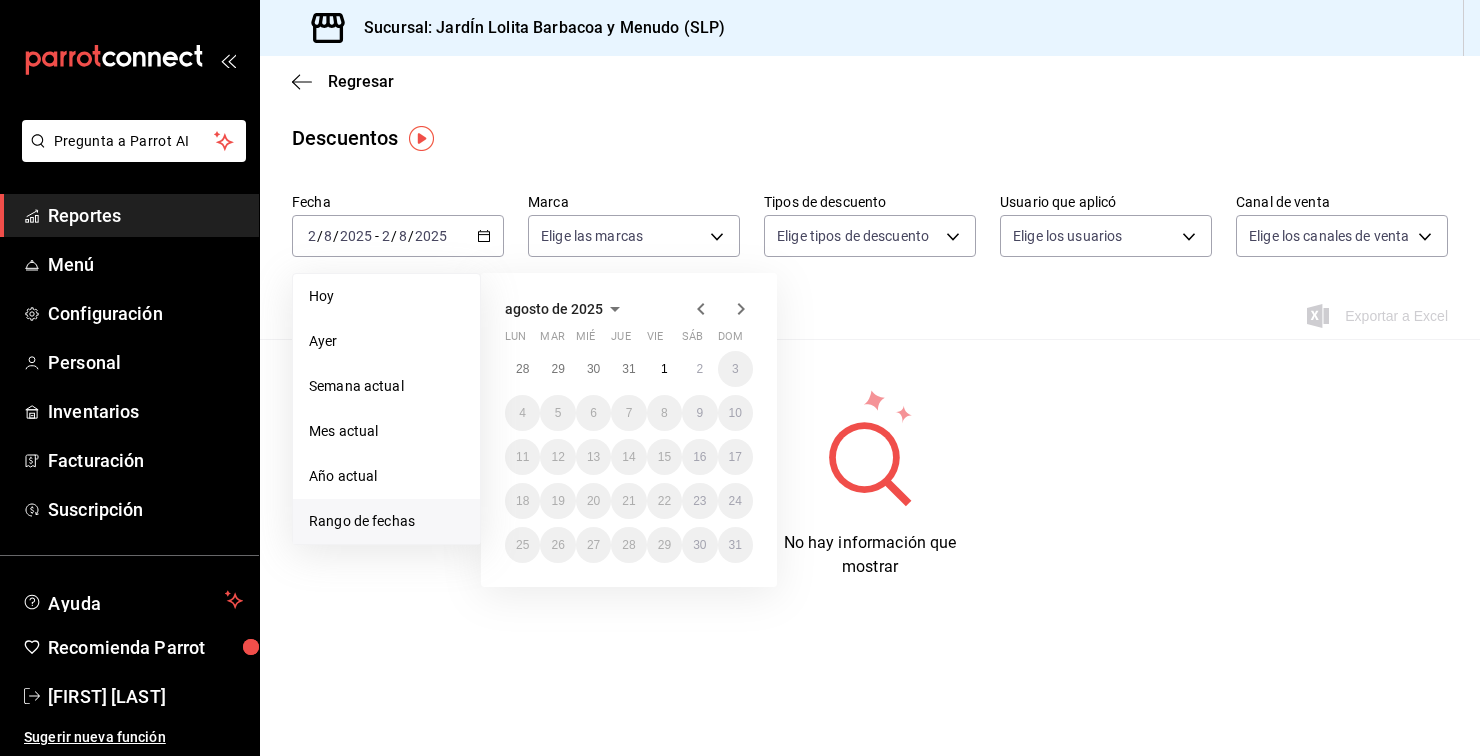 click 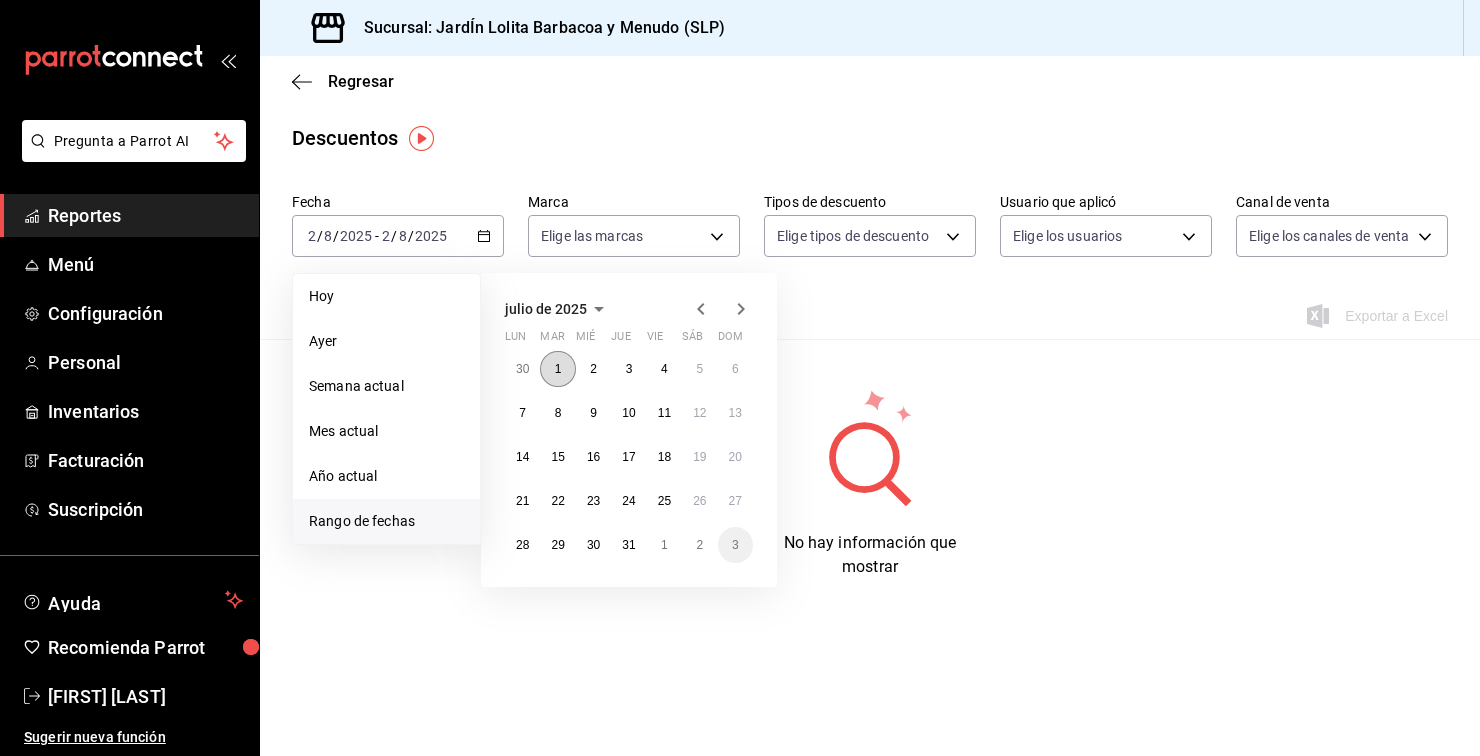 click on "1" at bounding box center [557, 369] 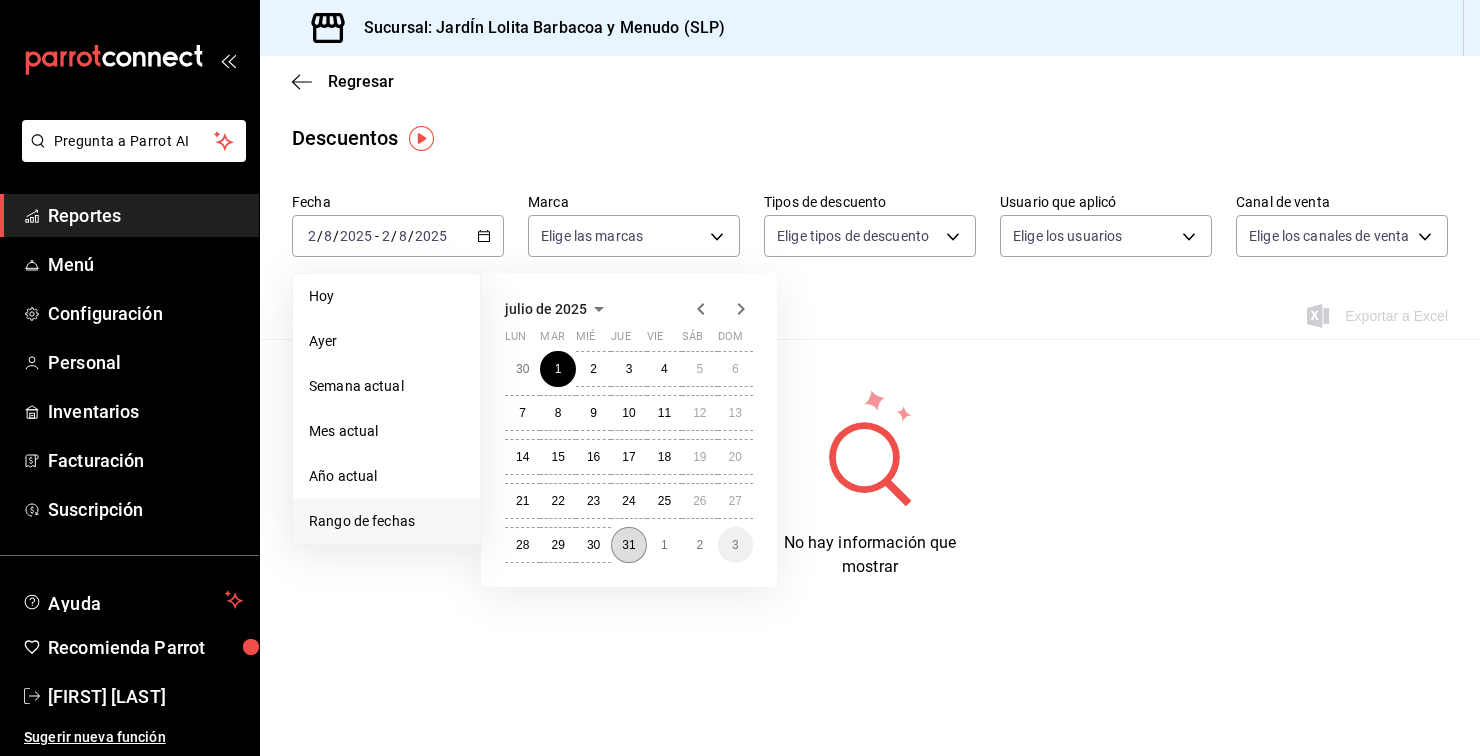 click on "31" at bounding box center (628, 545) 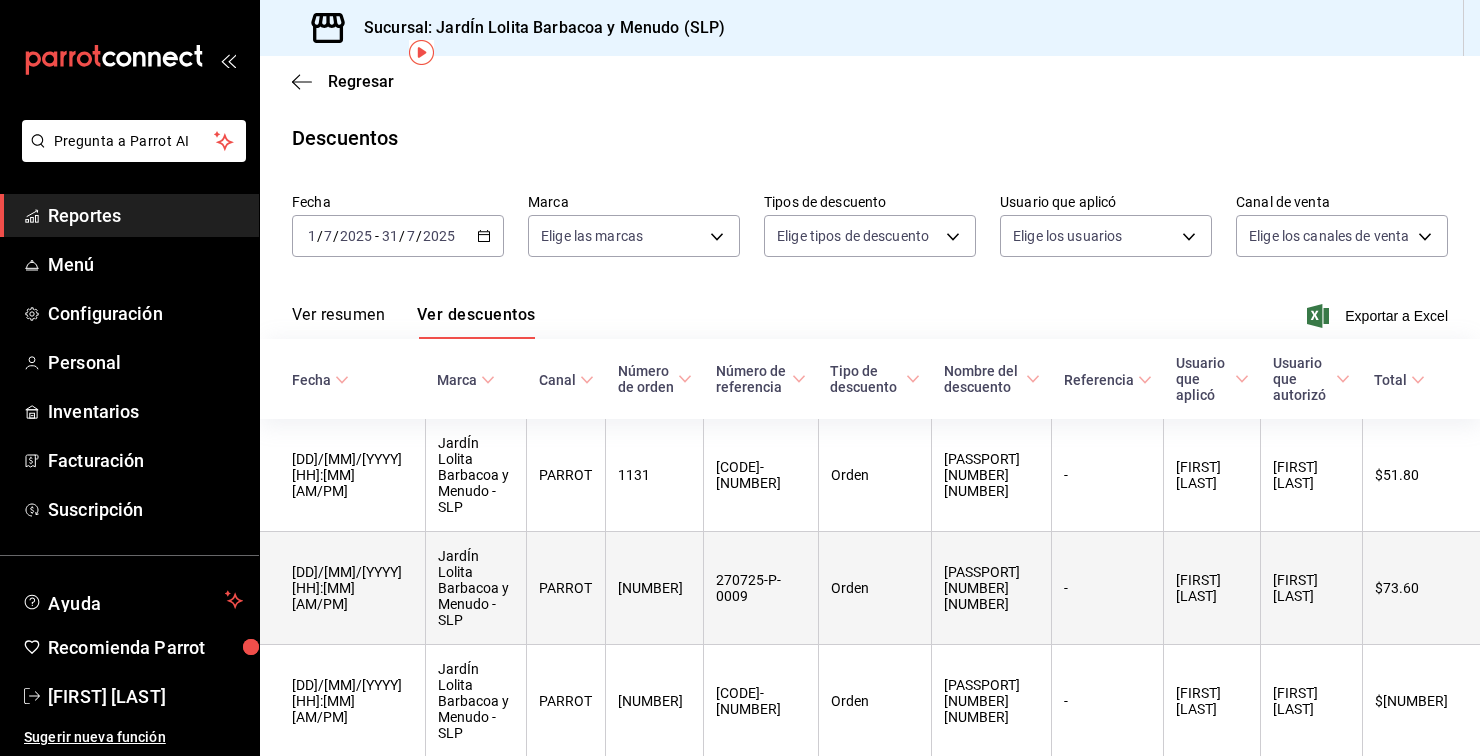 scroll, scrollTop: 0, scrollLeft: 0, axis: both 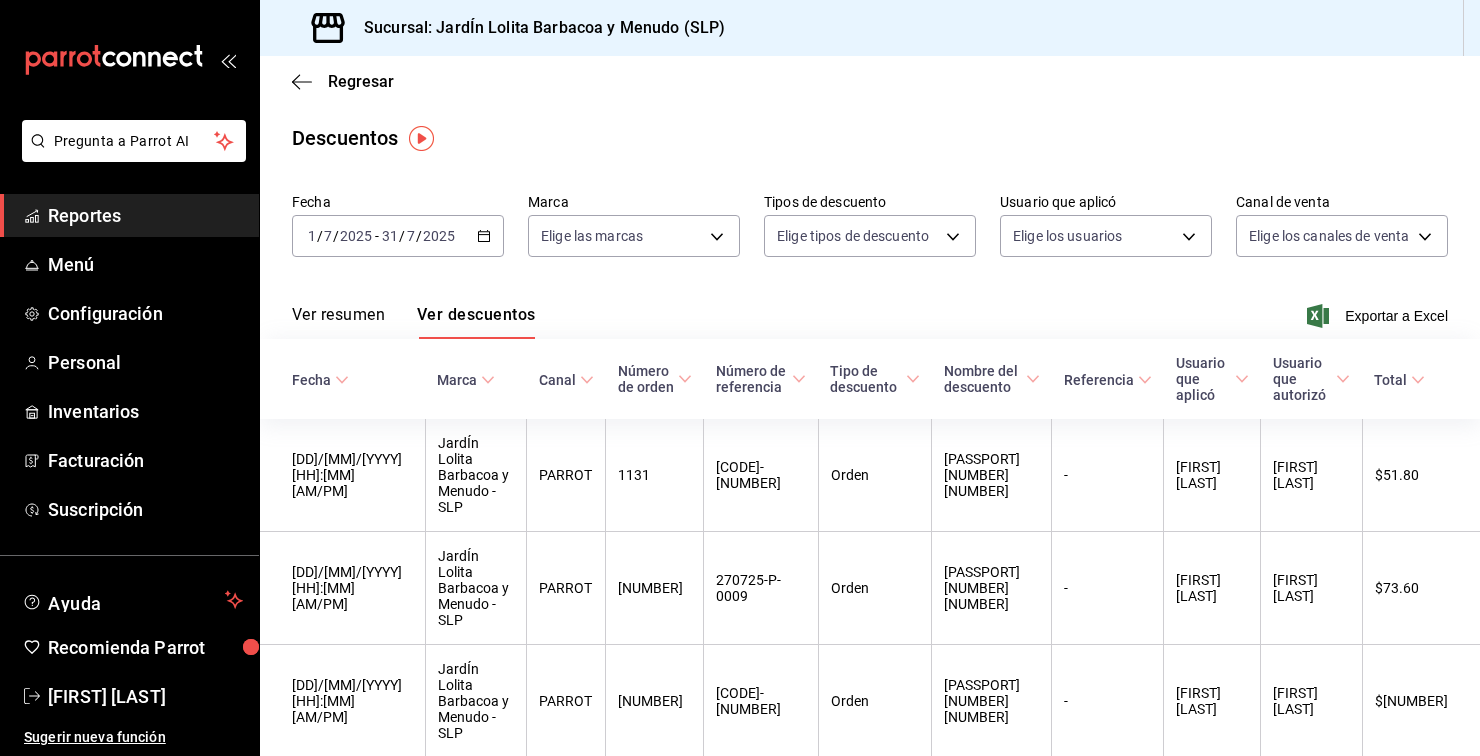click on "Reportes" at bounding box center (145, 215) 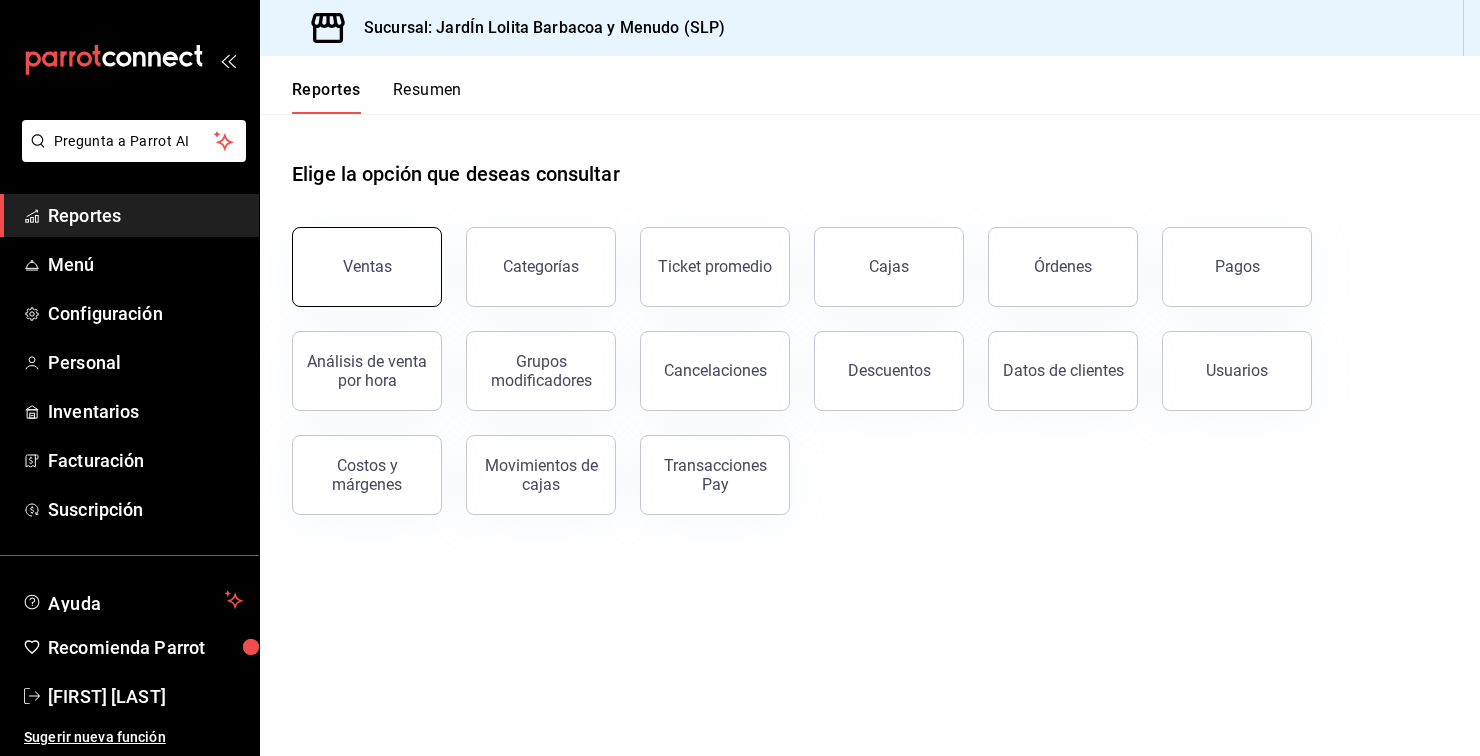 click on "Ventas" at bounding box center (367, 266) 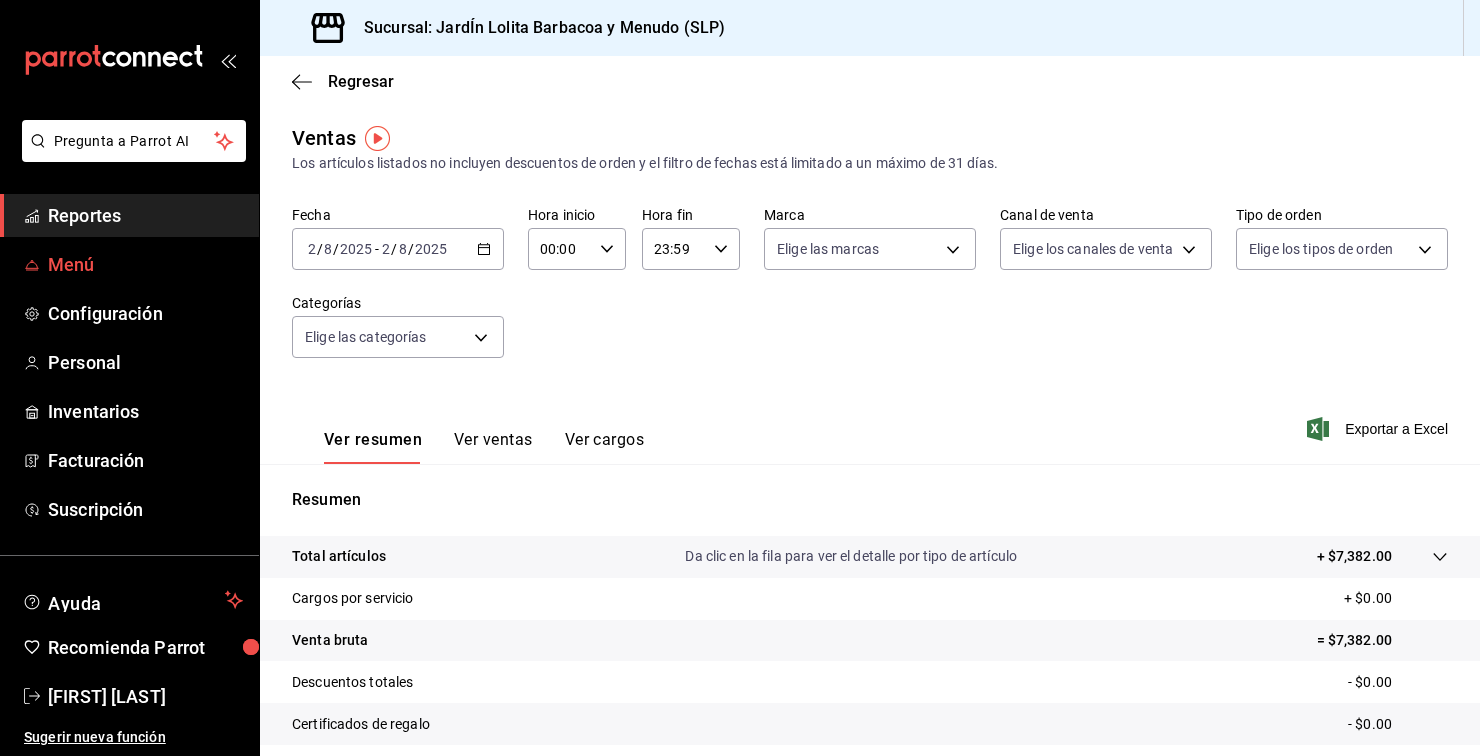 click on "Menú" at bounding box center (145, 264) 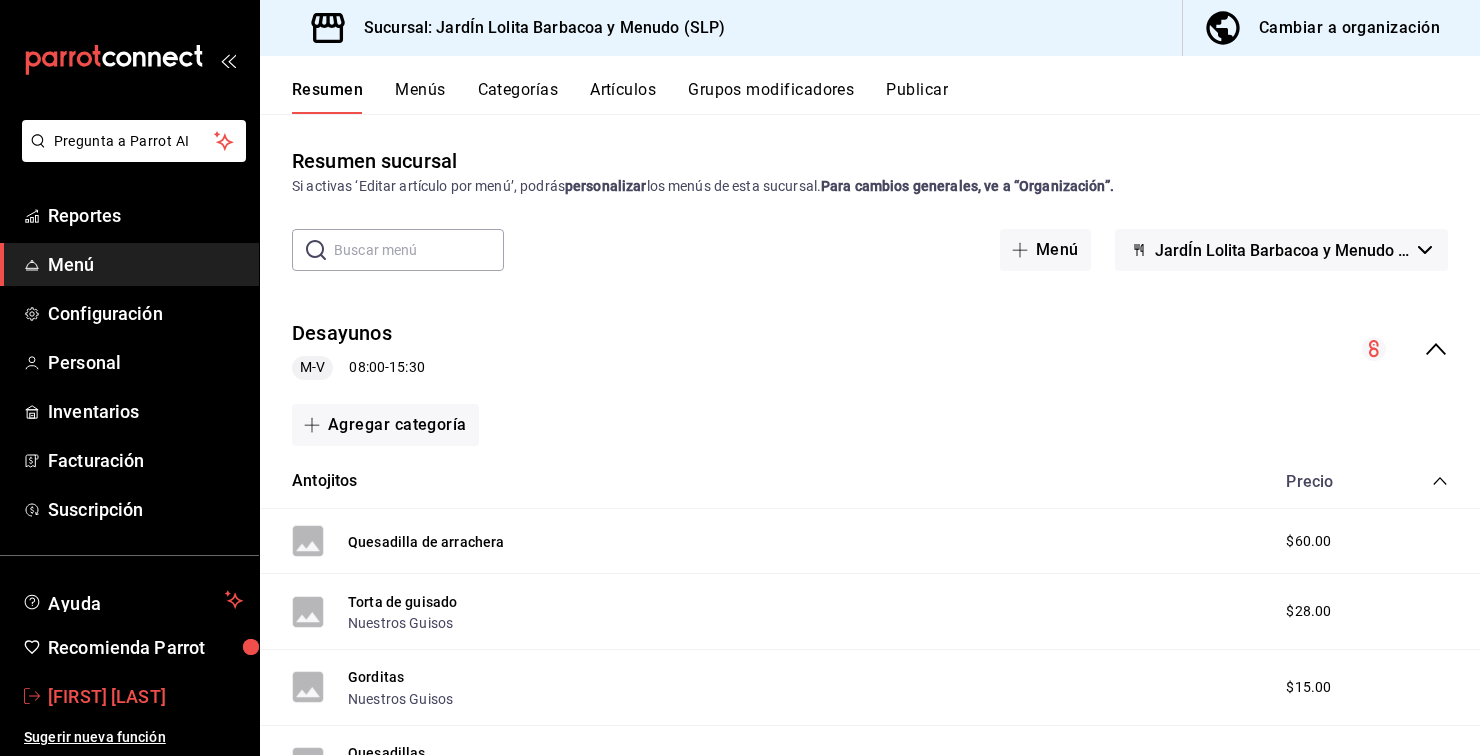 click on "[FIRST] [LAST]" at bounding box center (145, 696) 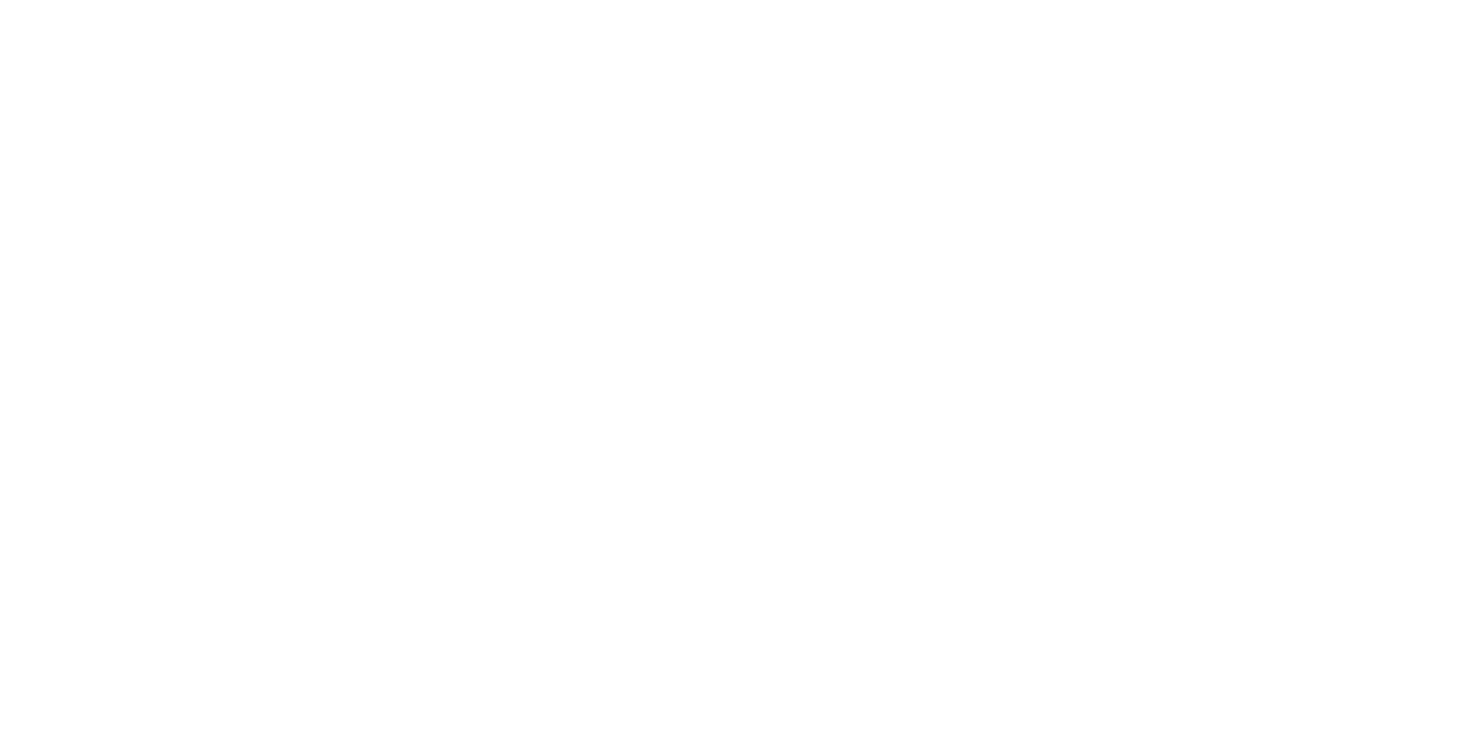 scroll, scrollTop: 0, scrollLeft: 0, axis: both 